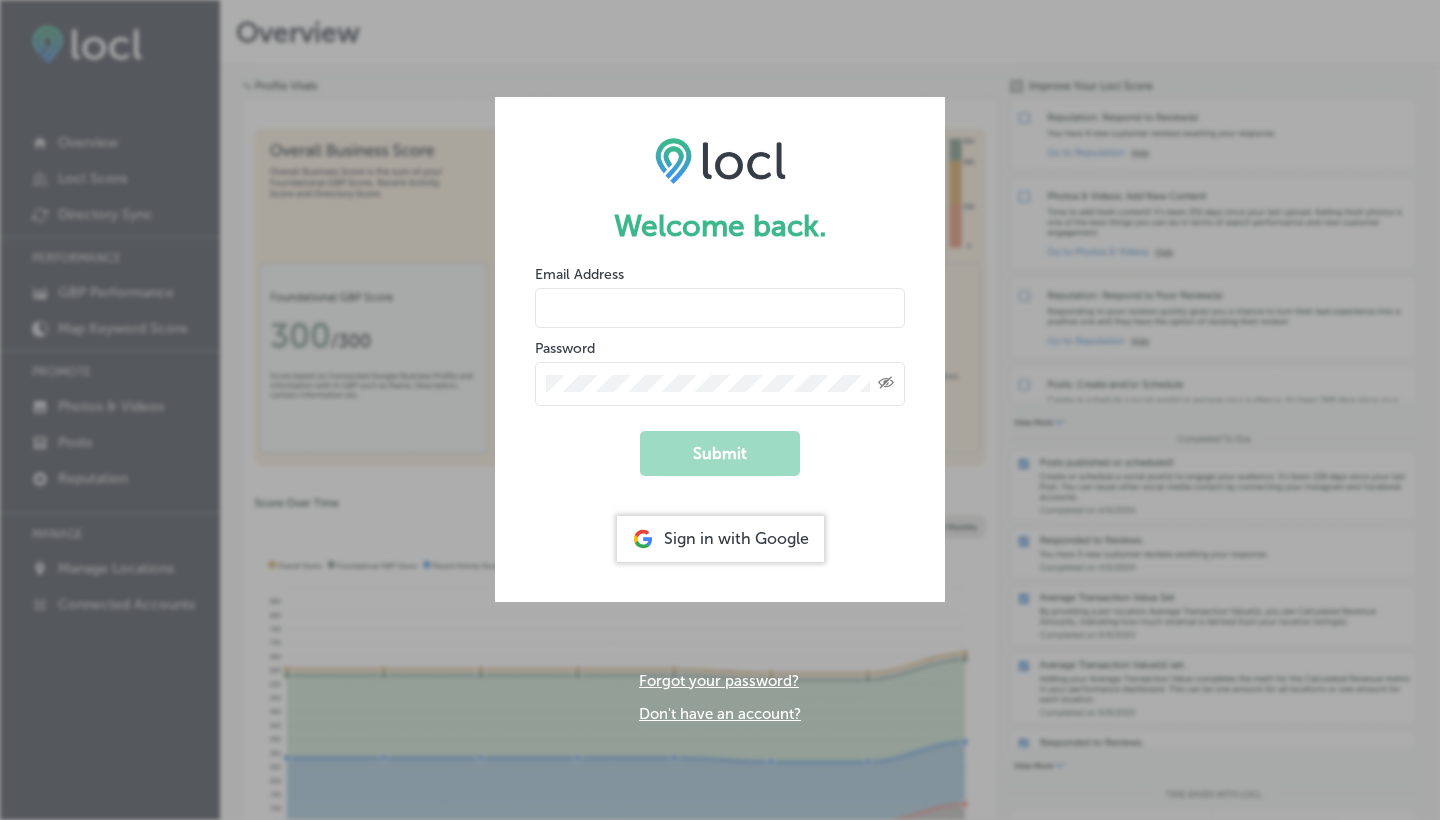 scroll, scrollTop: 0, scrollLeft: 0, axis: both 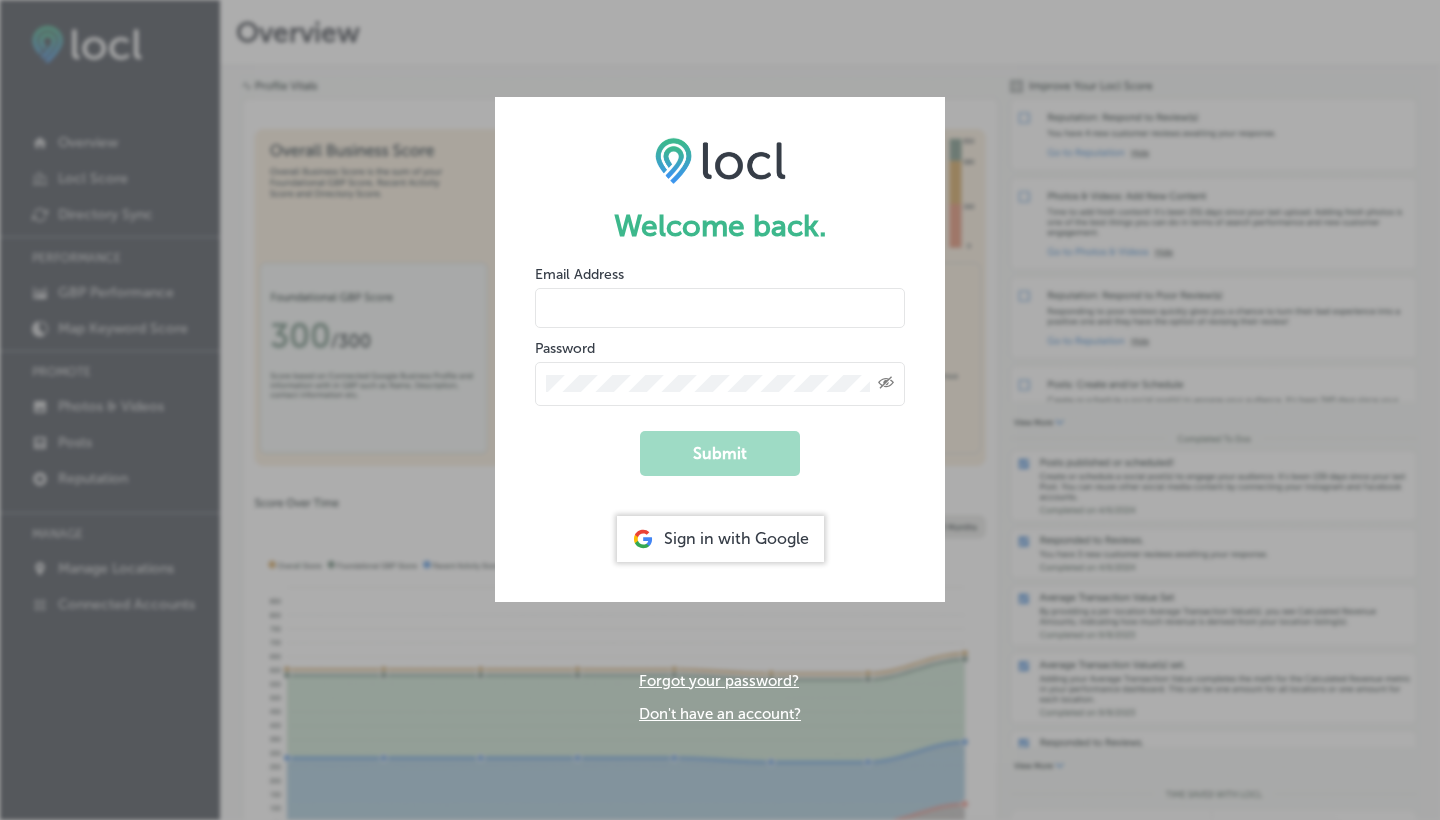 type on "[EMAIL_ADDRESS][DOMAIN_NAME]" 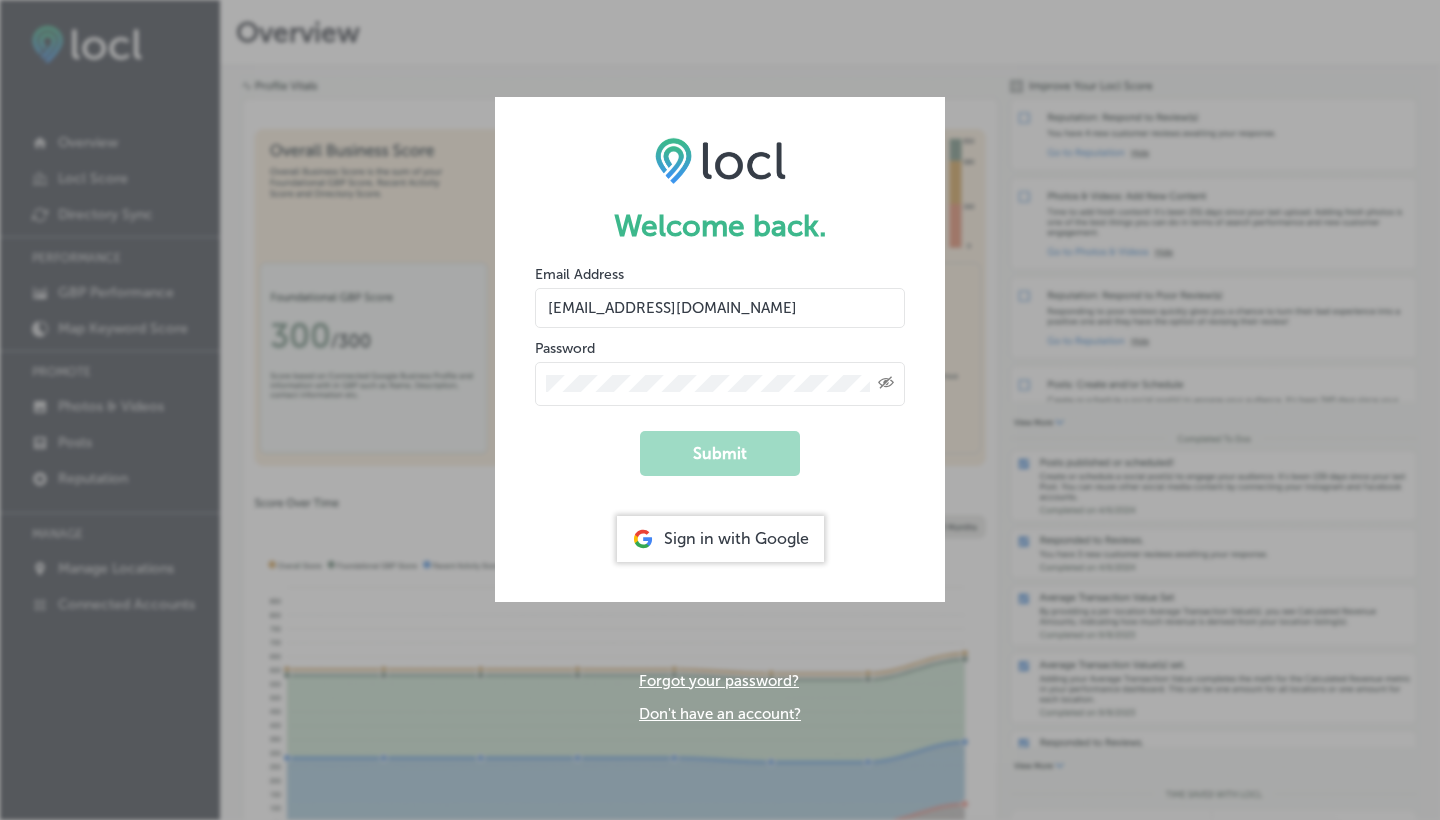 click on "Submit" 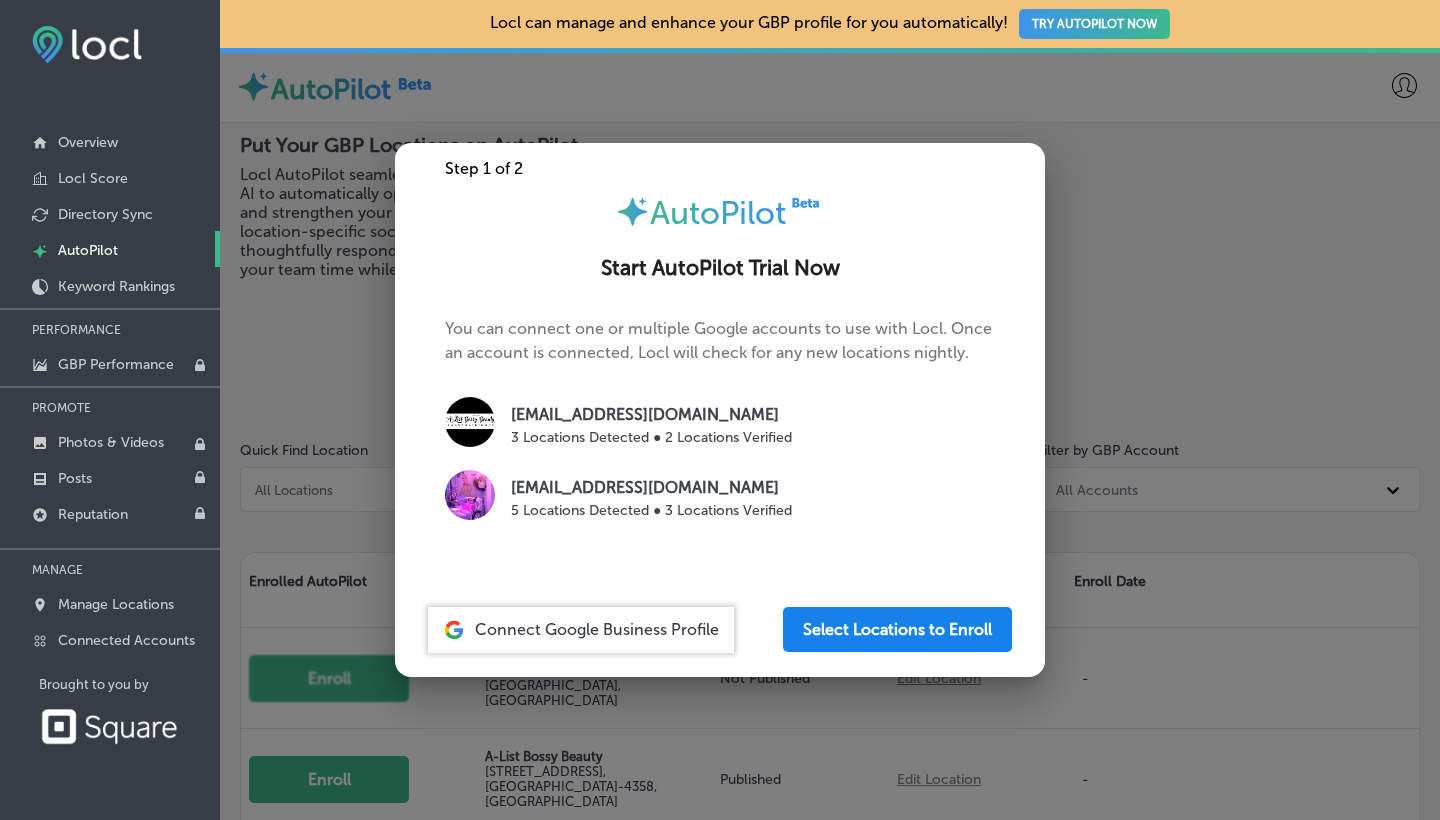 click on "Select Locations to Enroll" at bounding box center (897, 629) 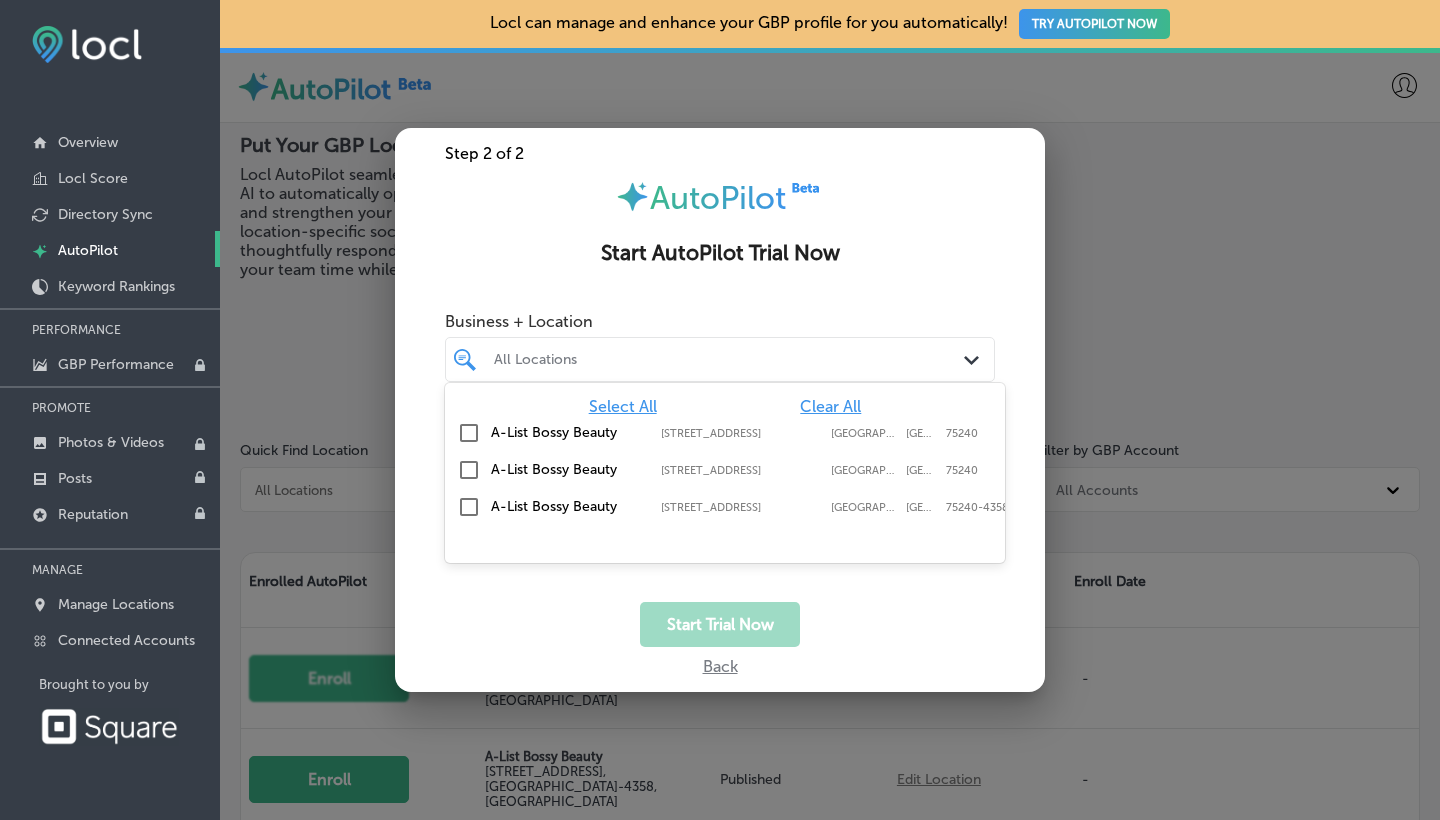 click on "Path
Created with Sketch." 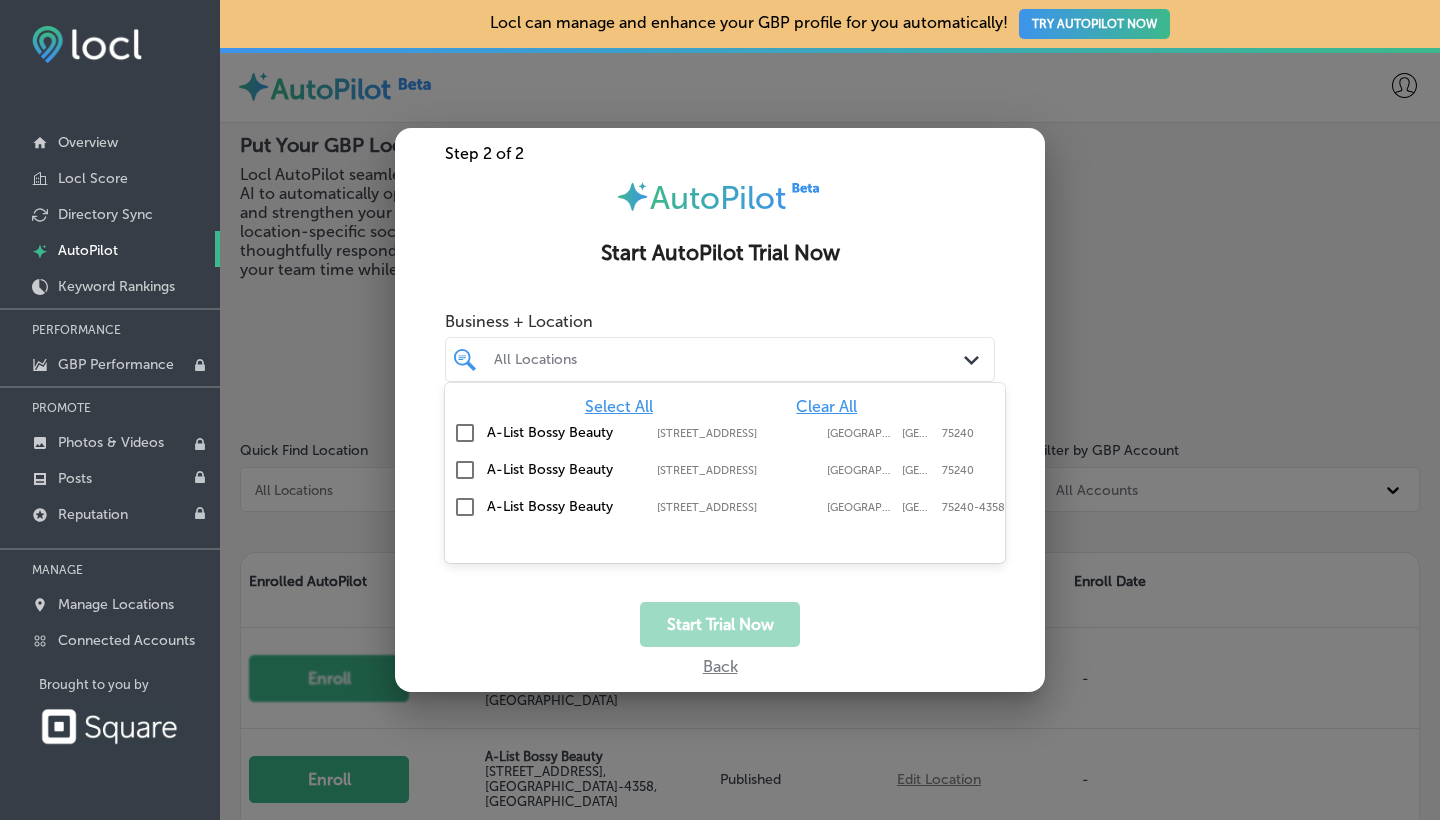 click on "A-List Bossy Beauty 5301 Alpha Rd; 34 suite 29, Dallas, TX, 75240 5301 Alpha Rd; 34 suite 29 Dallas TX 75240" at bounding box center (721, 433) 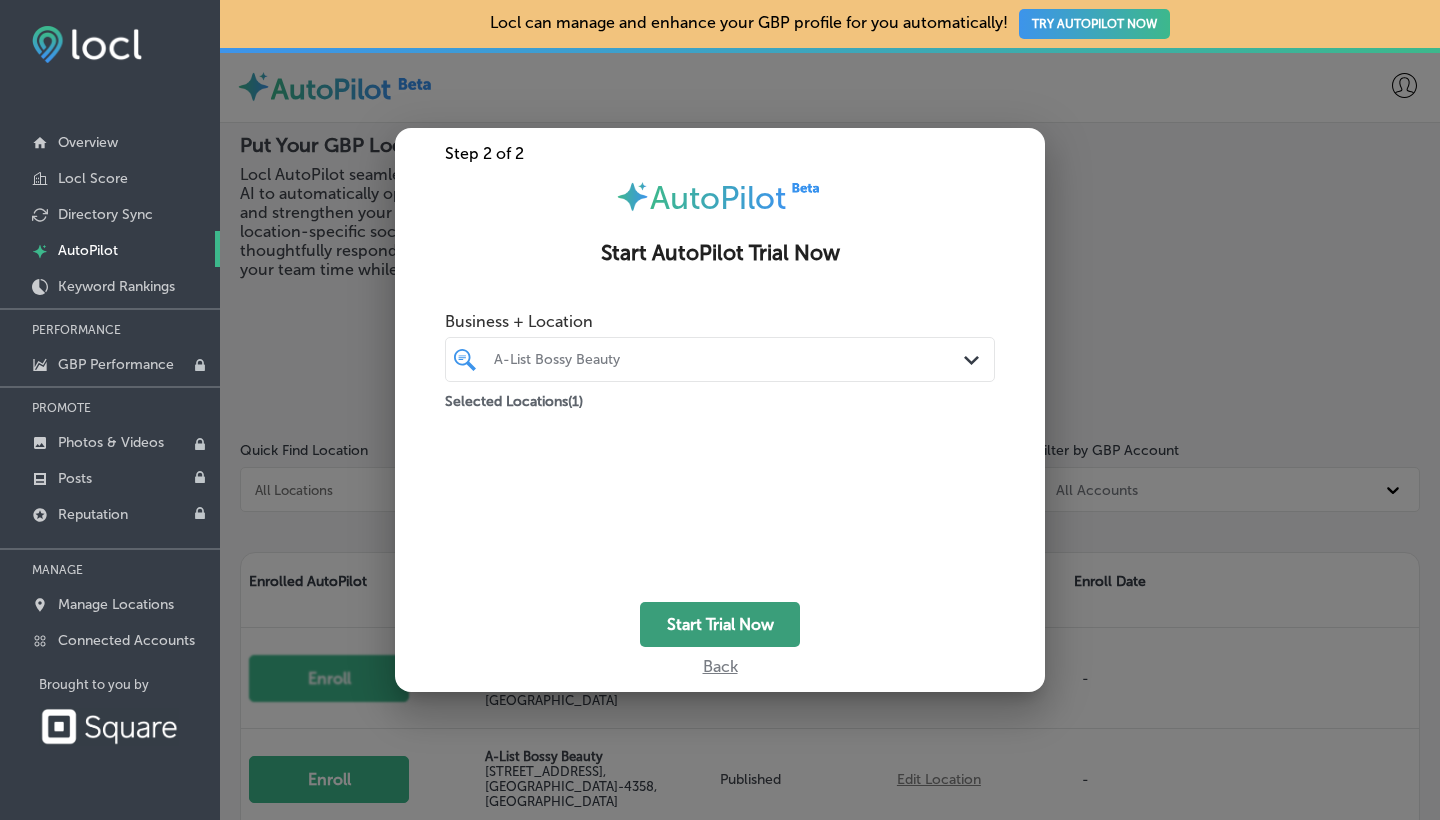 click on "Start Trial Now" at bounding box center [720, 624] 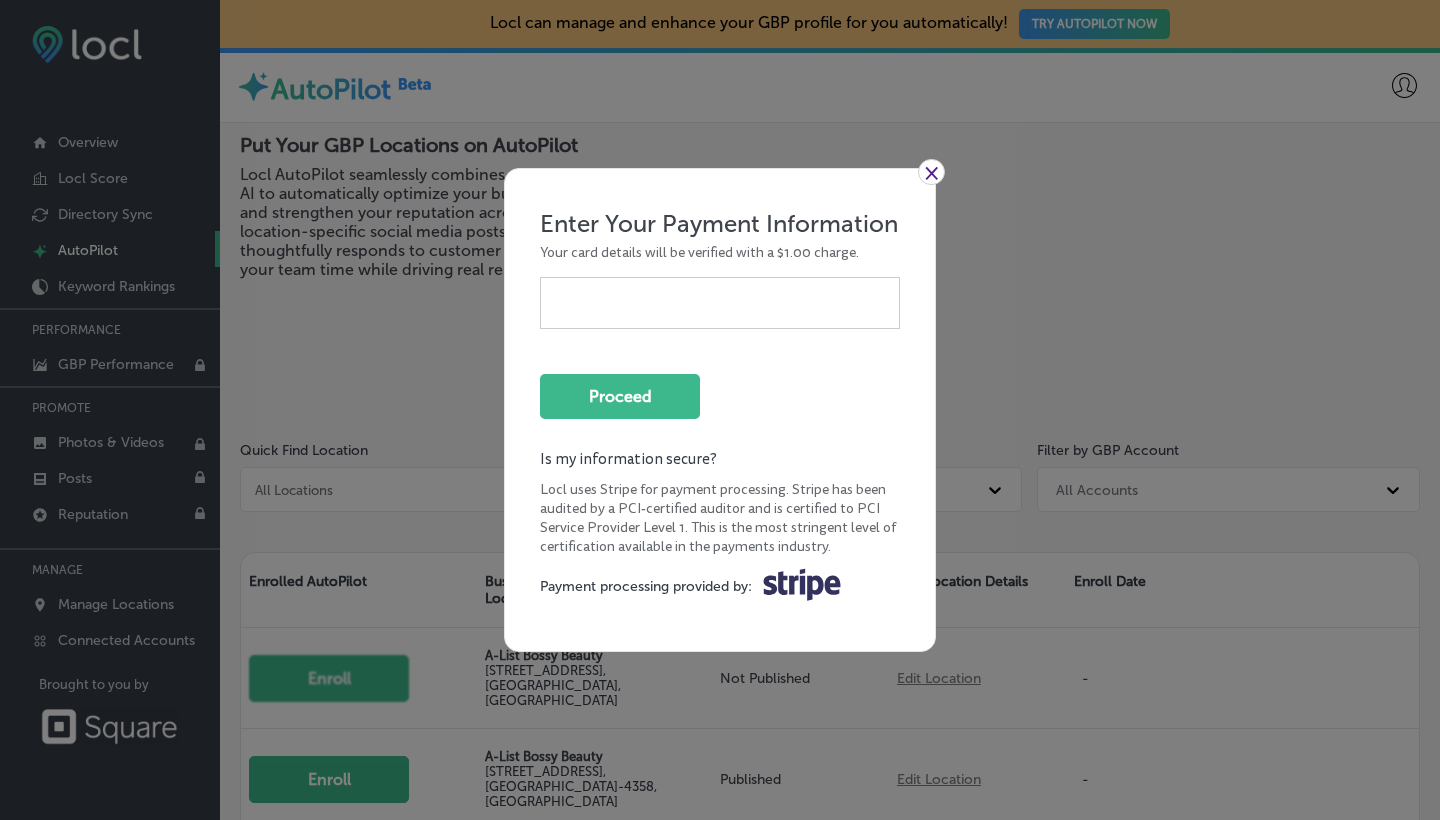 scroll, scrollTop: 0, scrollLeft: 0, axis: both 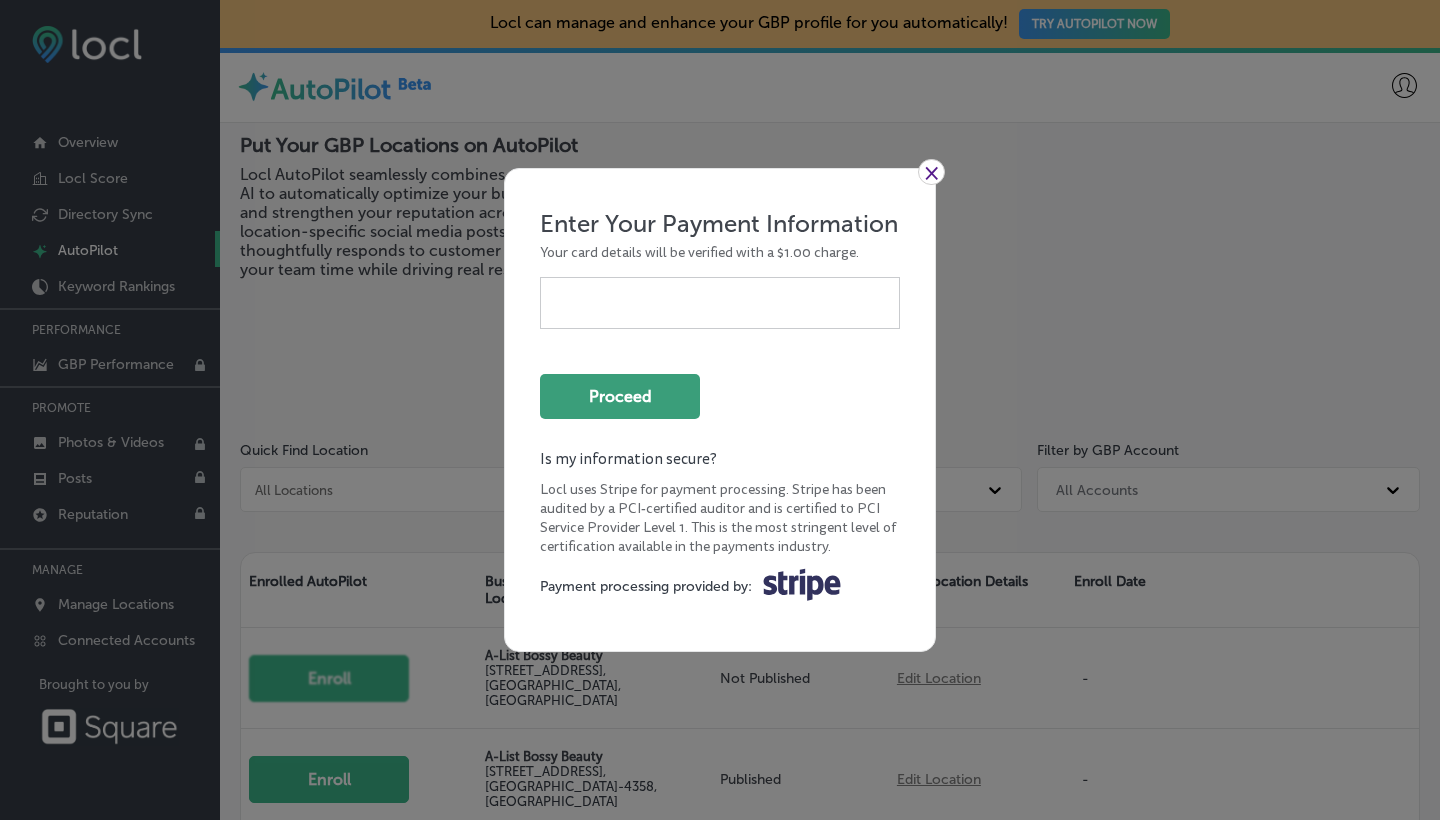 click on "Proceed" at bounding box center (620, 396) 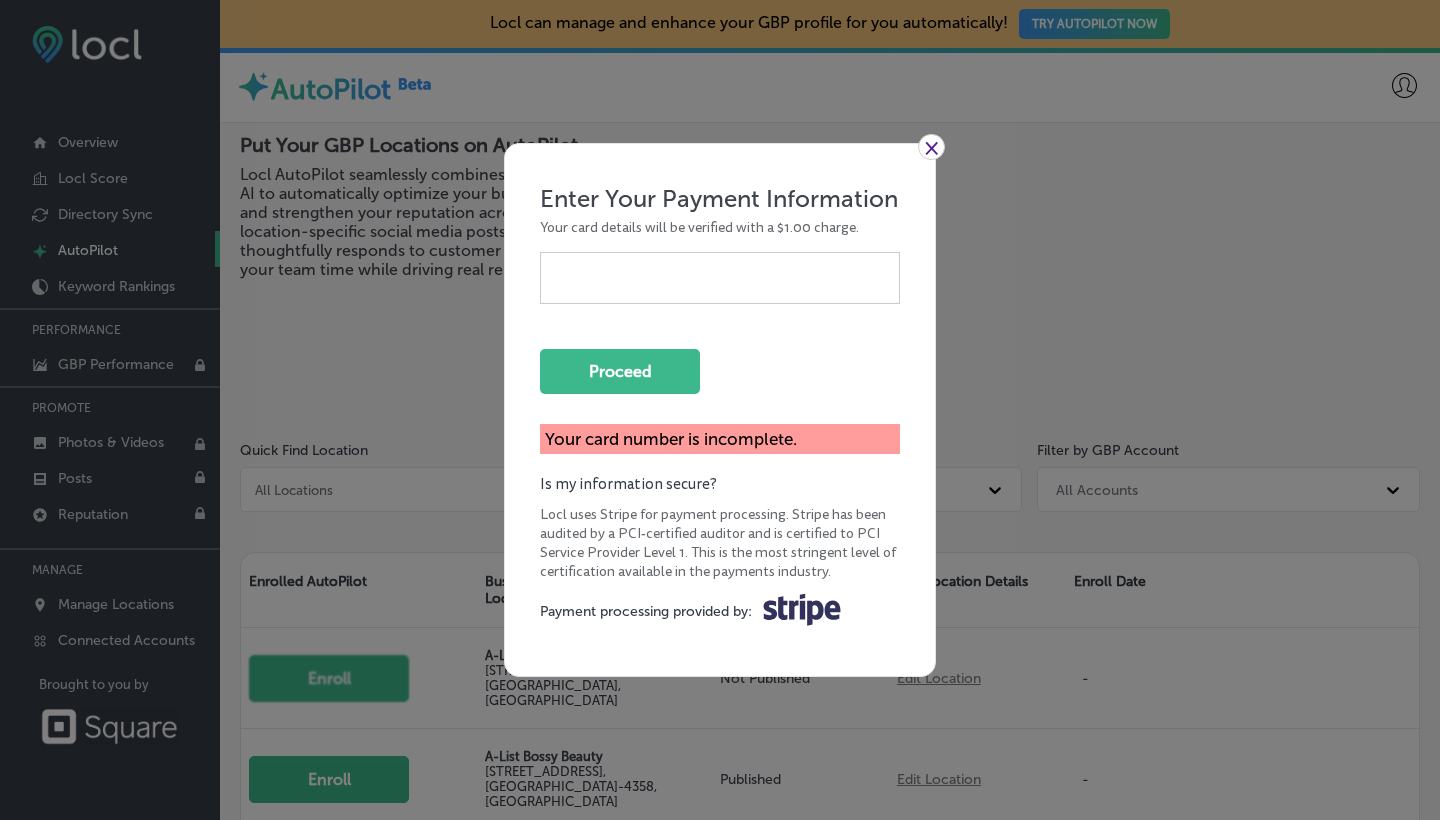 scroll, scrollTop: 4, scrollLeft: 0, axis: vertical 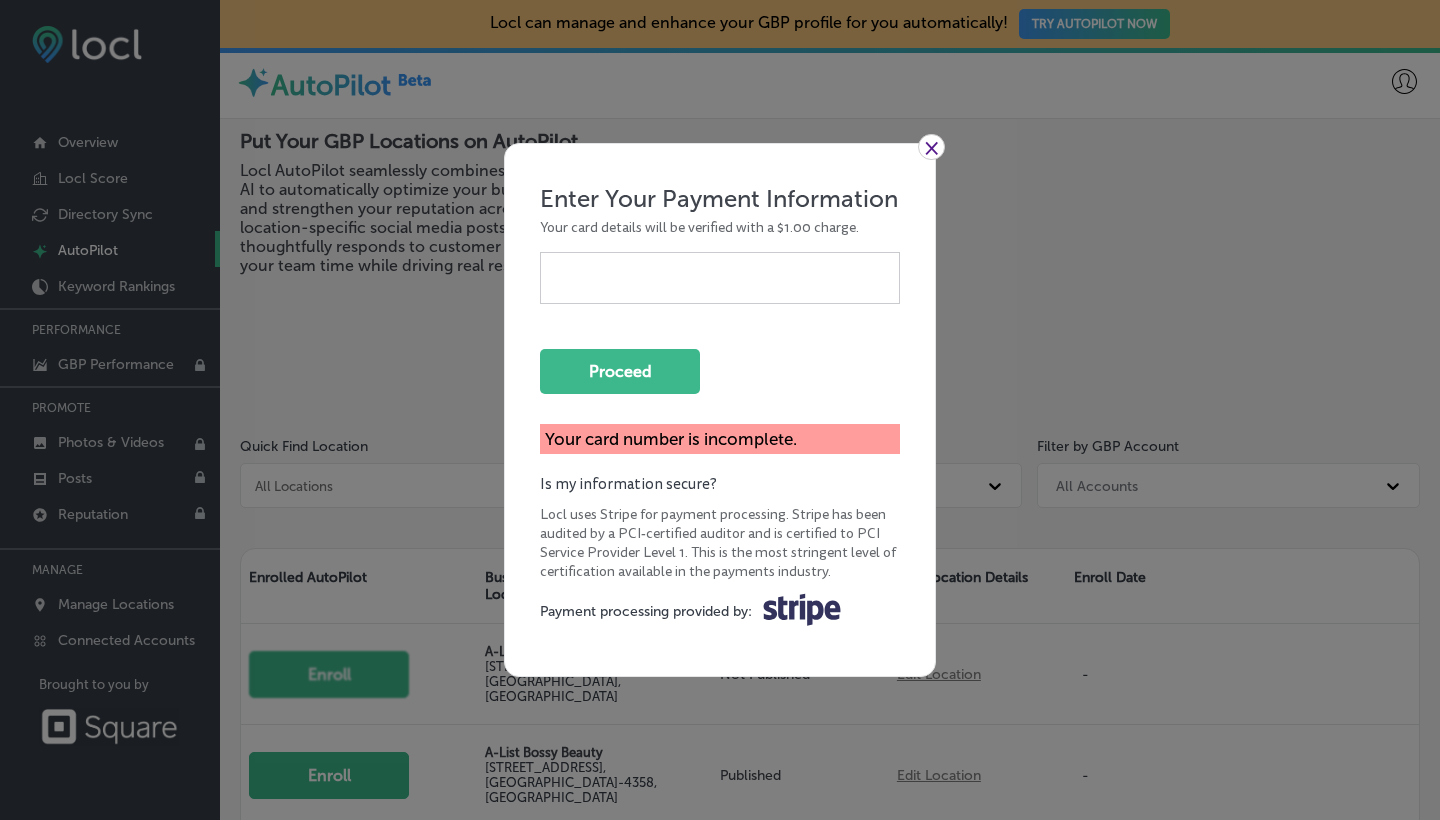 click on "×" at bounding box center [931, 147] 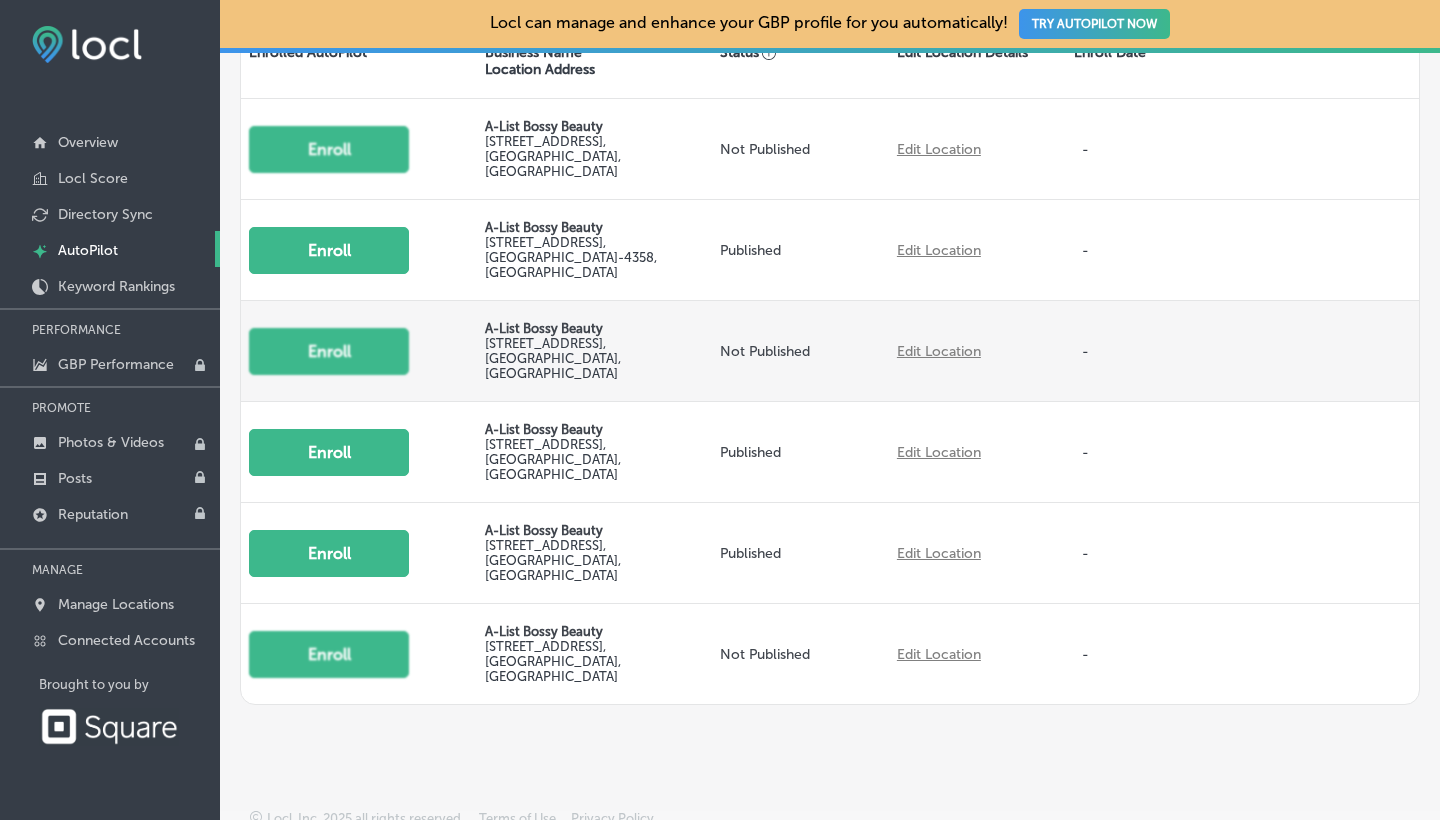 scroll, scrollTop: 527, scrollLeft: 0, axis: vertical 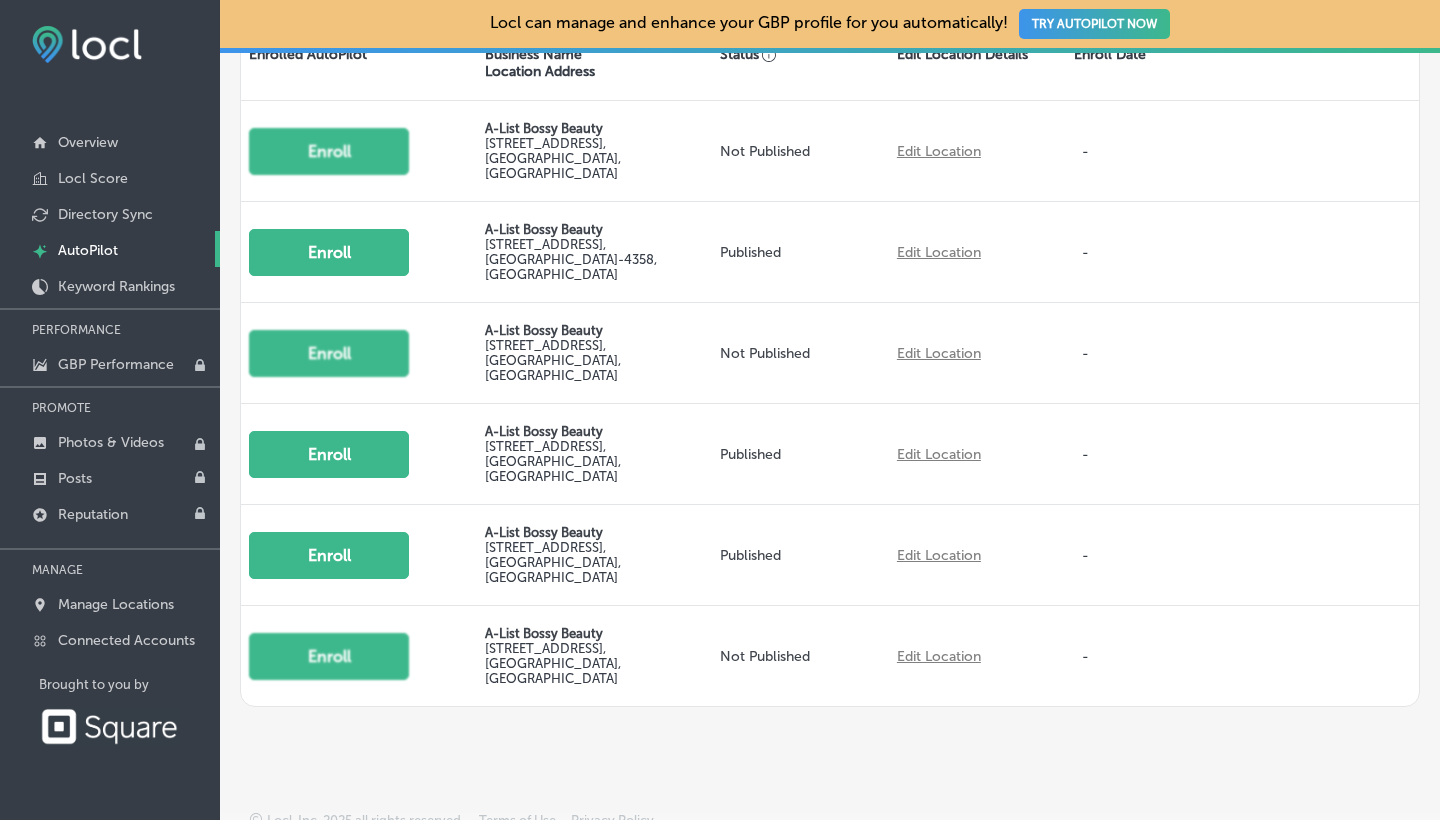 click at bounding box center [109, 726] 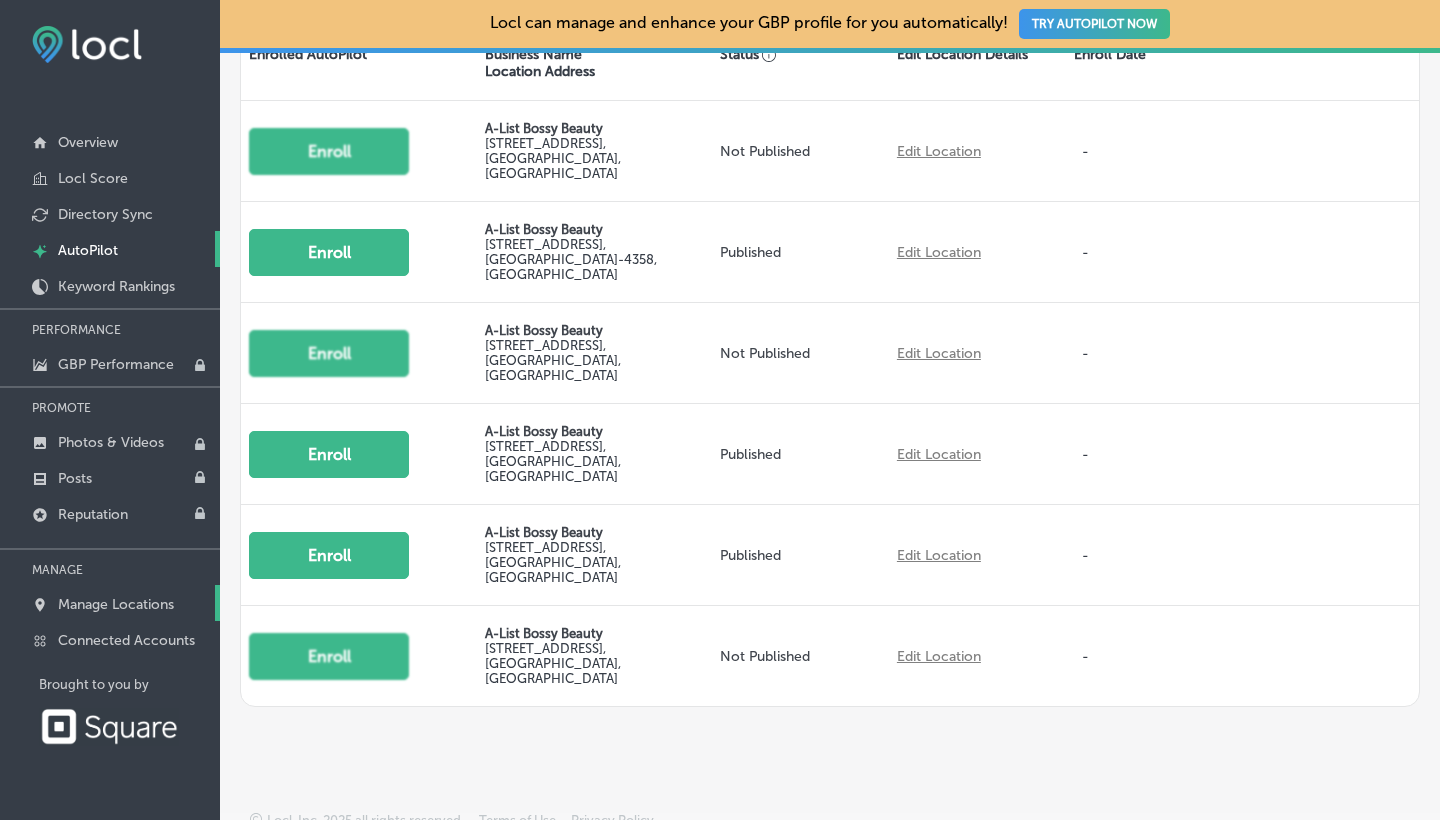 click on "Manage Locations" at bounding box center [116, 604] 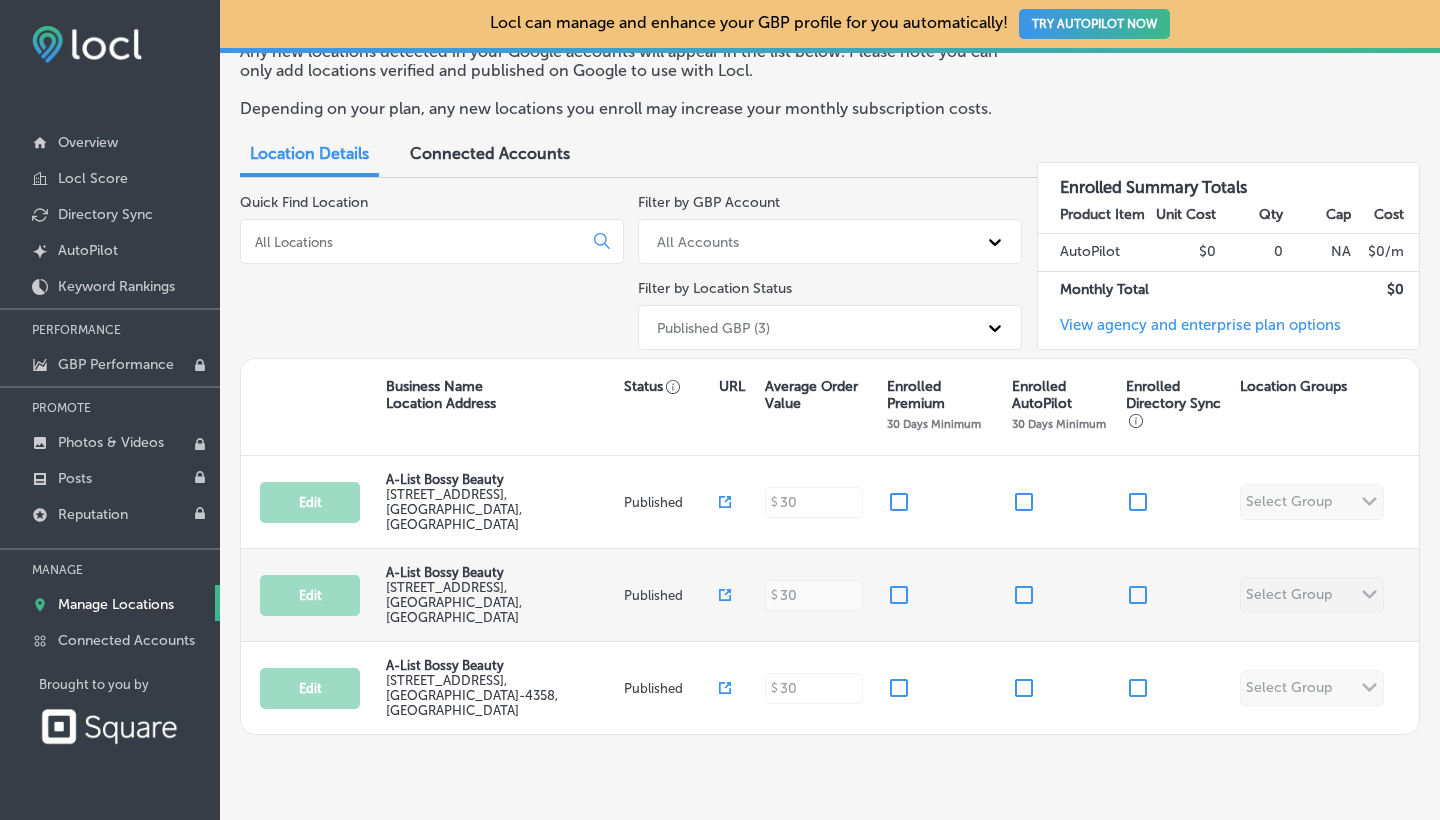 scroll, scrollTop: 89, scrollLeft: 0, axis: vertical 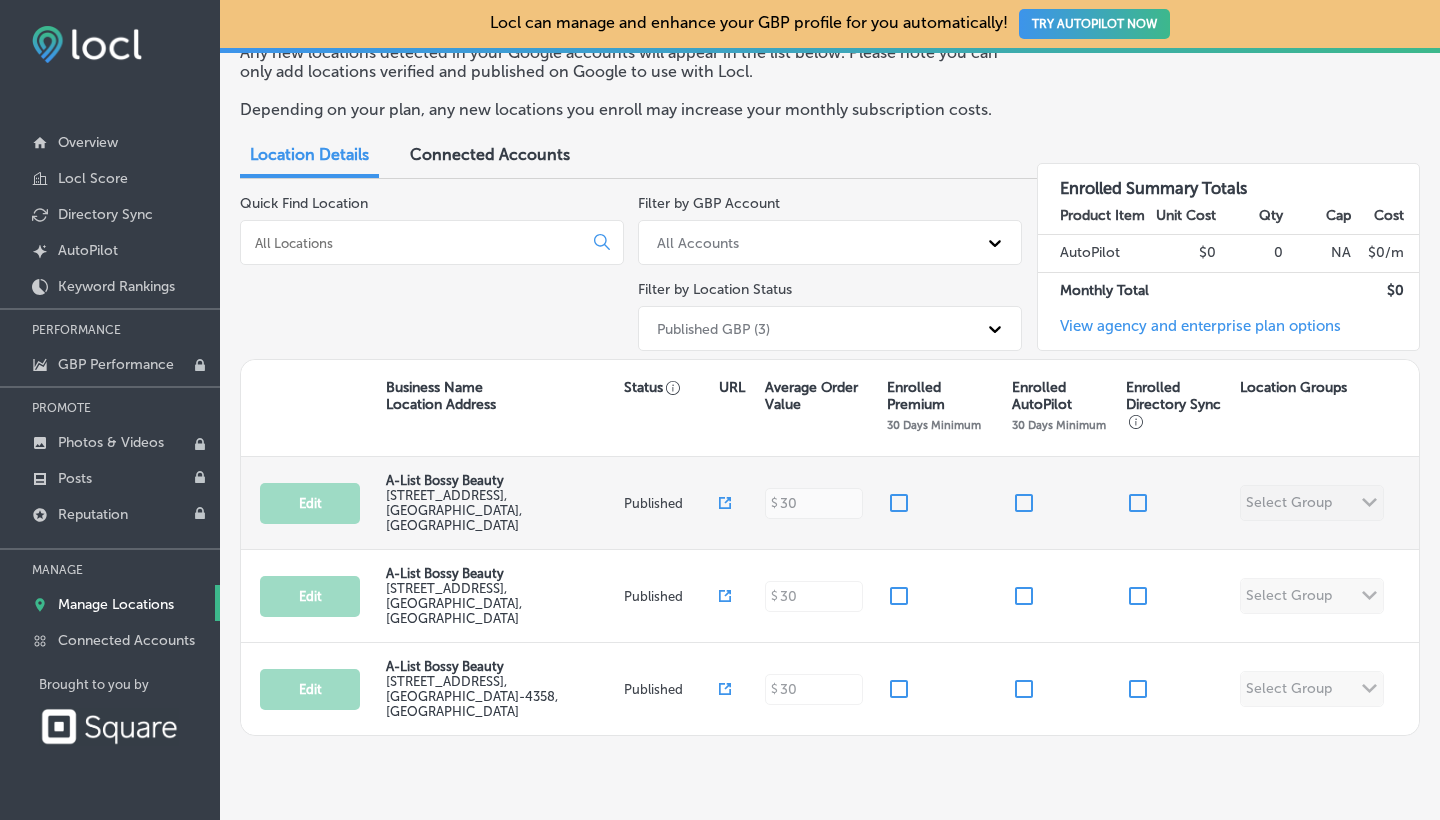 click on "Edit A-List Bossy Beauty 5301 Alpha Rd 34 suite 29 , Dallas, TX 75240, US Published $ 30 Select Group
Path
Created with Sketch." at bounding box center (830, 503) 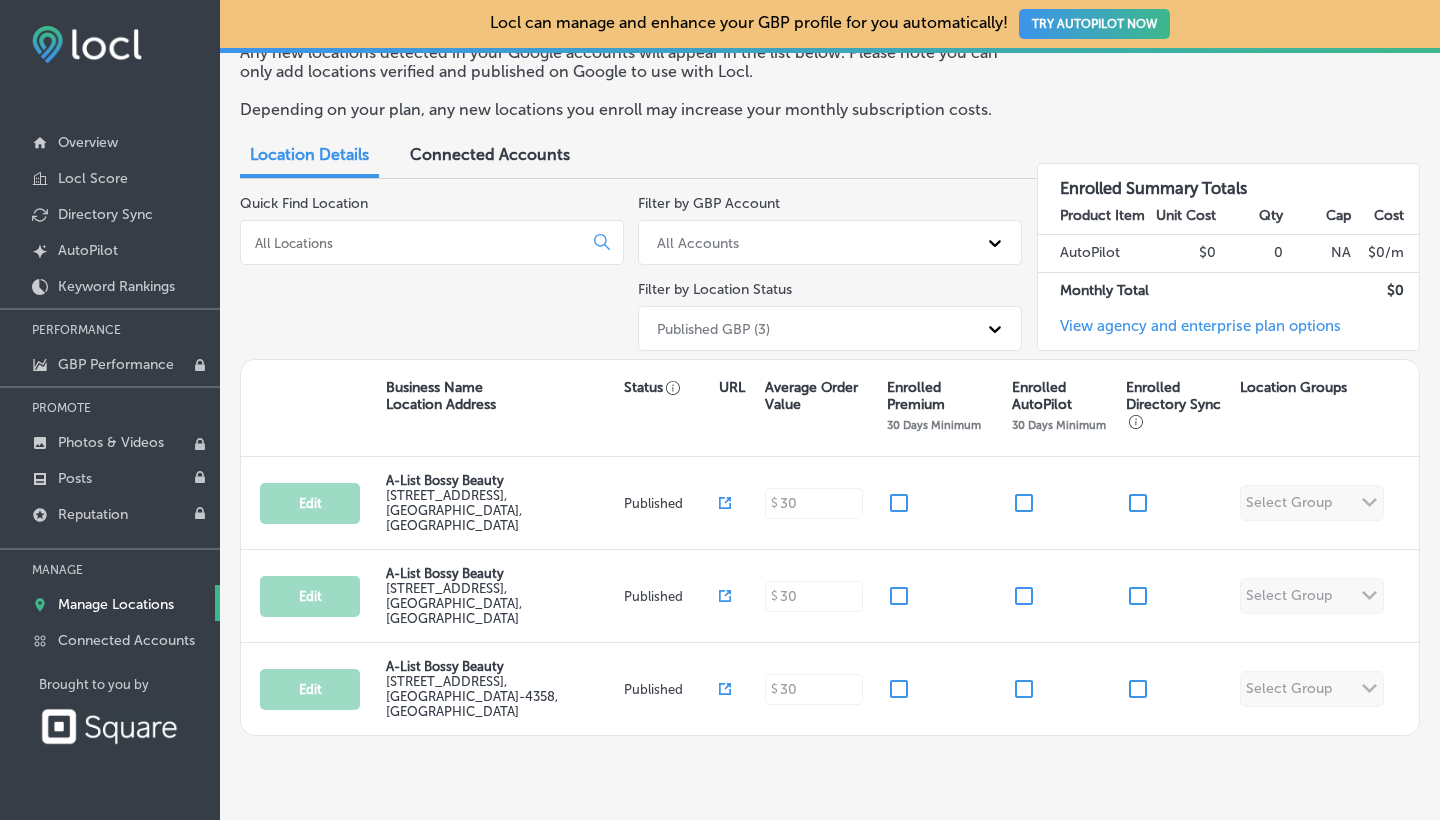 click on "TRY AUTOPILOT NOW" at bounding box center [1094, 24] 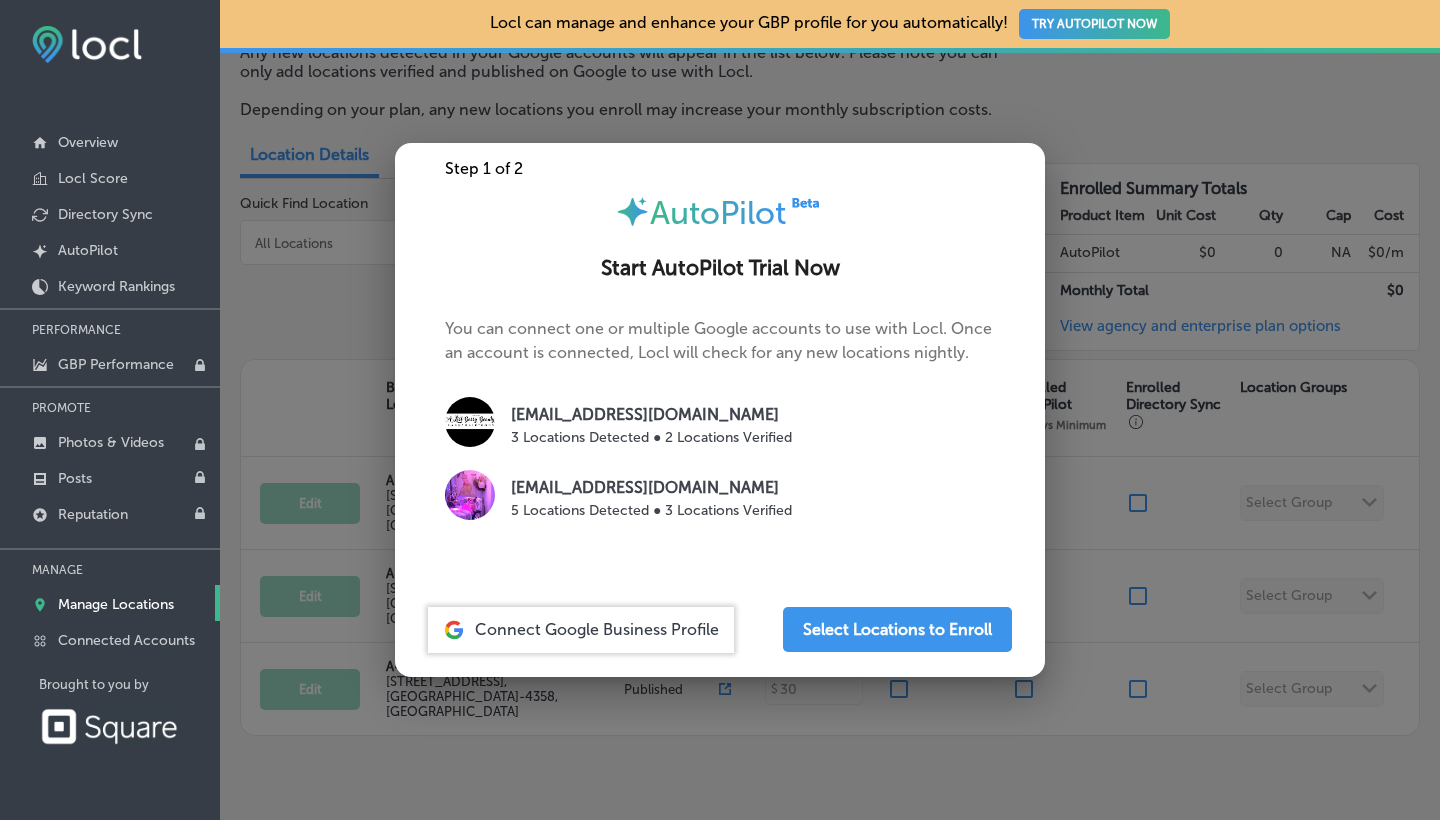 click on "5 Locations Detected ● 3 Locations Verified" at bounding box center (651, 510) 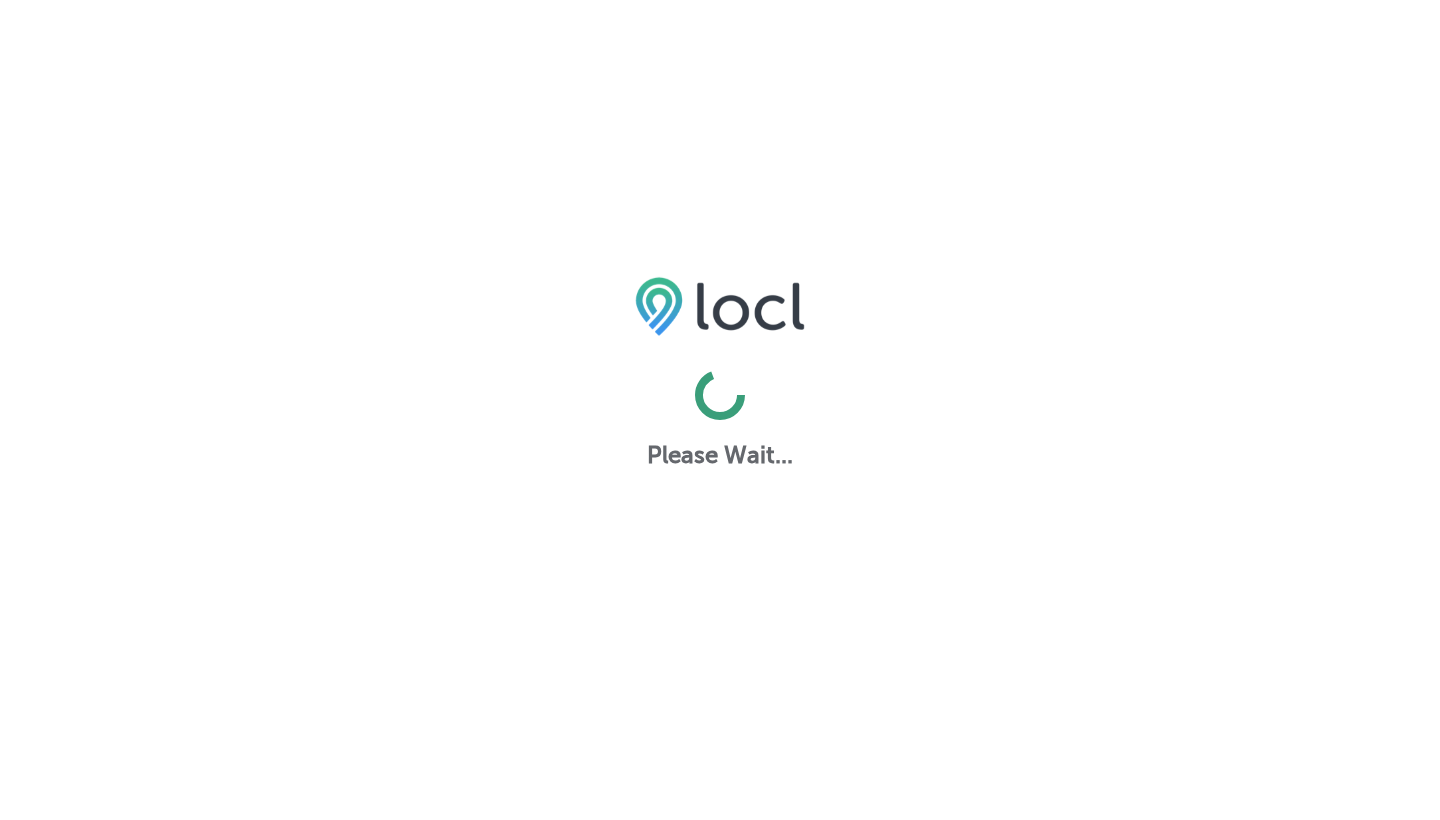 scroll, scrollTop: 0, scrollLeft: 0, axis: both 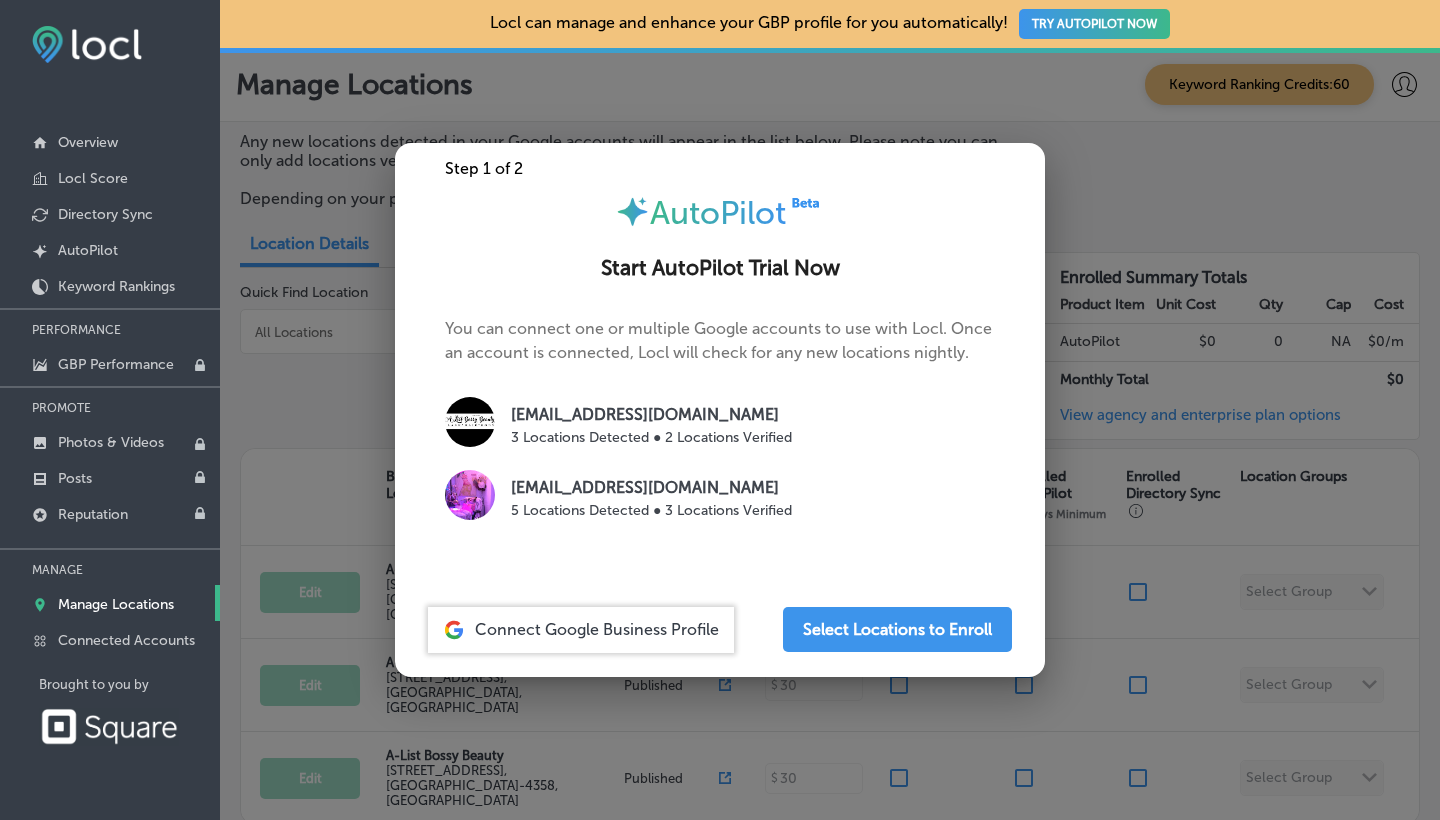 click on "Connect Google Business Profile" at bounding box center (597, 629) 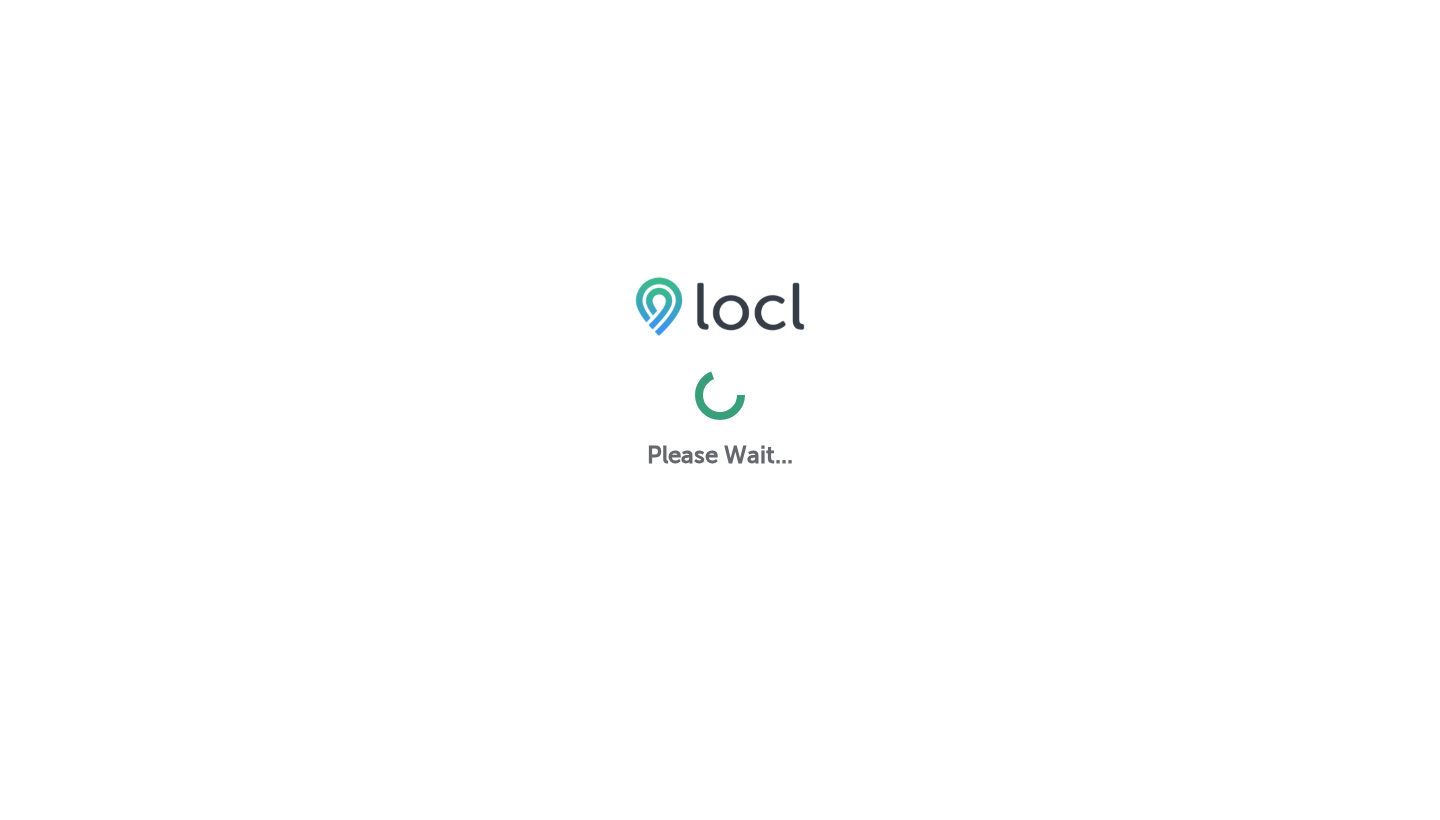 scroll, scrollTop: 0, scrollLeft: 0, axis: both 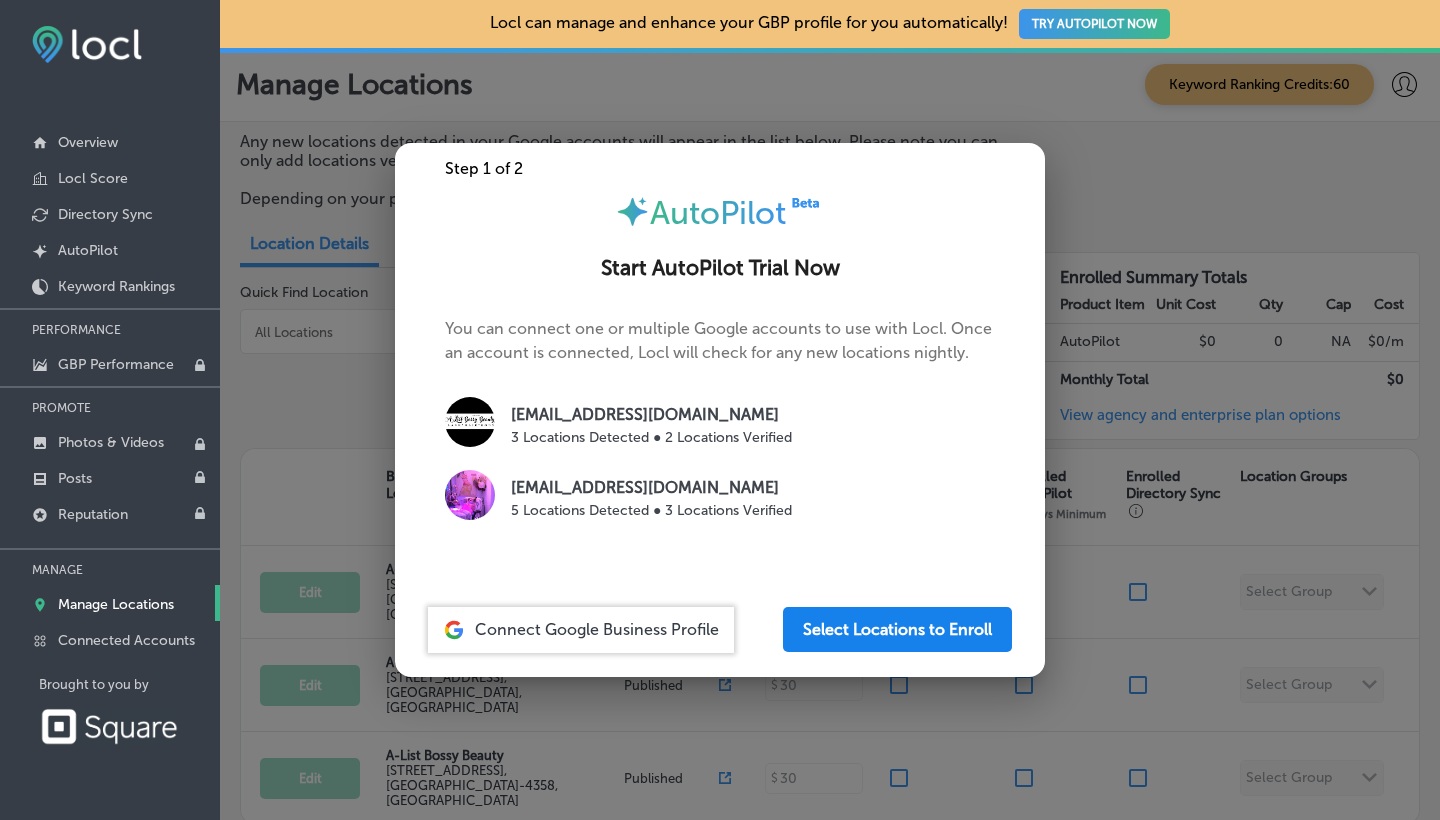 click on "Select Locations to Enroll" at bounding box center [897, 629] 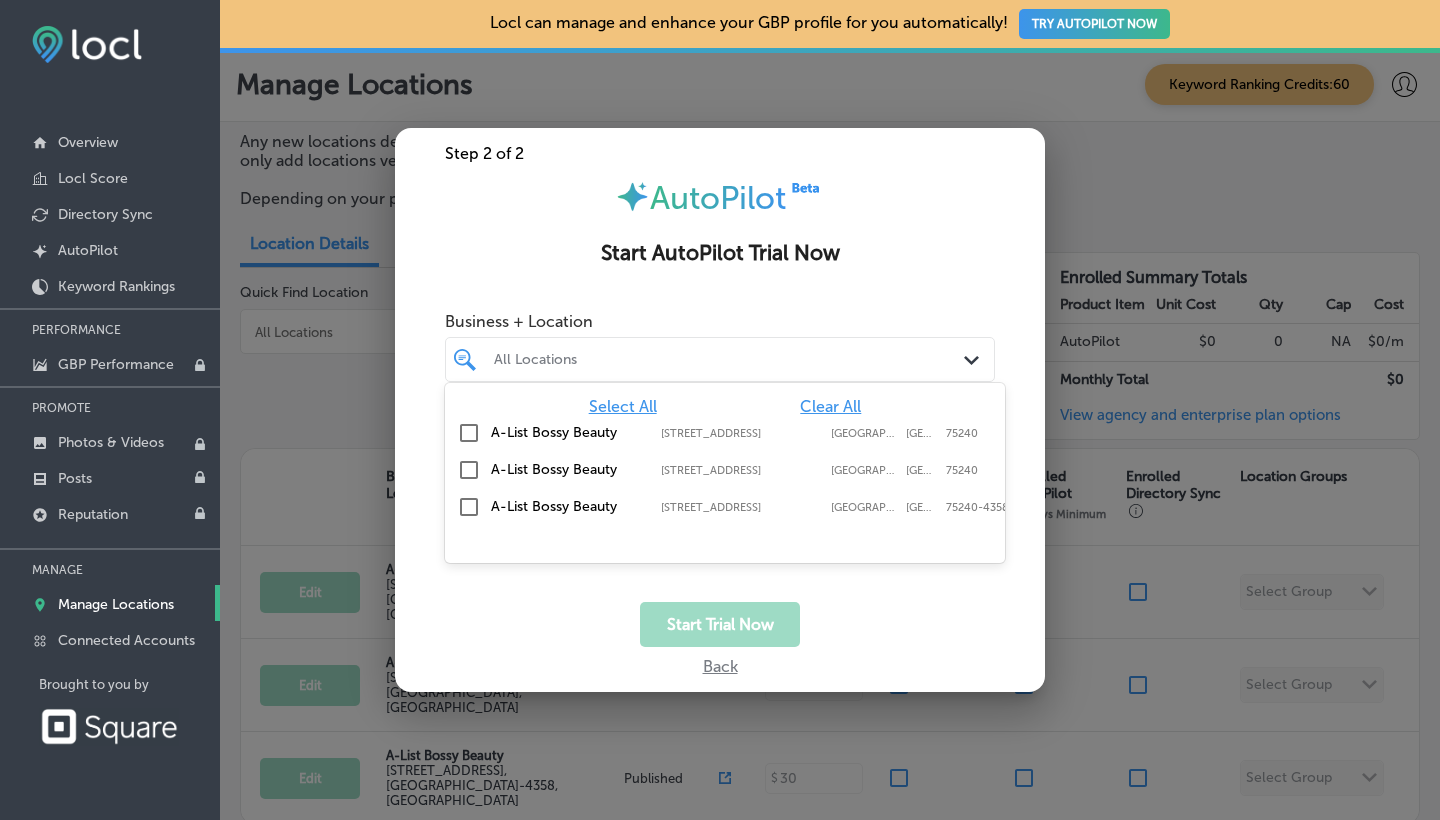 click on "All Locations
Path
Created with Sketch." at bounding box center (720, 359) 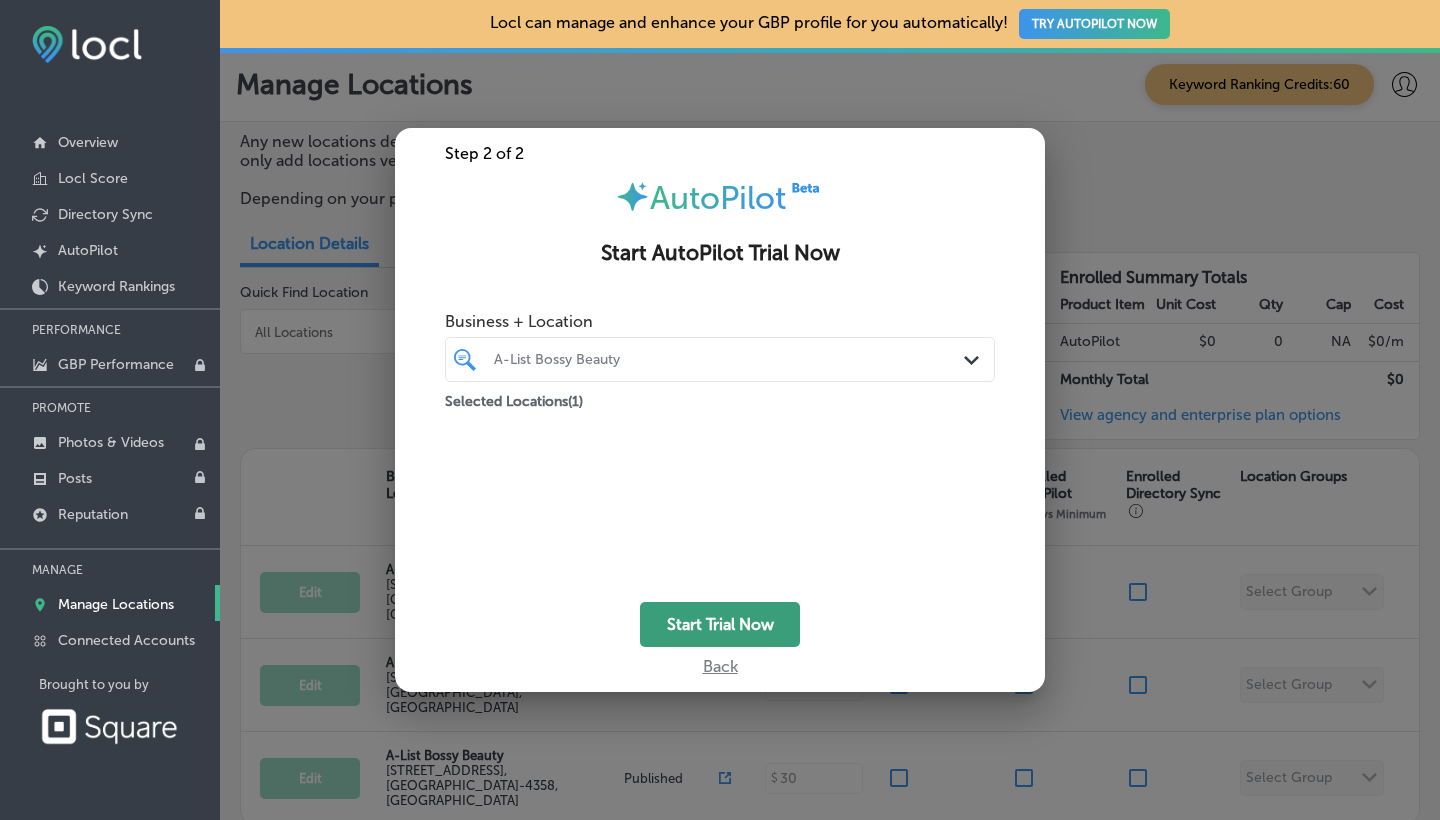 click on "Start Trial Now" at bounding box center (720, 624) 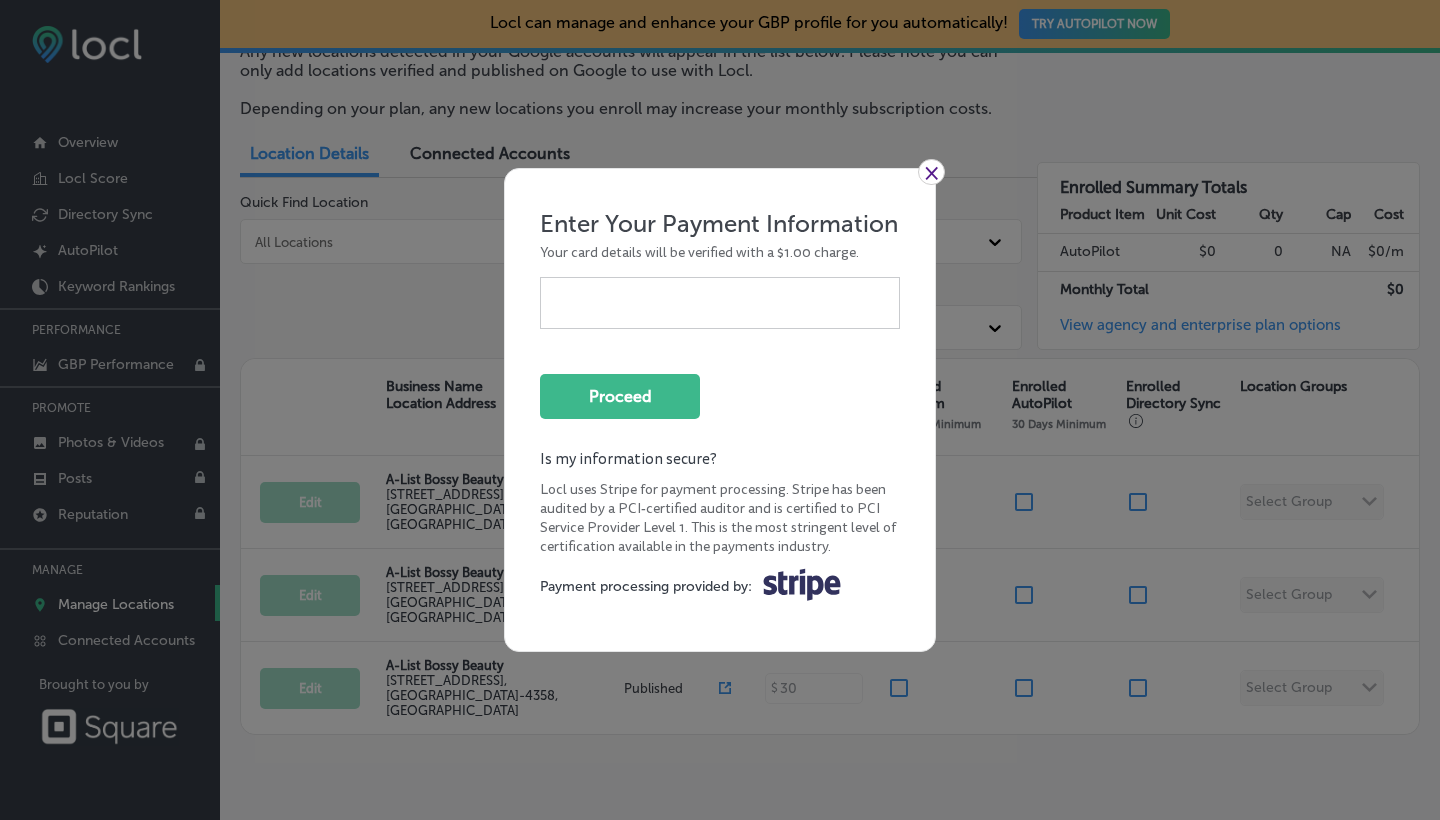 scroll, scrollTop: 89, scrollLeft: 0, axis: vertical 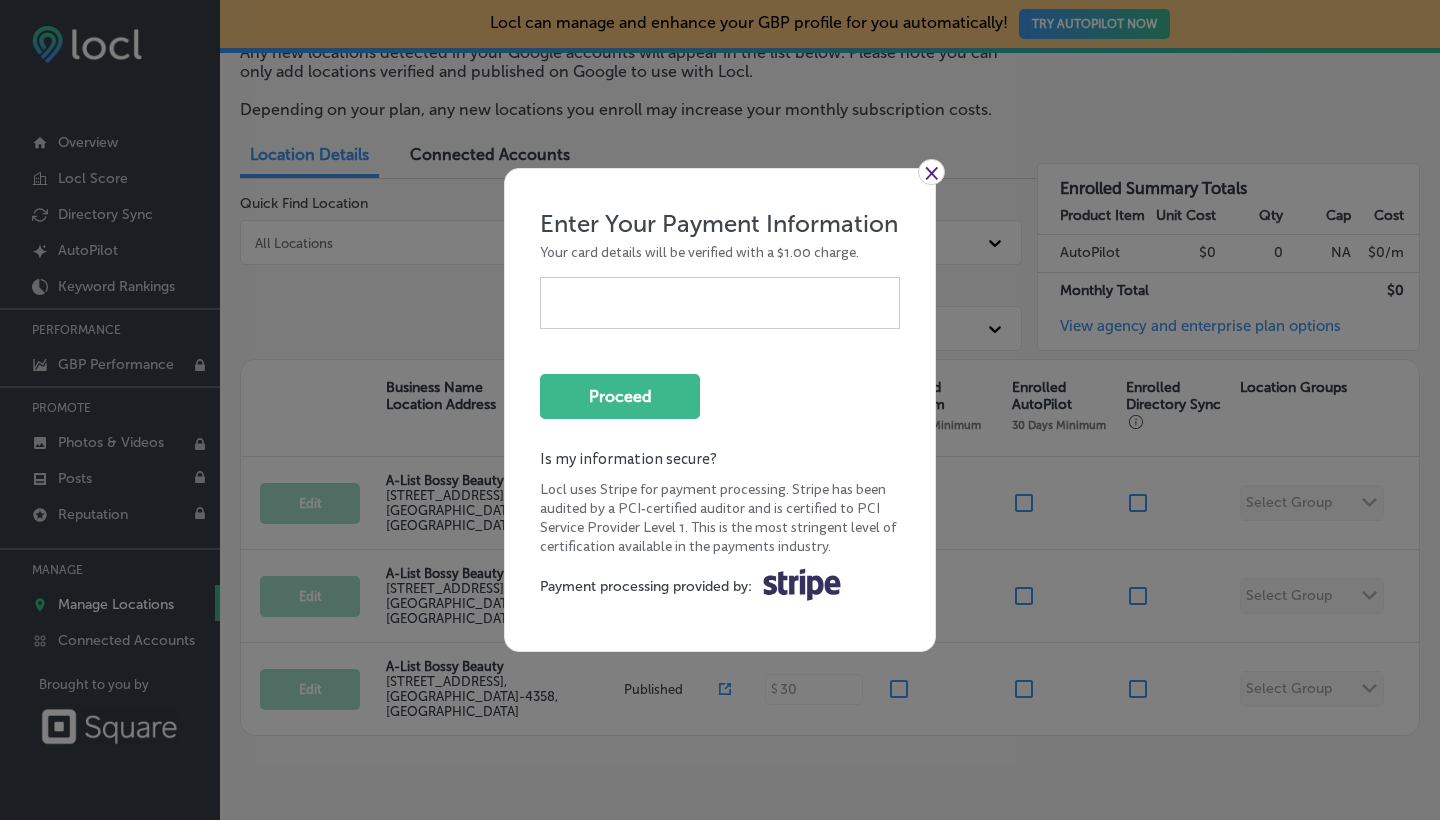 click on "×" at bounding box center (931, 172) 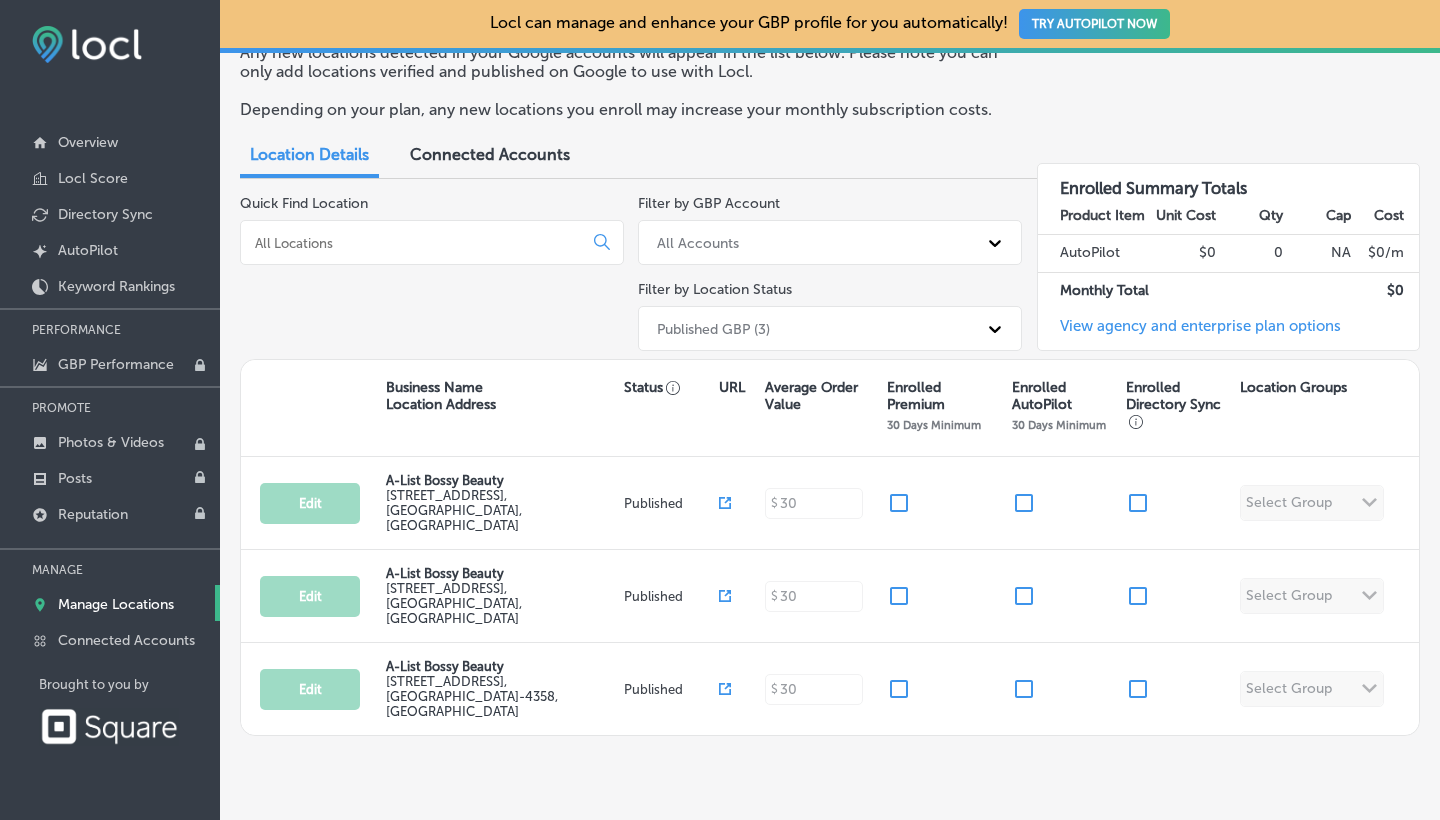 scroll, scrollTop: 0, scrollLeft: 0, axis: both 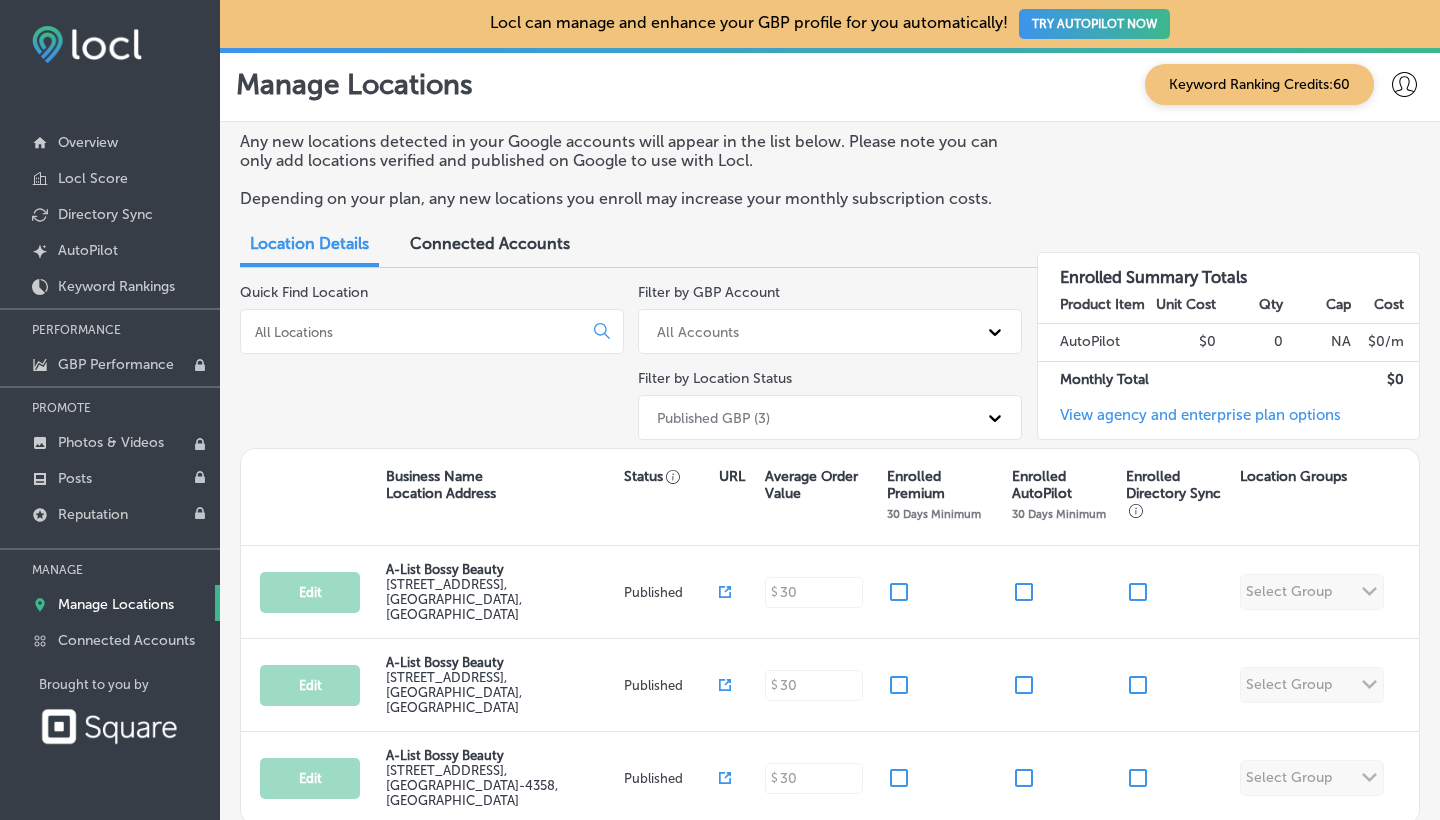click on "Keyword Ranking Credits:  60" at bounding box center (1259, 84) 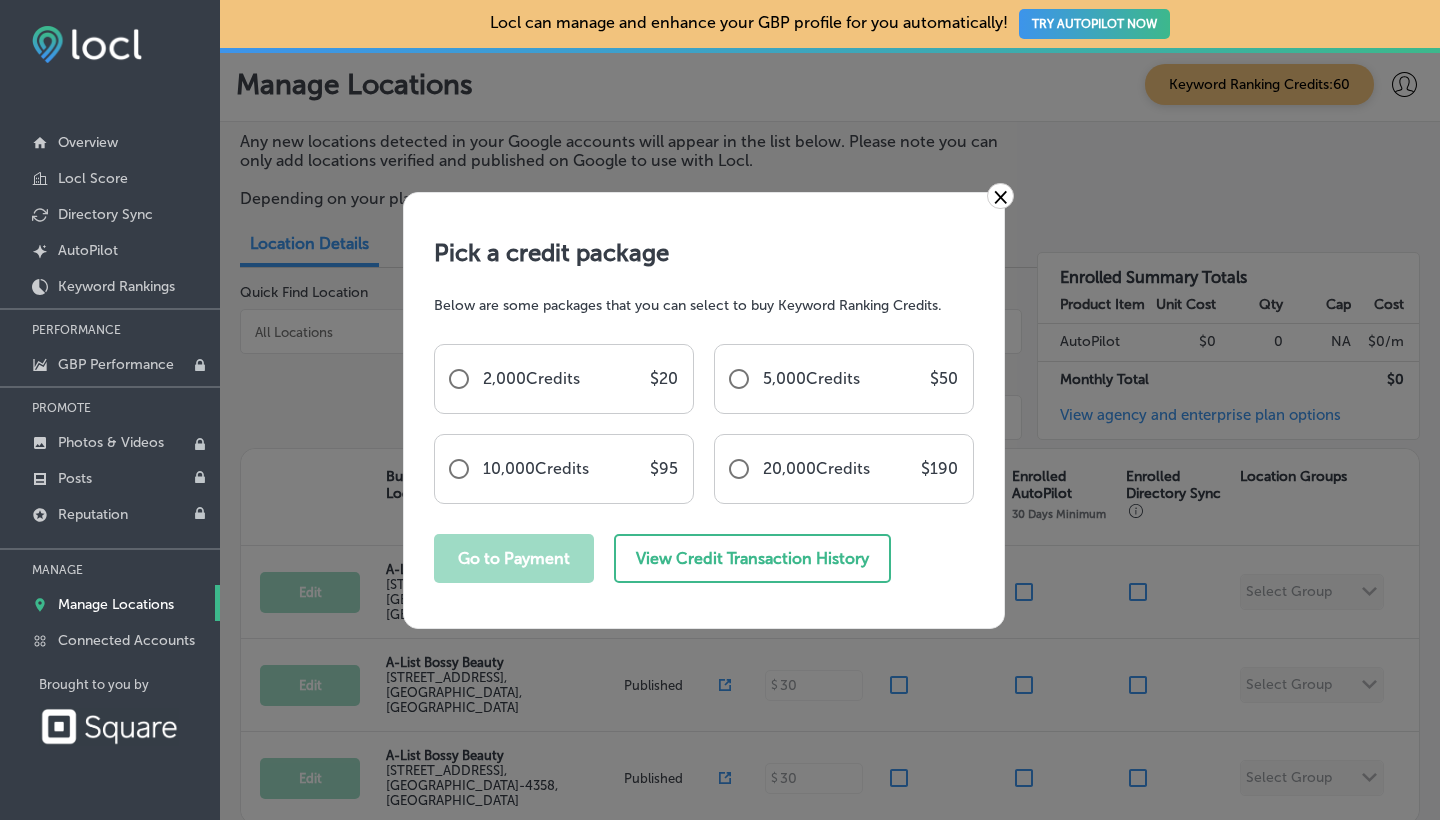 click on "×" at bounding box center (1000, 196) 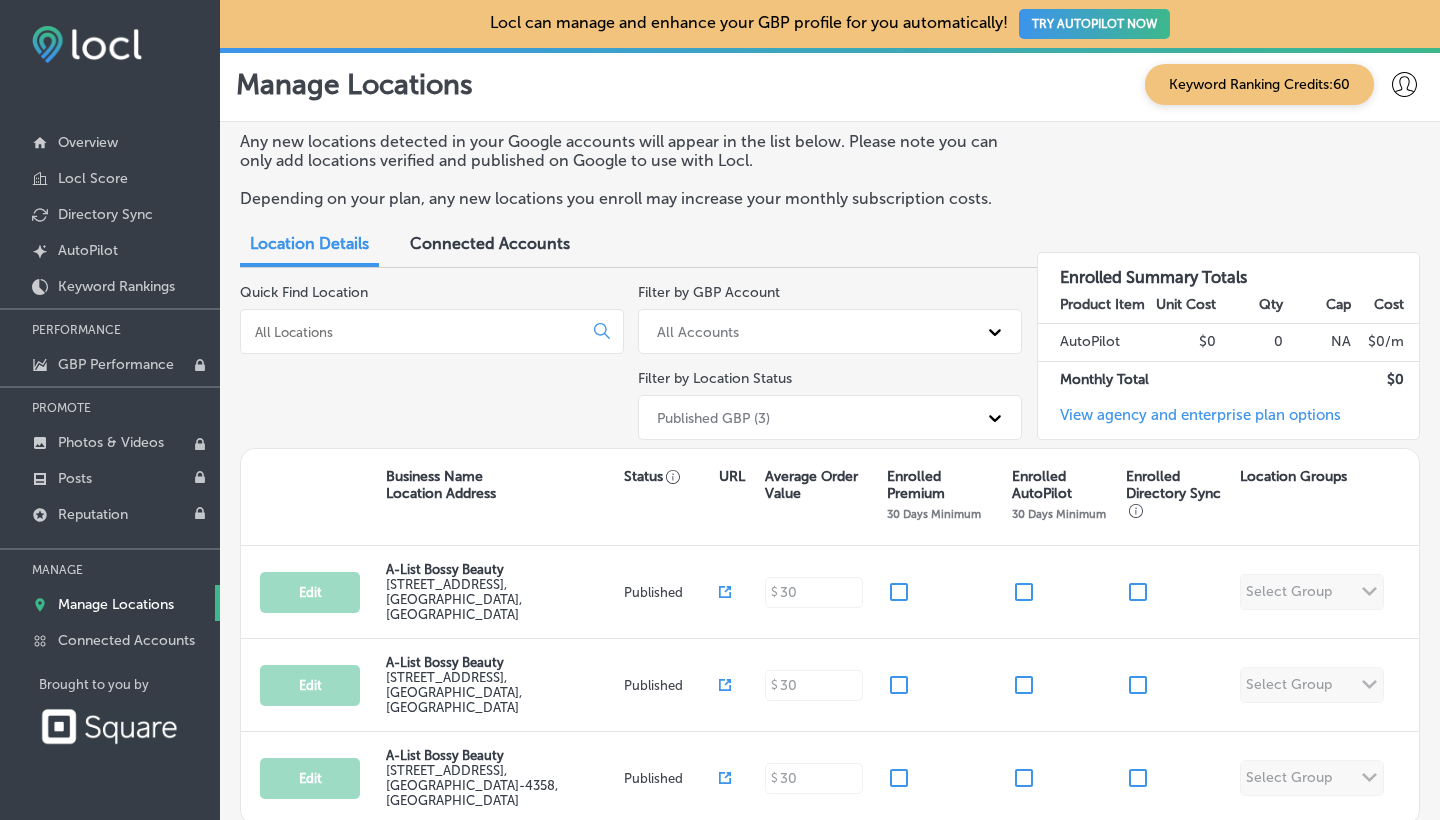 scroll, scrollTop: 0, scrollLeft: 0, axis: both 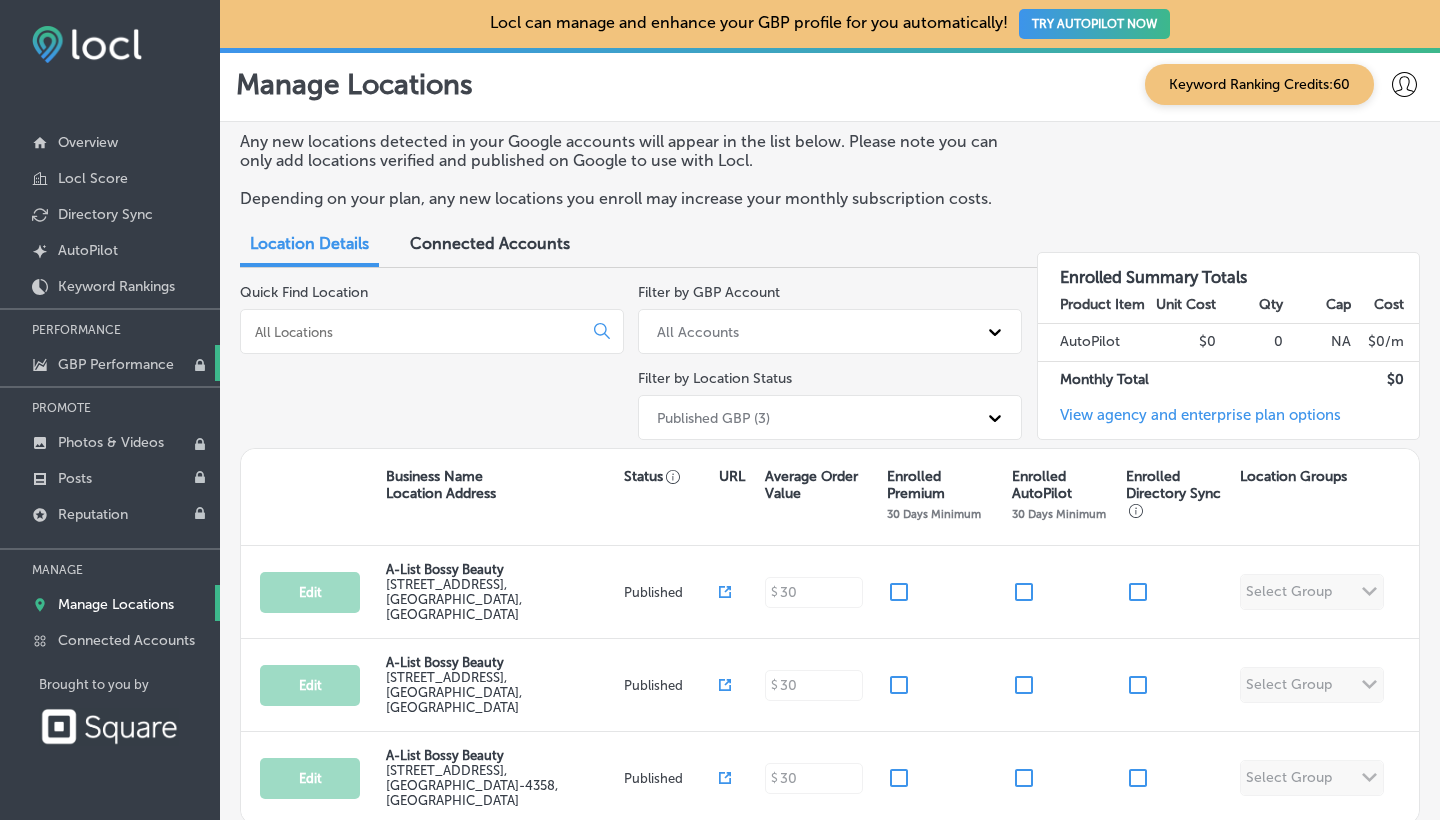 click on "GBP Performance" at bounding box center (116, 364) 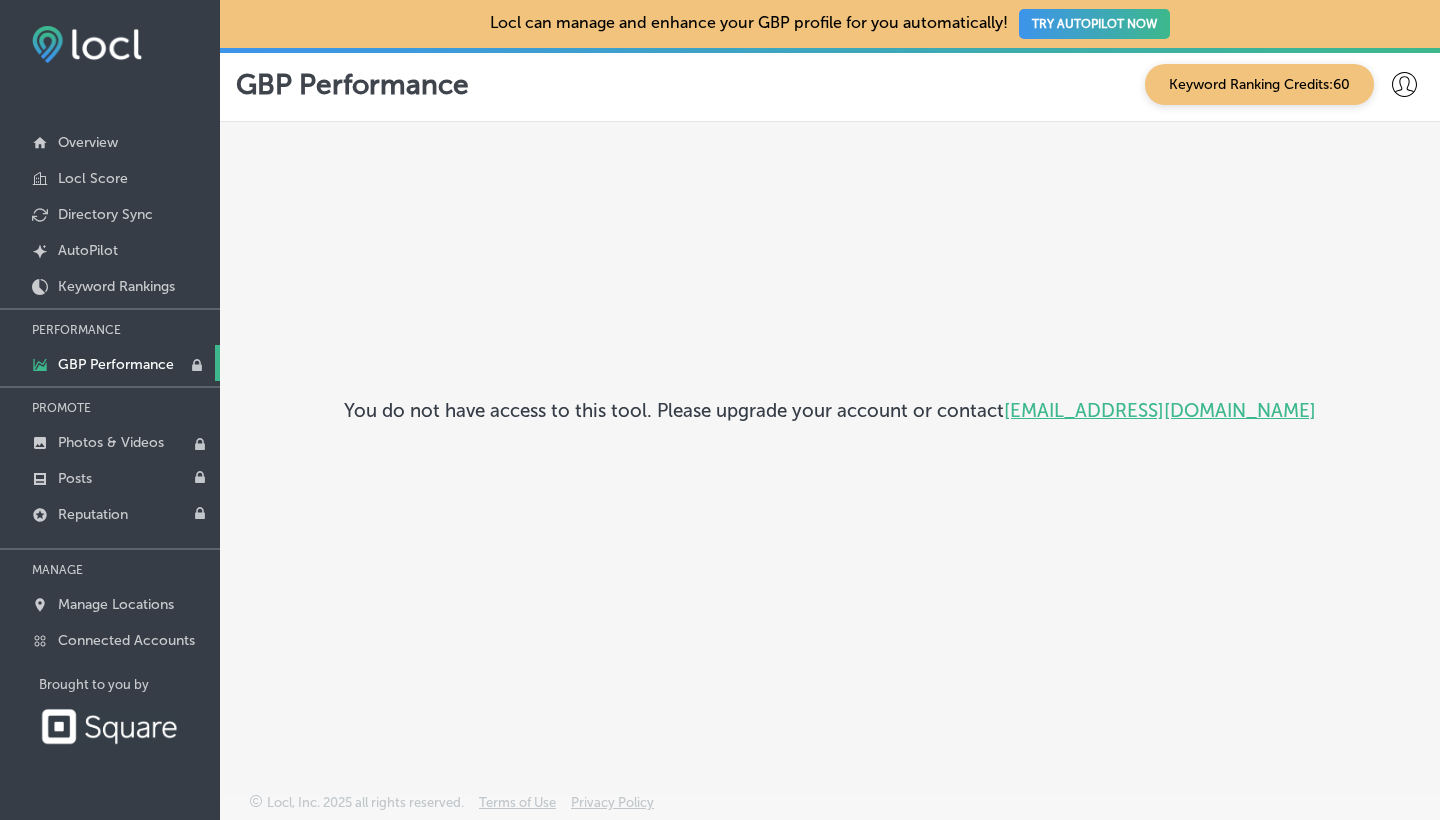 click on "GBP Performance" at bounding box center (116, 364) 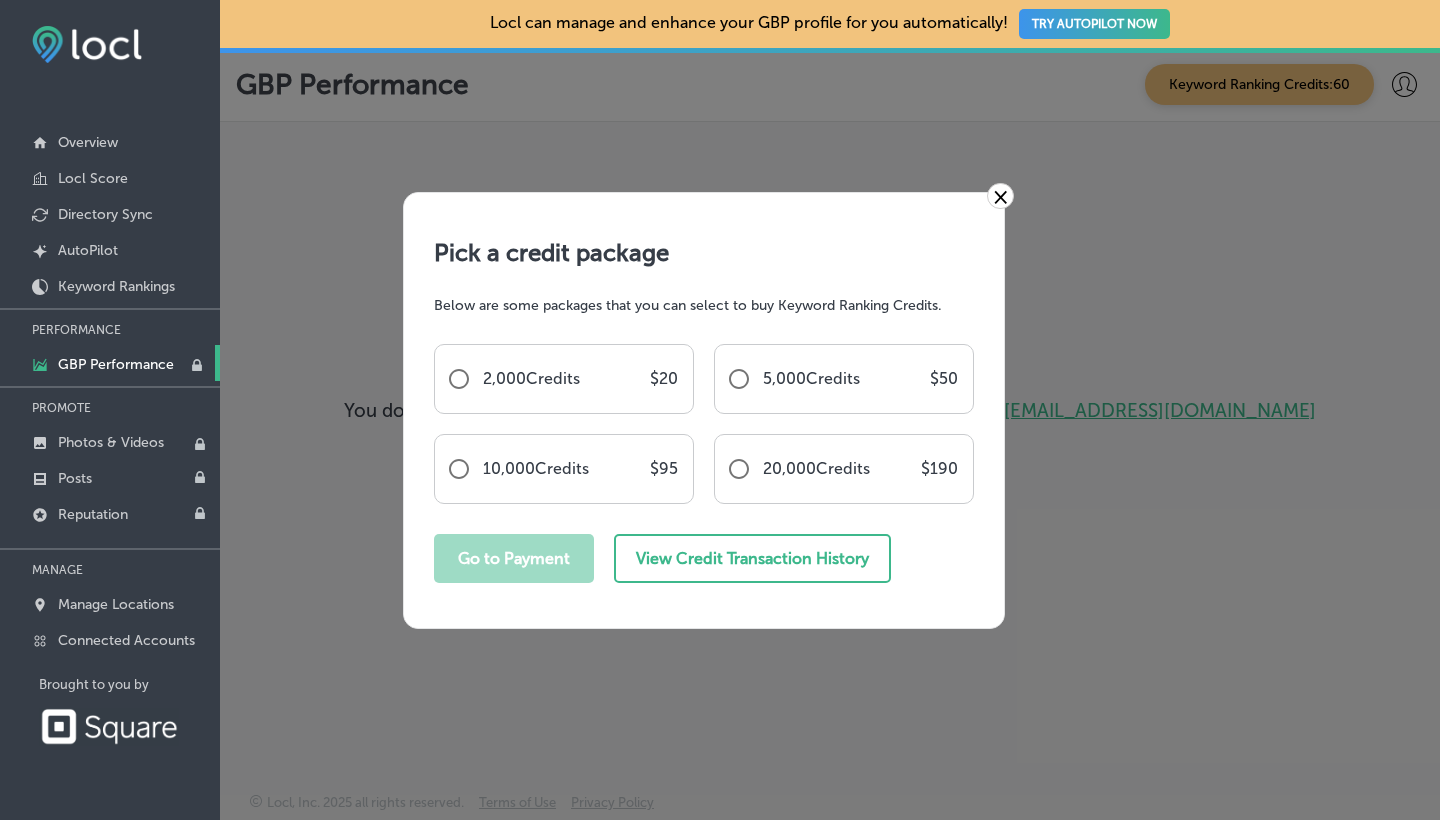 click on "×" at bounding box center (1000, 196) 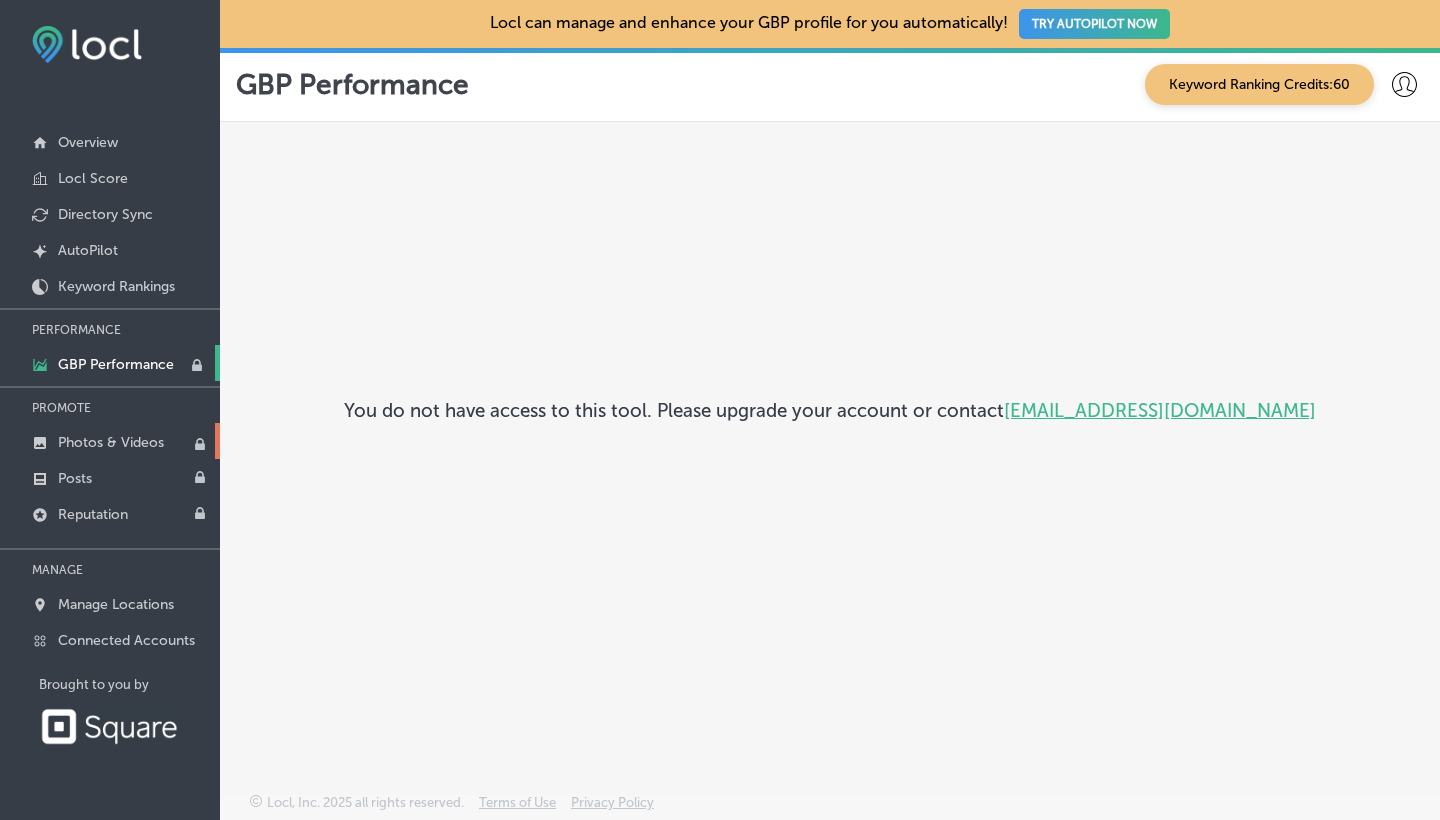 click on "Photos & Videos" at bounding box center (111, 442) 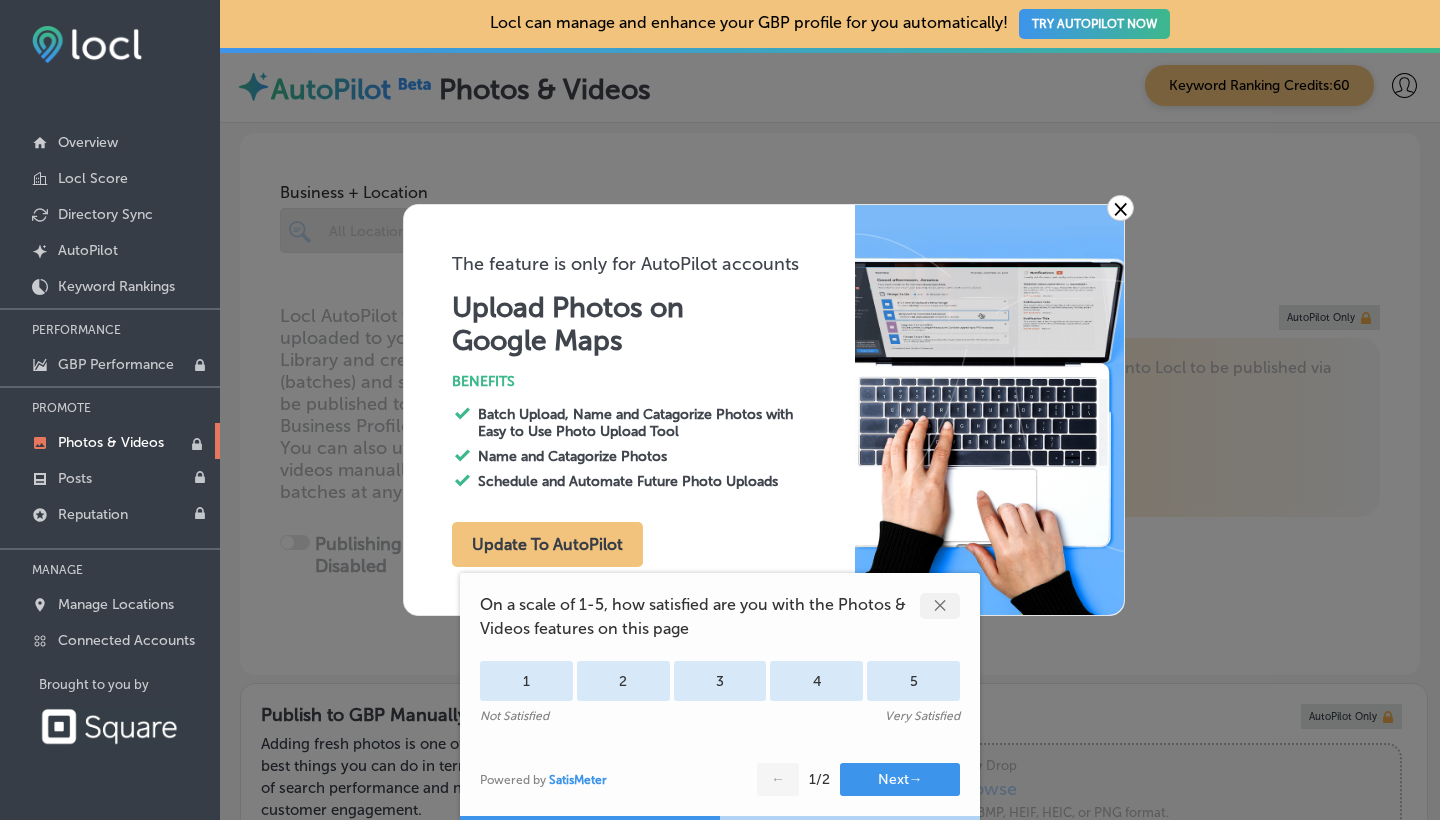 type on "0" 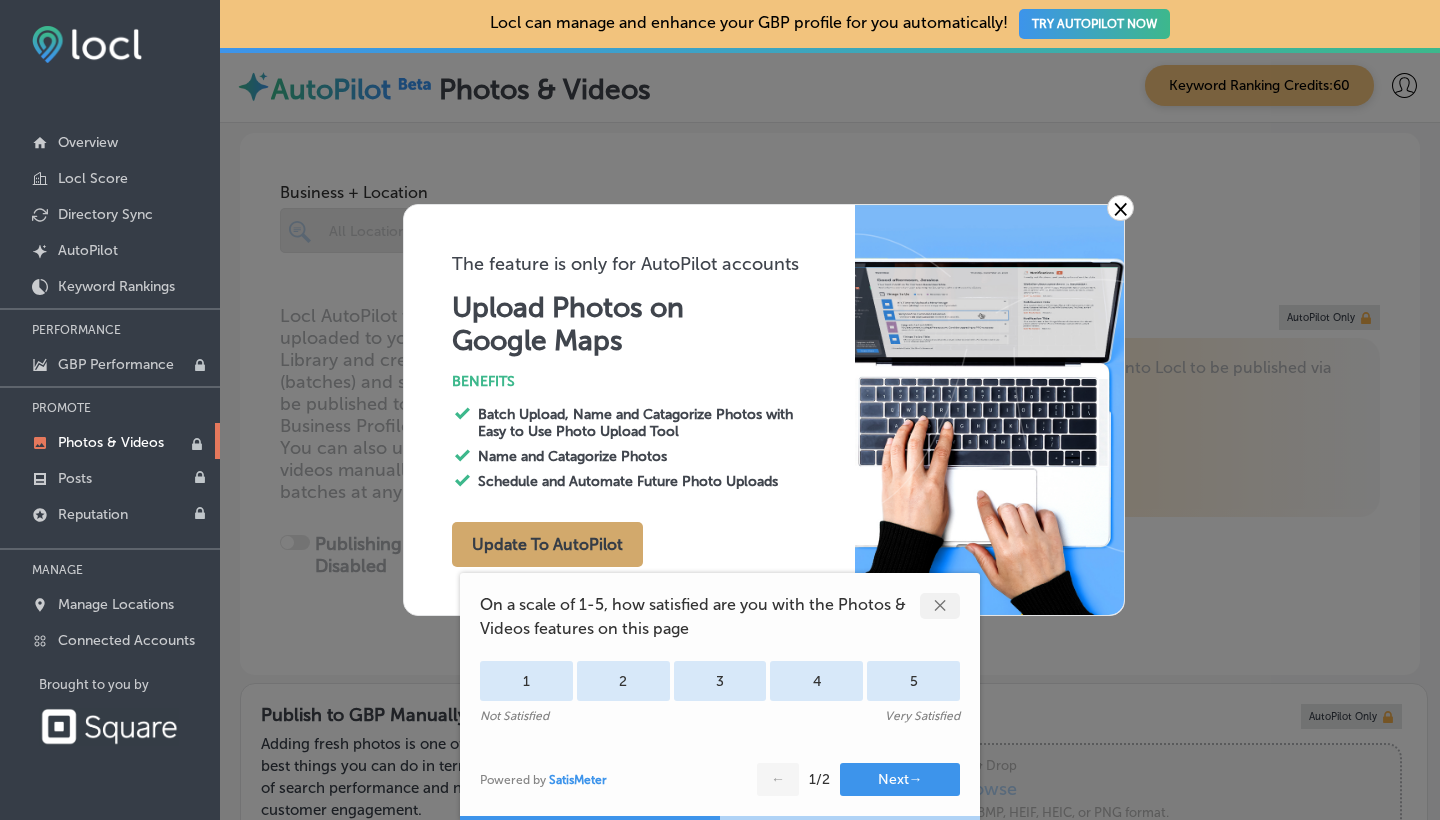 click on "Update To AutoPilot" at bounding box center (547, 544) 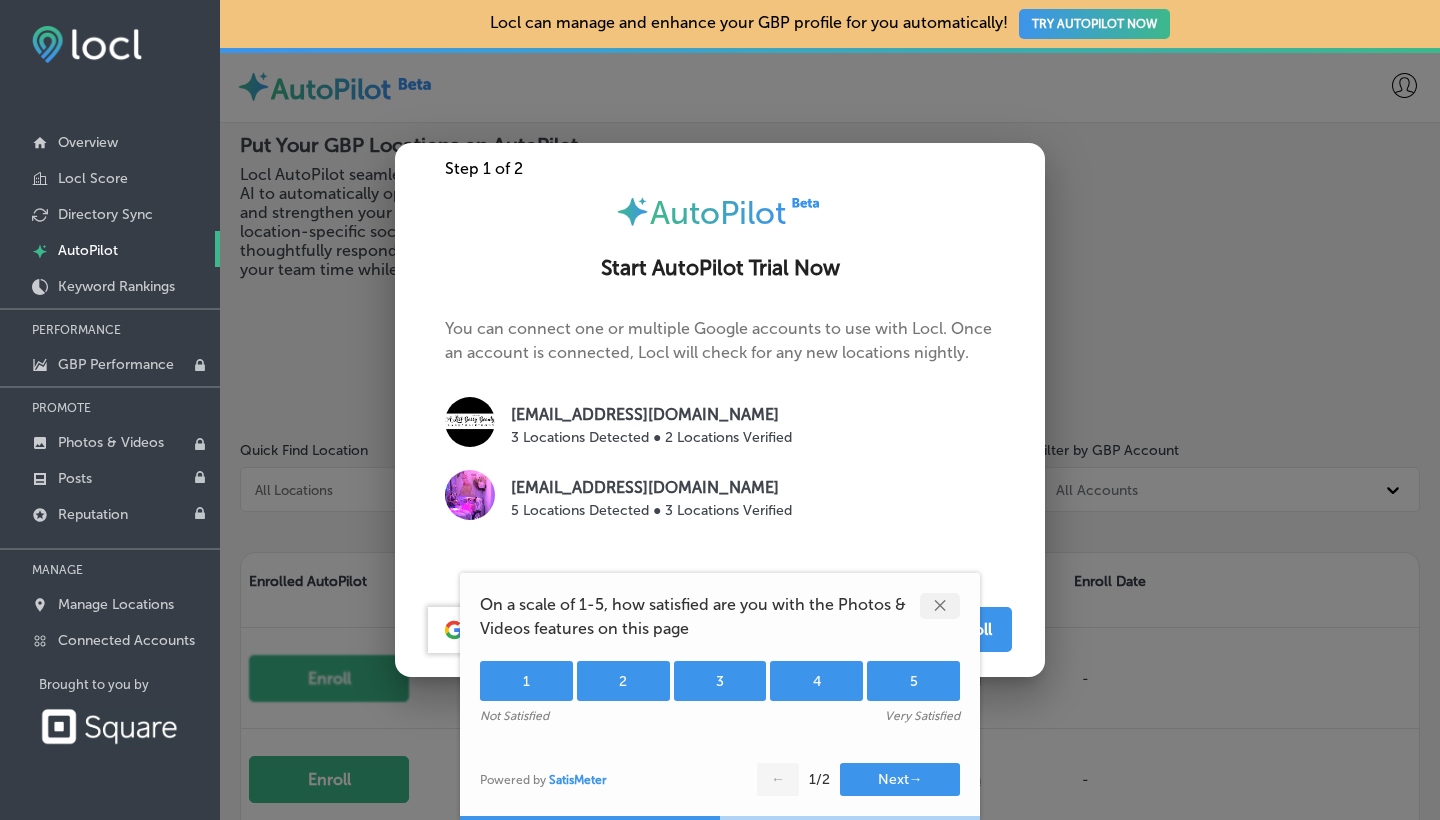 click on "5" at bounding box center (913, 681) 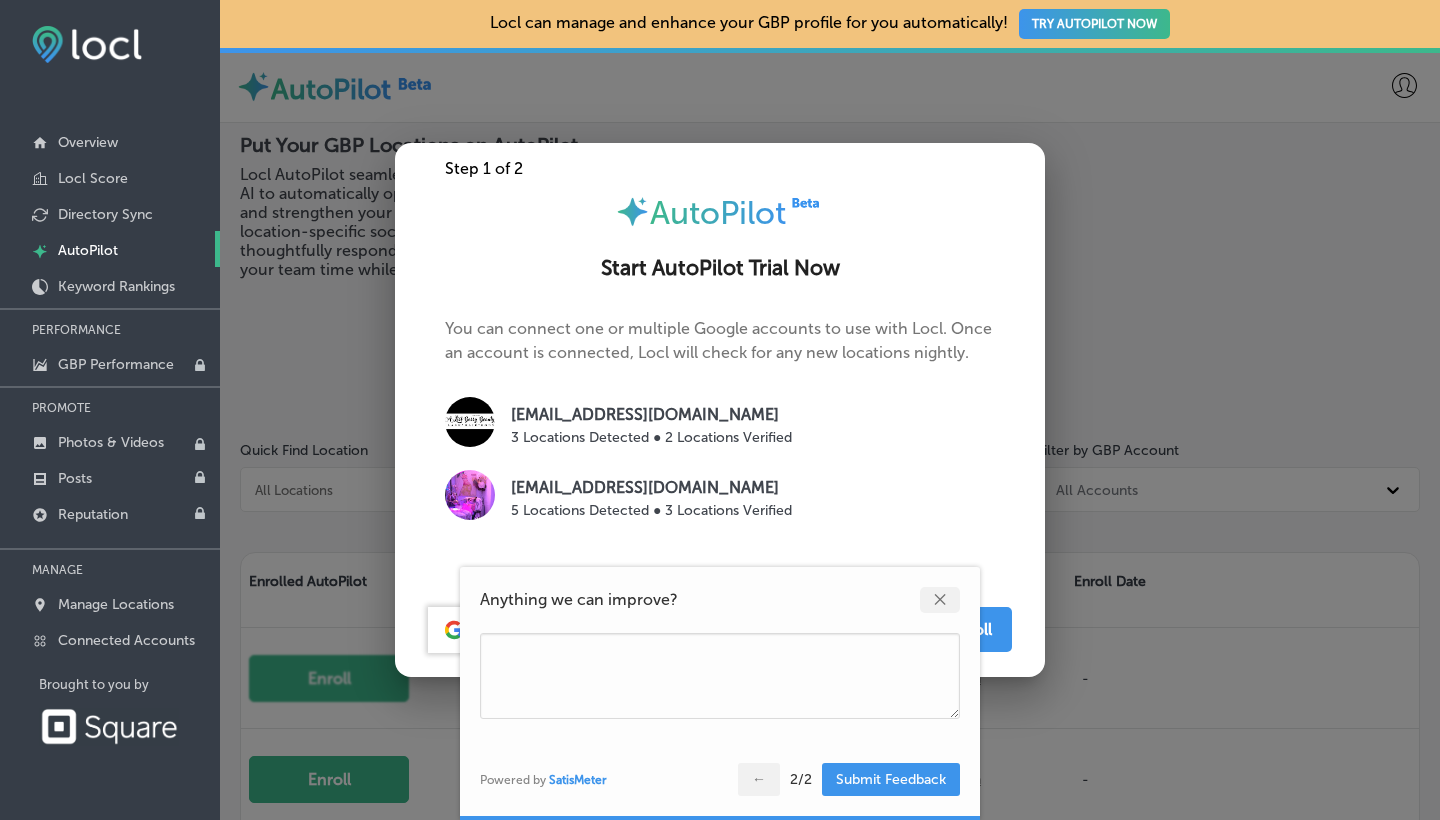 click on "Submit Feedback" at bounding box center [891, 779] 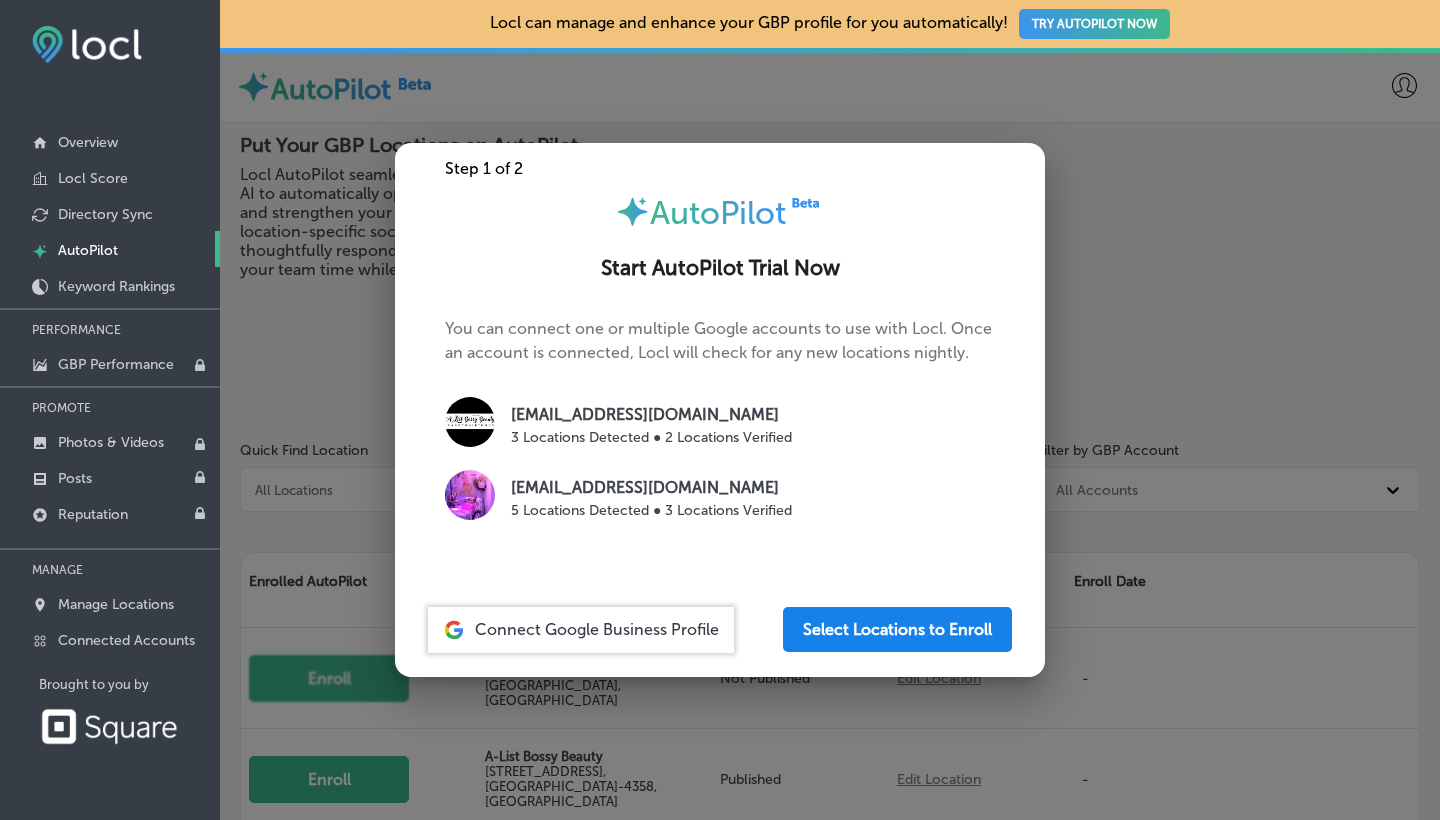 click on "Select Locations to Enroll" at bounding box center (897, 629) 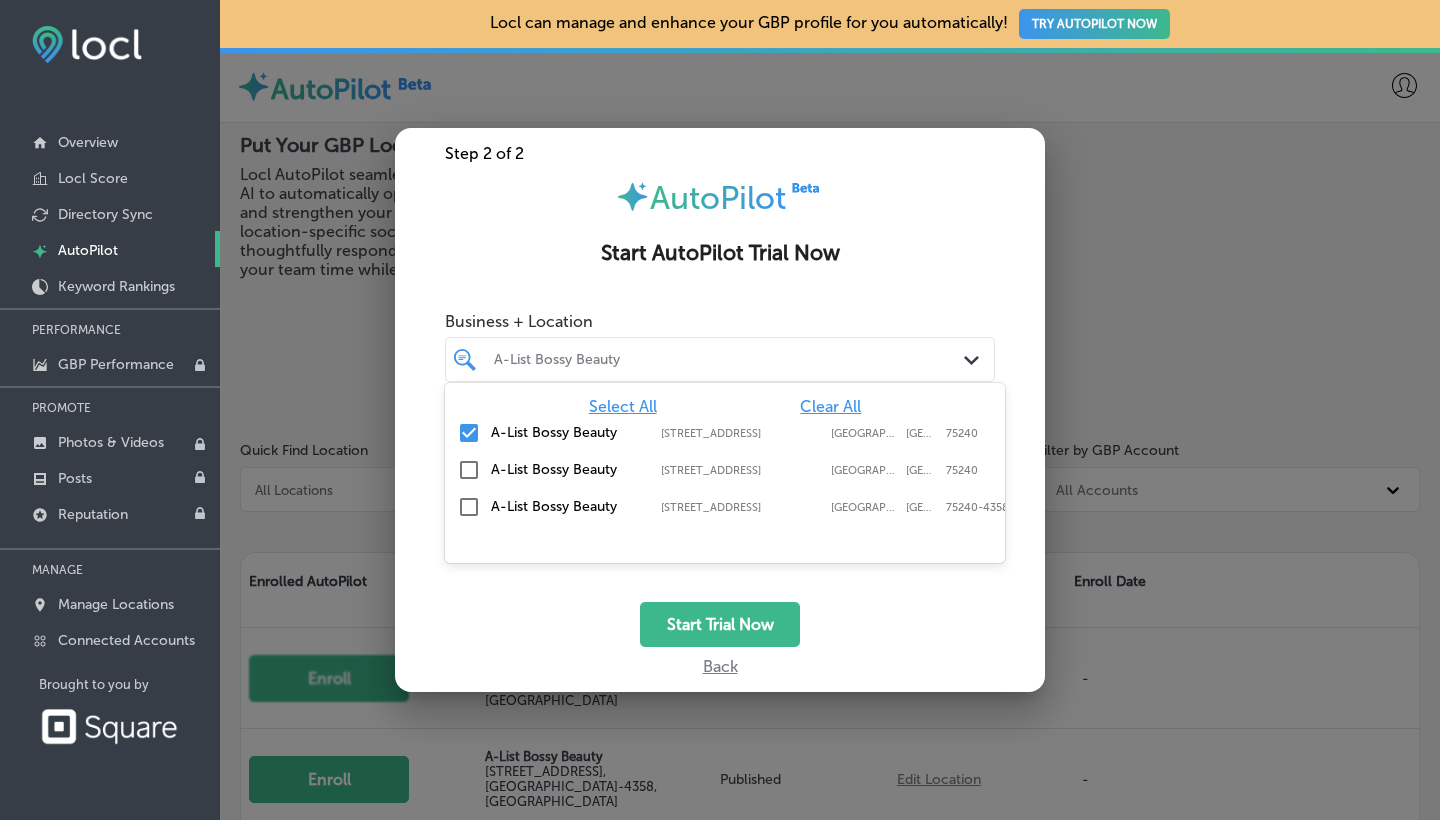 click at bounding box center [697, 359] 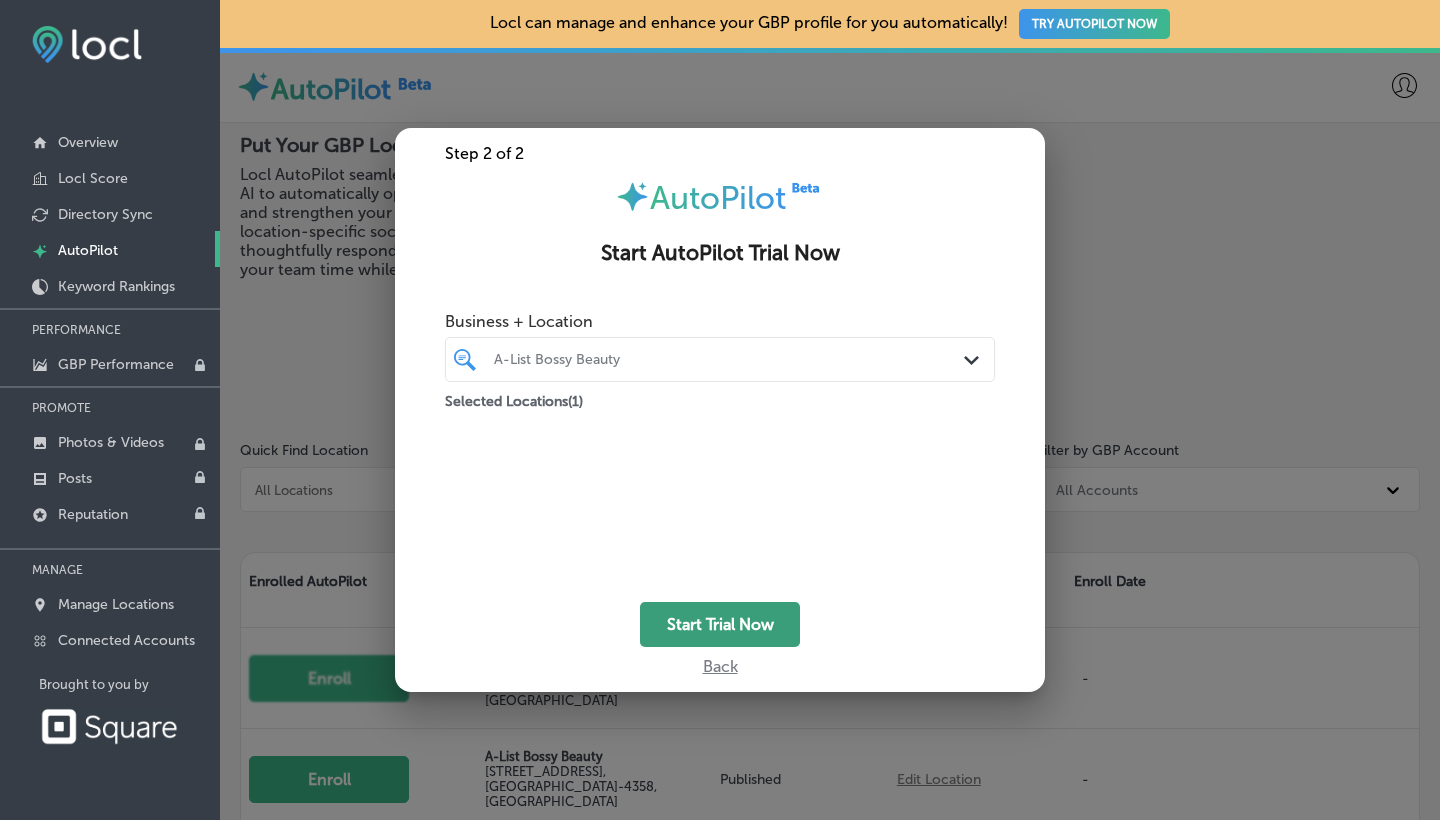 click on "Start Trial Now" at bounding box center [720, 624] 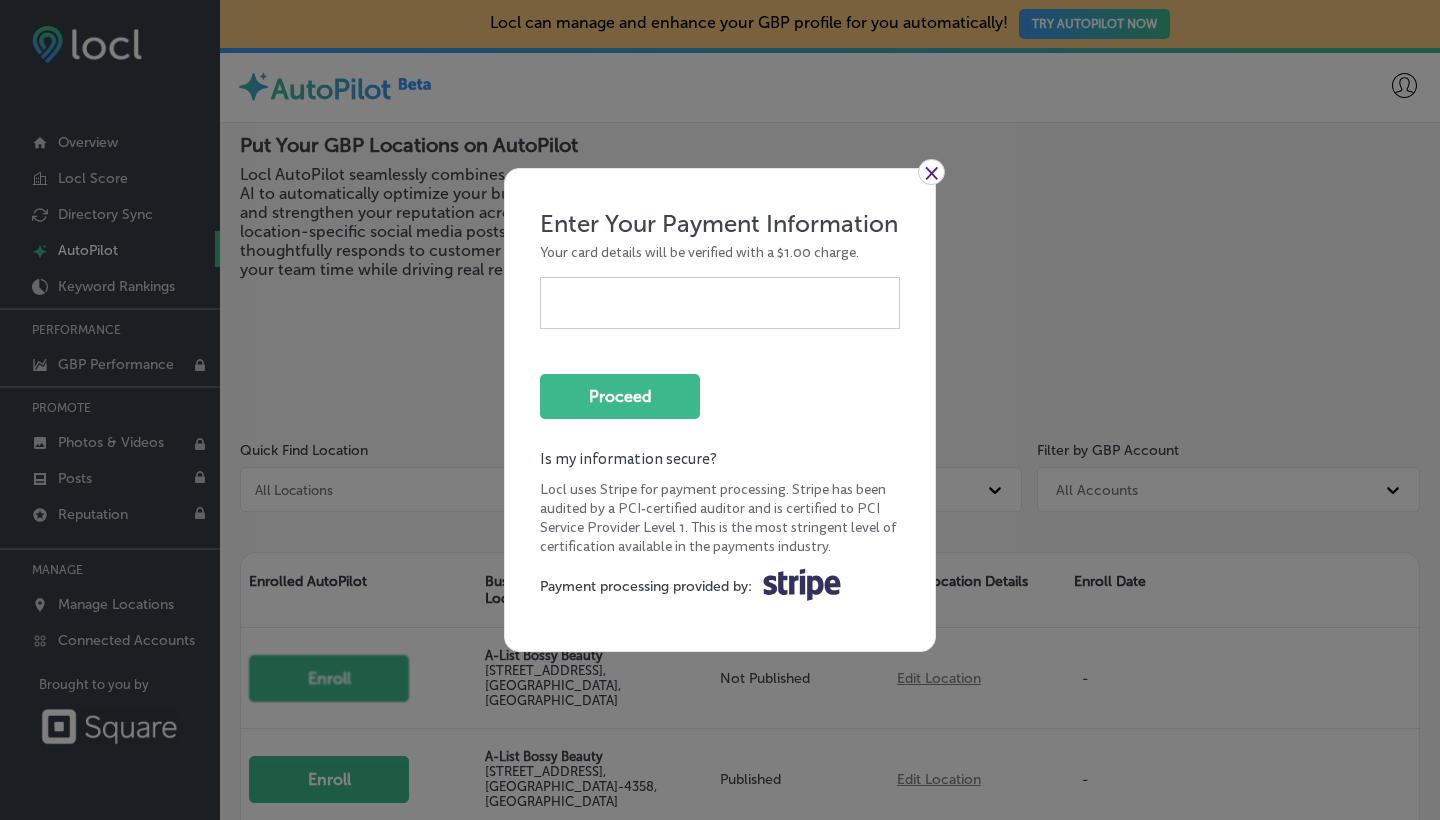 click on "×" at bounding box center [931, 172] 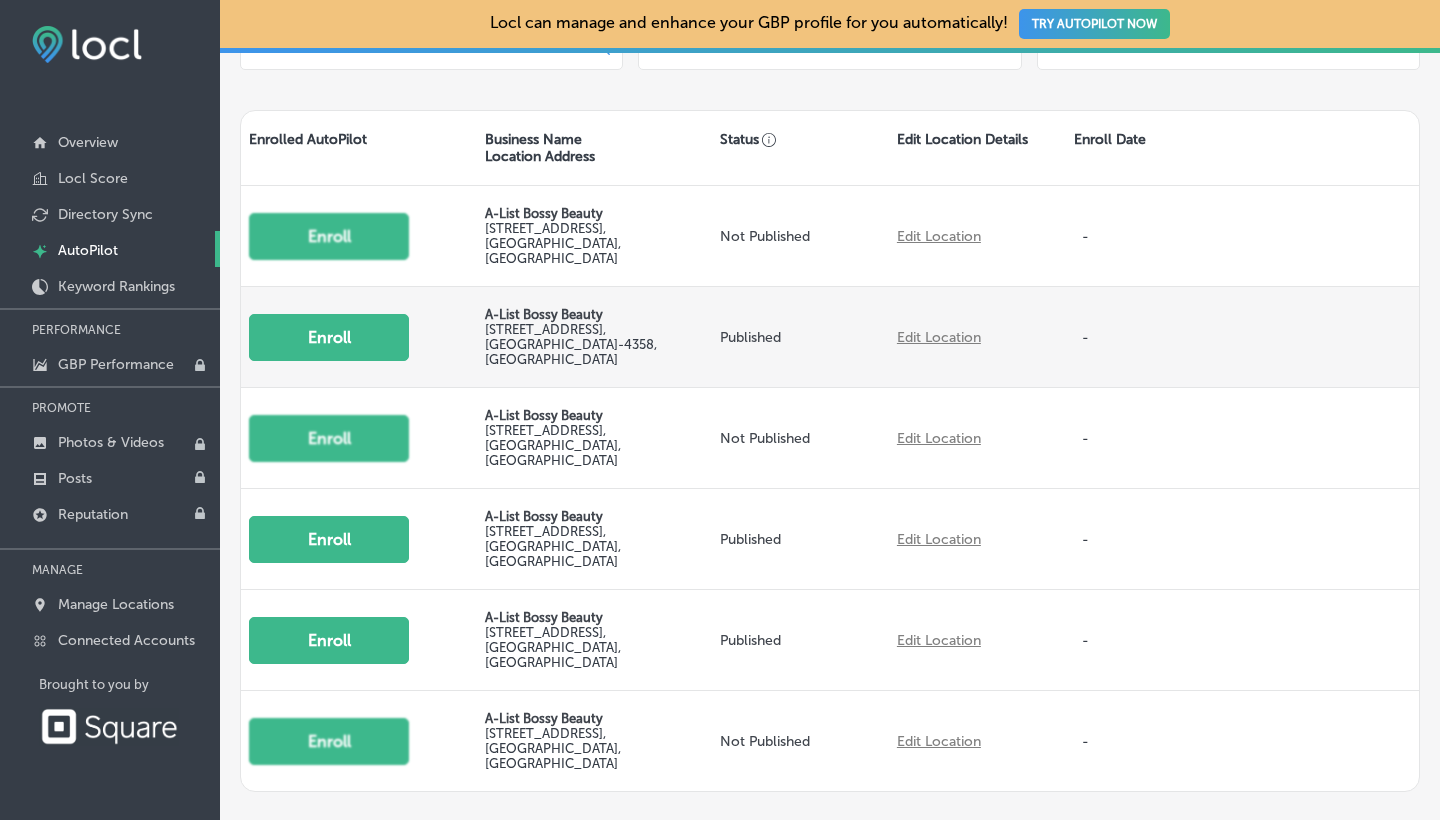 scroll, scrollTop: 432, scrollLeft: 0, axis: vertical 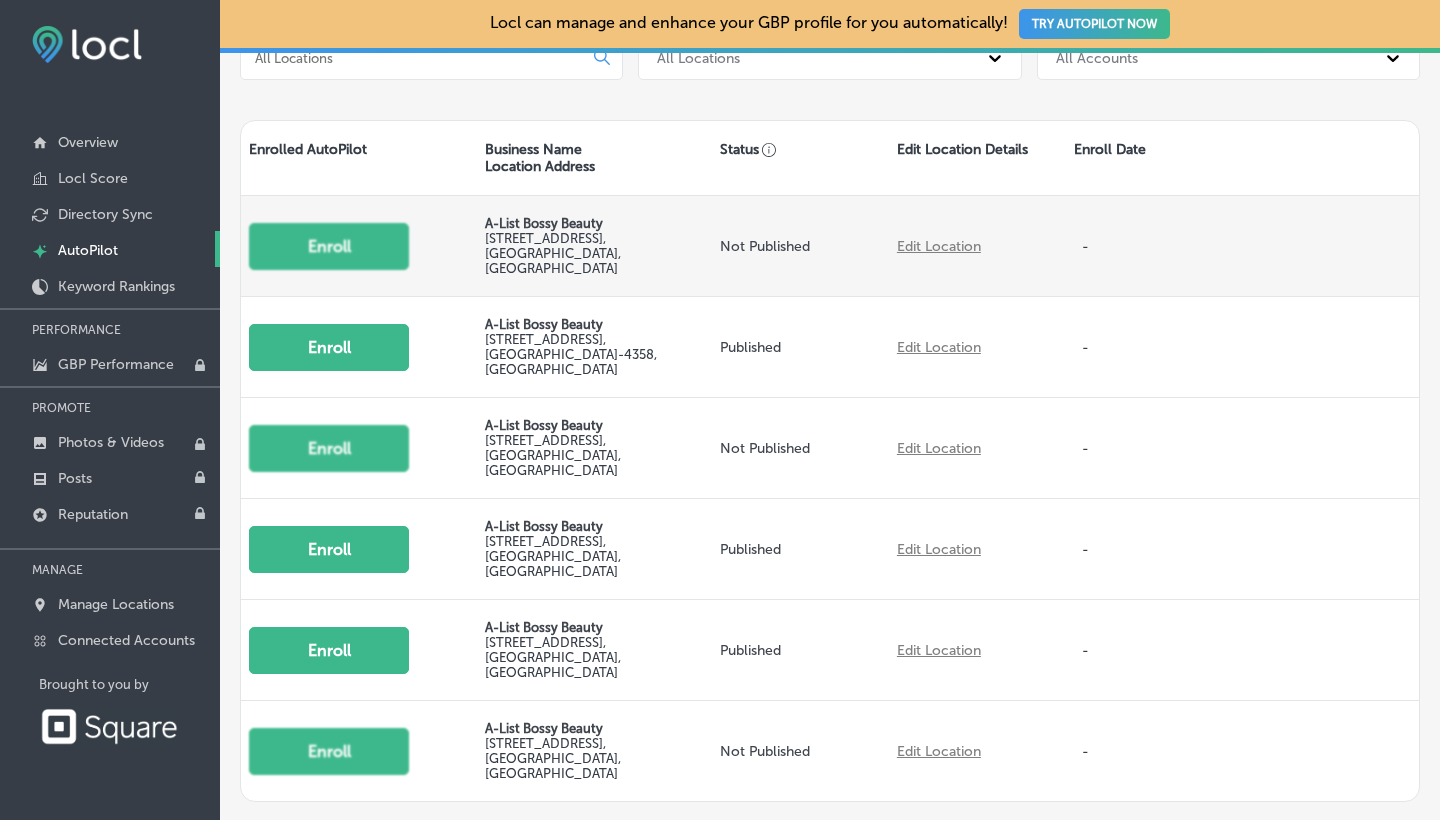 click on "Edit Location" at bounding box center [939, 246] 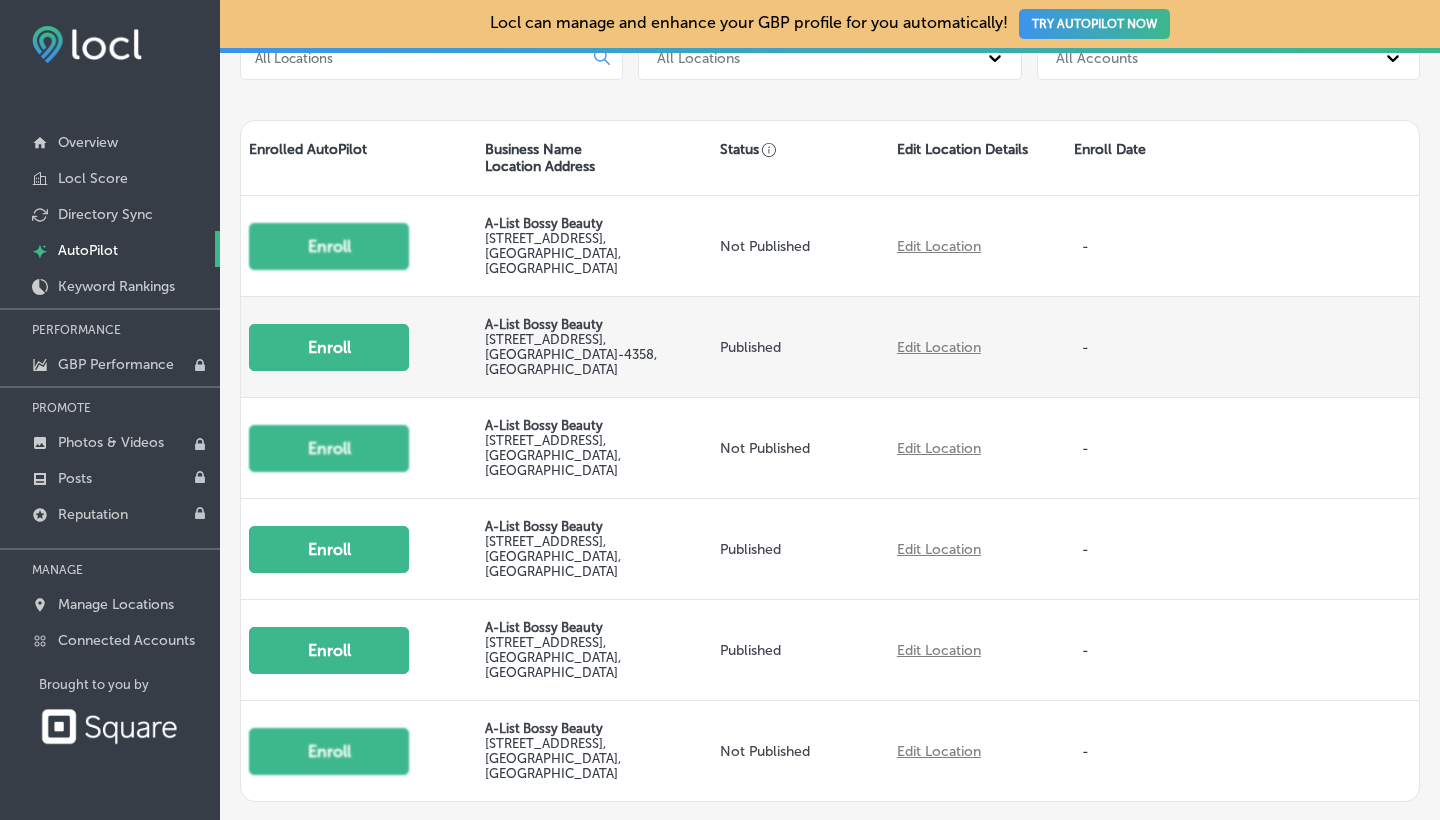 click on "Edit Location" at bounding box center [939, 347] 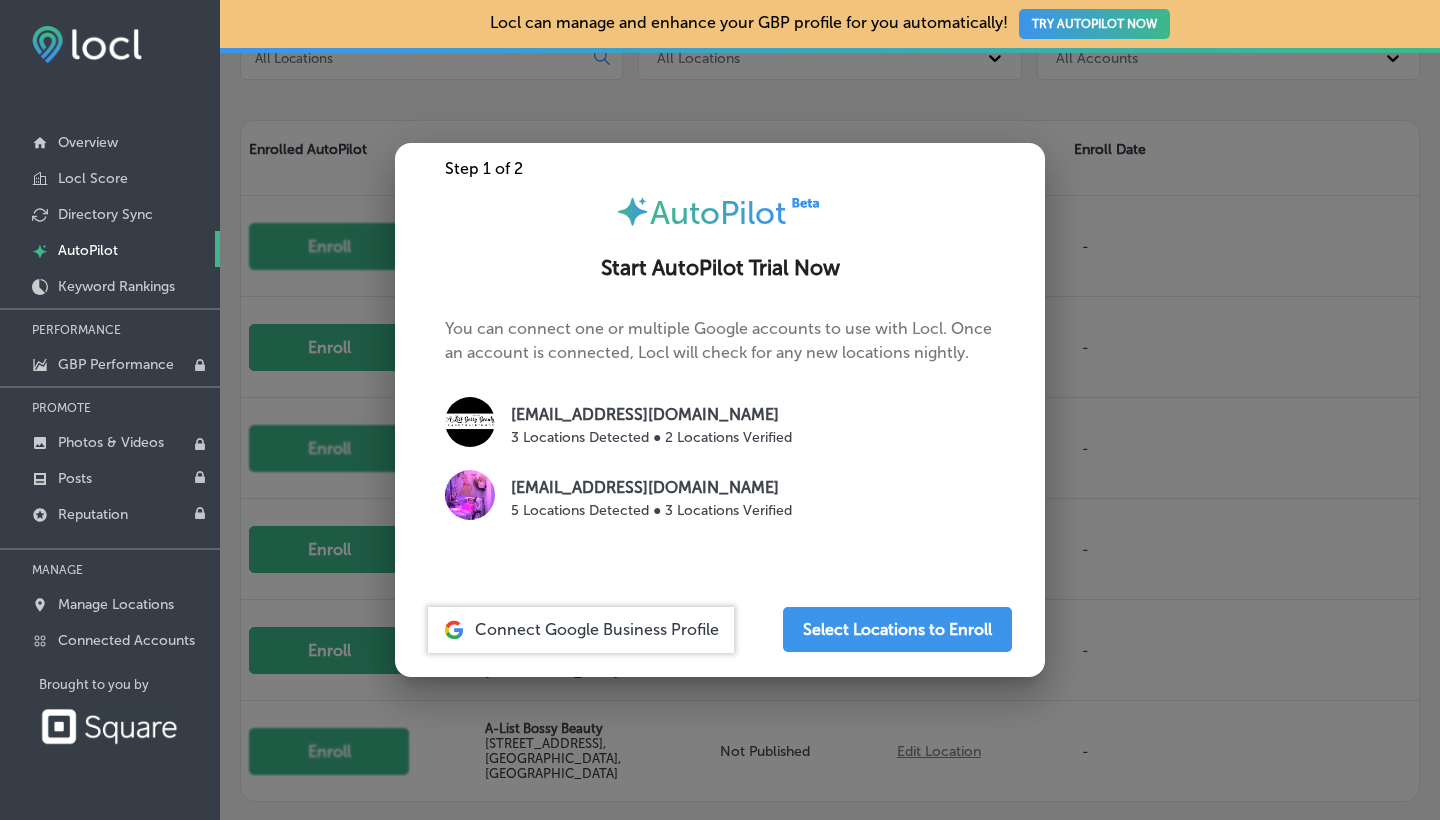 click on "[EMAIL_ADDRESS][DOMAIN_NAME]" at bounding box center [651, 488] 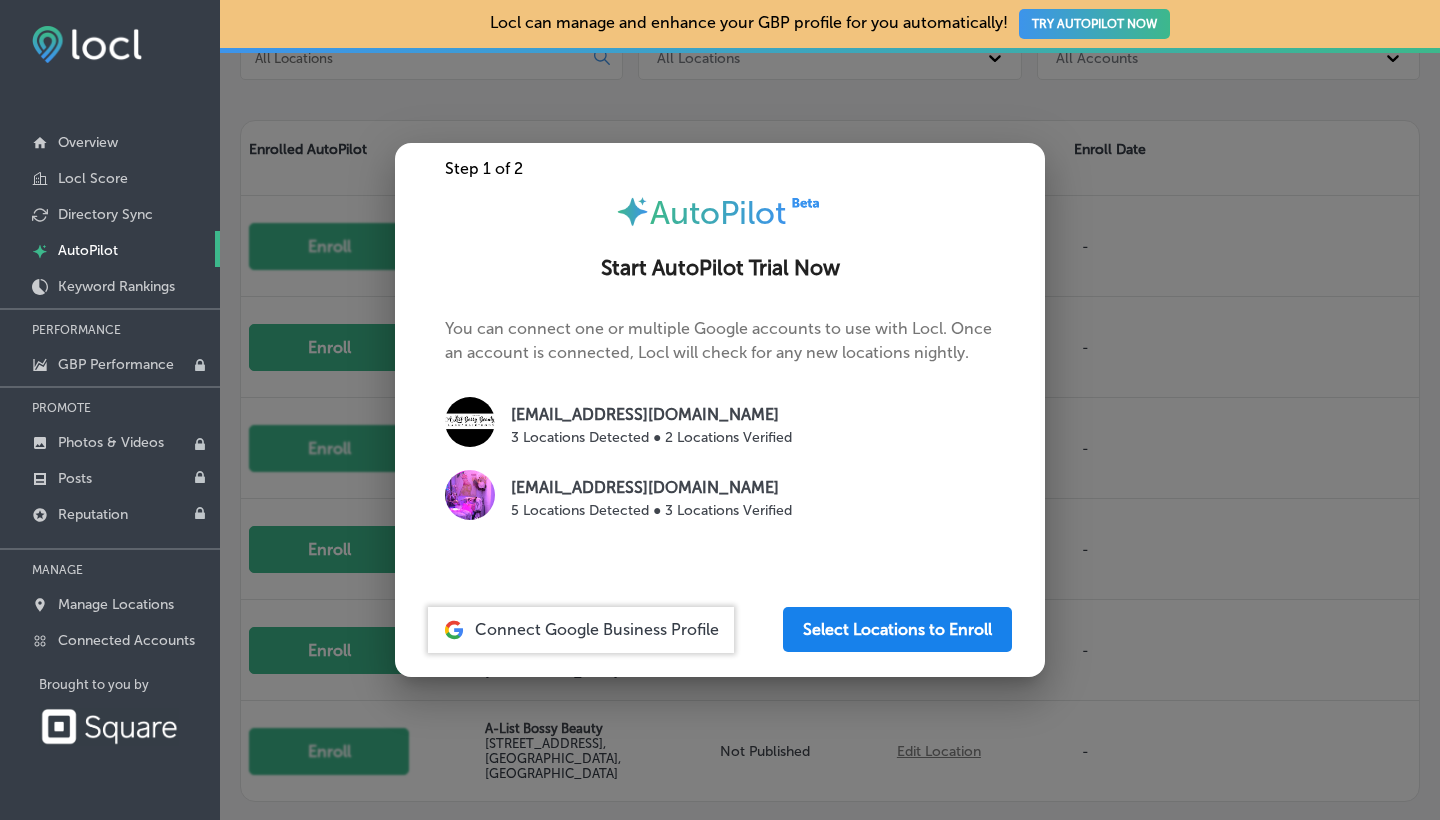 click on "Select Locations to Enroll" at bounding box center (897, 629) 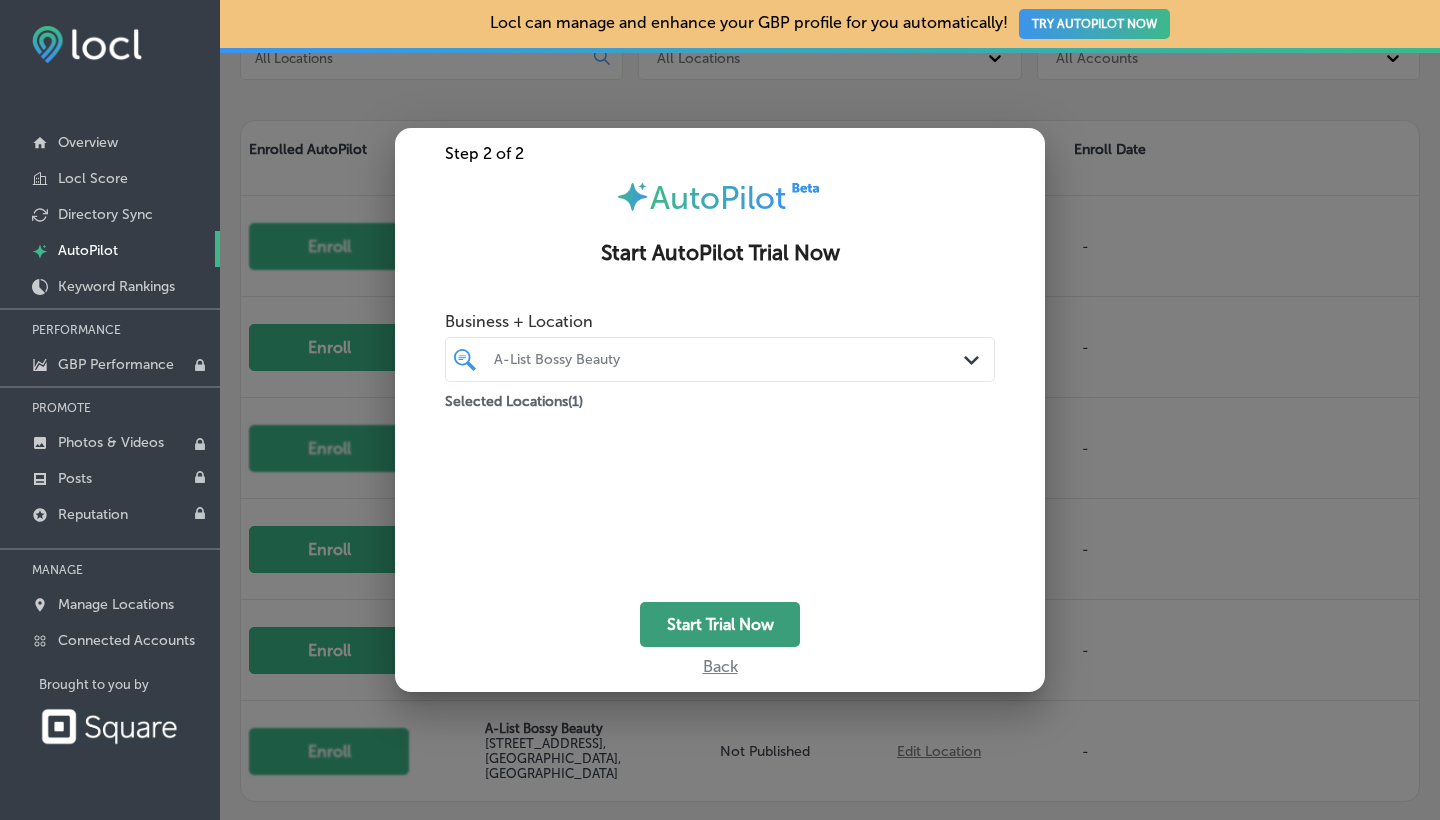 click on "Start Trial Now" at bounding box center (720, 624) 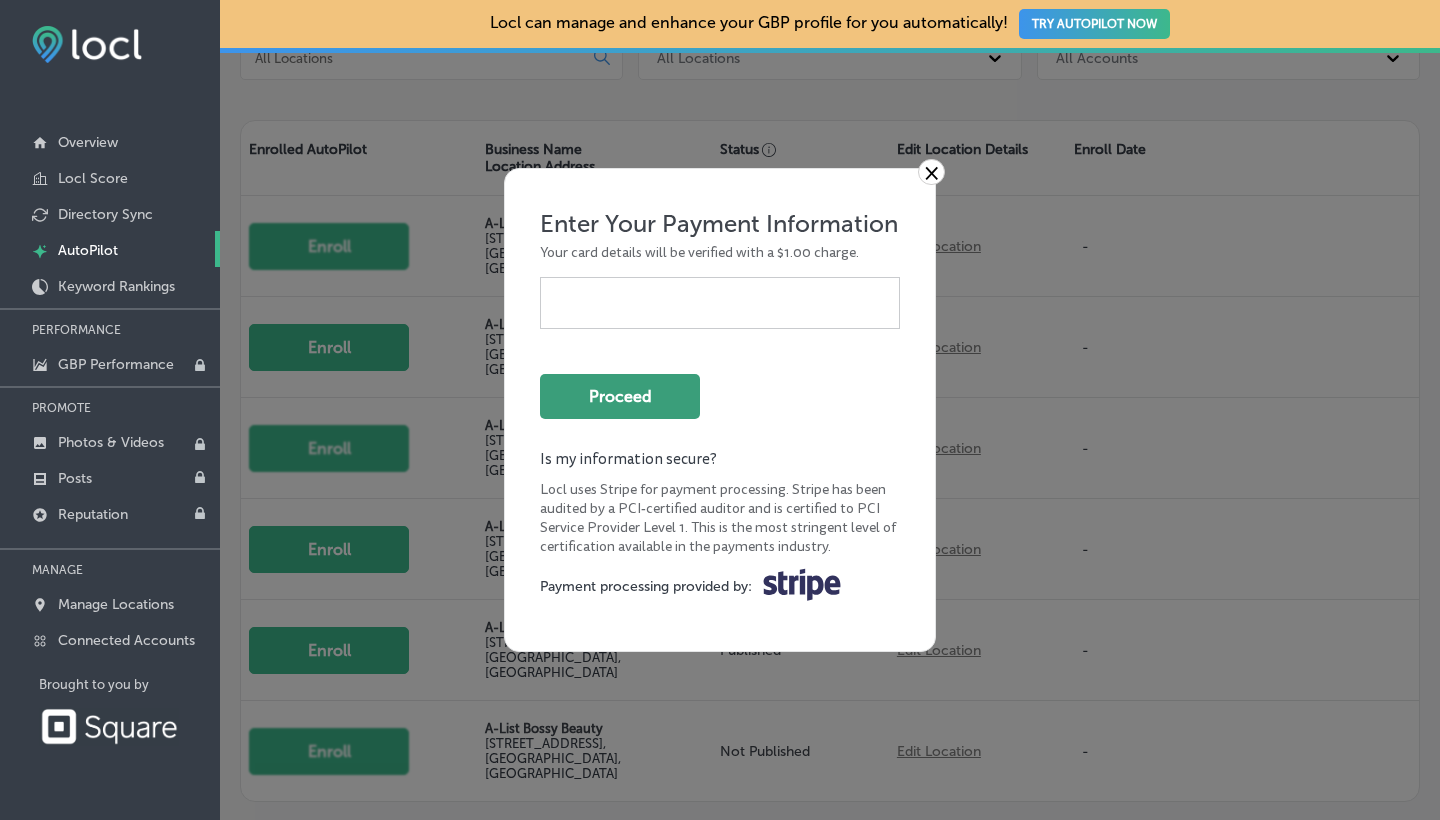 click on "Proceed" at bounding box center (620, 396) 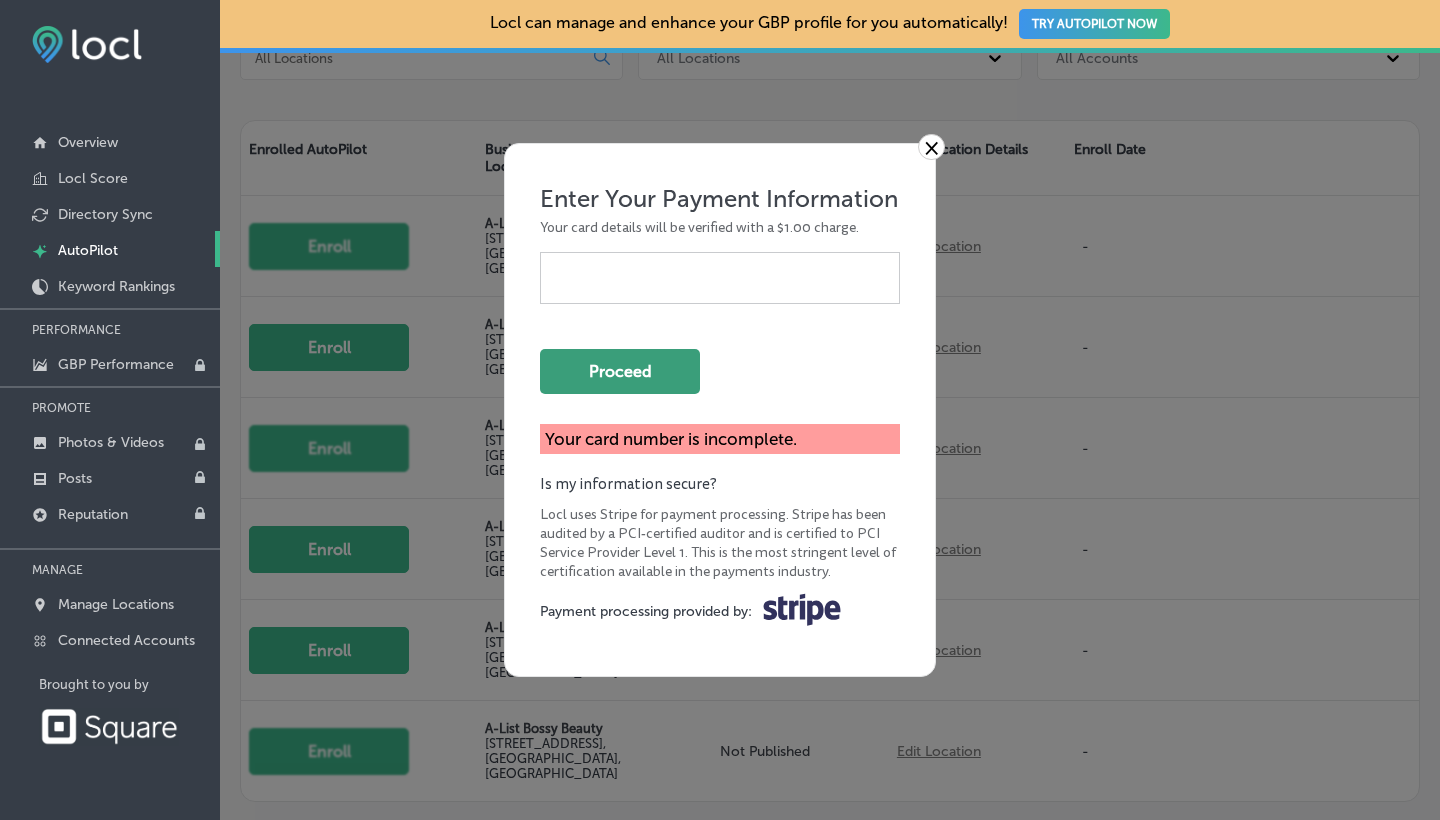 click on "Proceed" at bounding box center (620, 371) 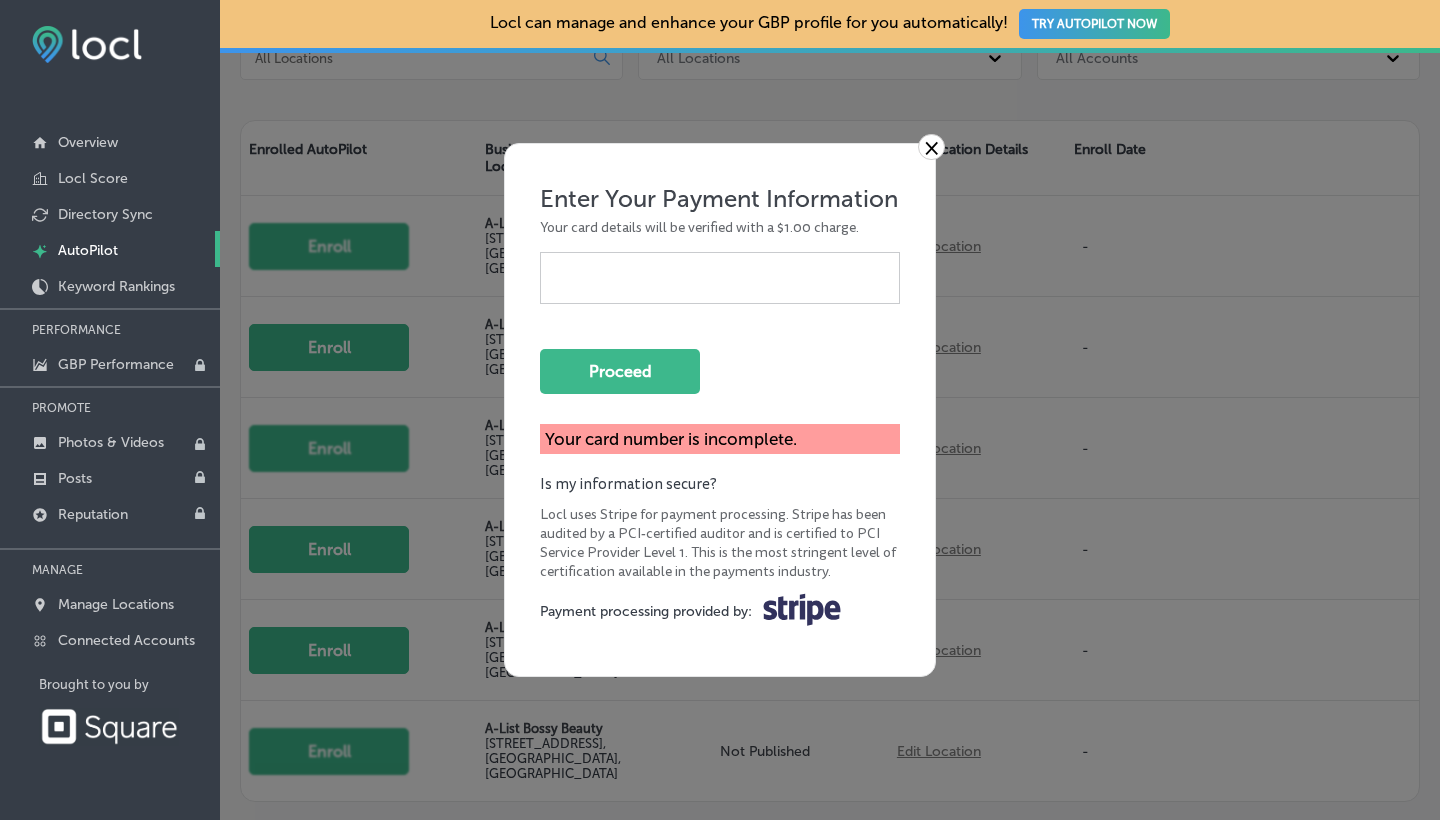 click on "×" at bounding box center (931, 147) 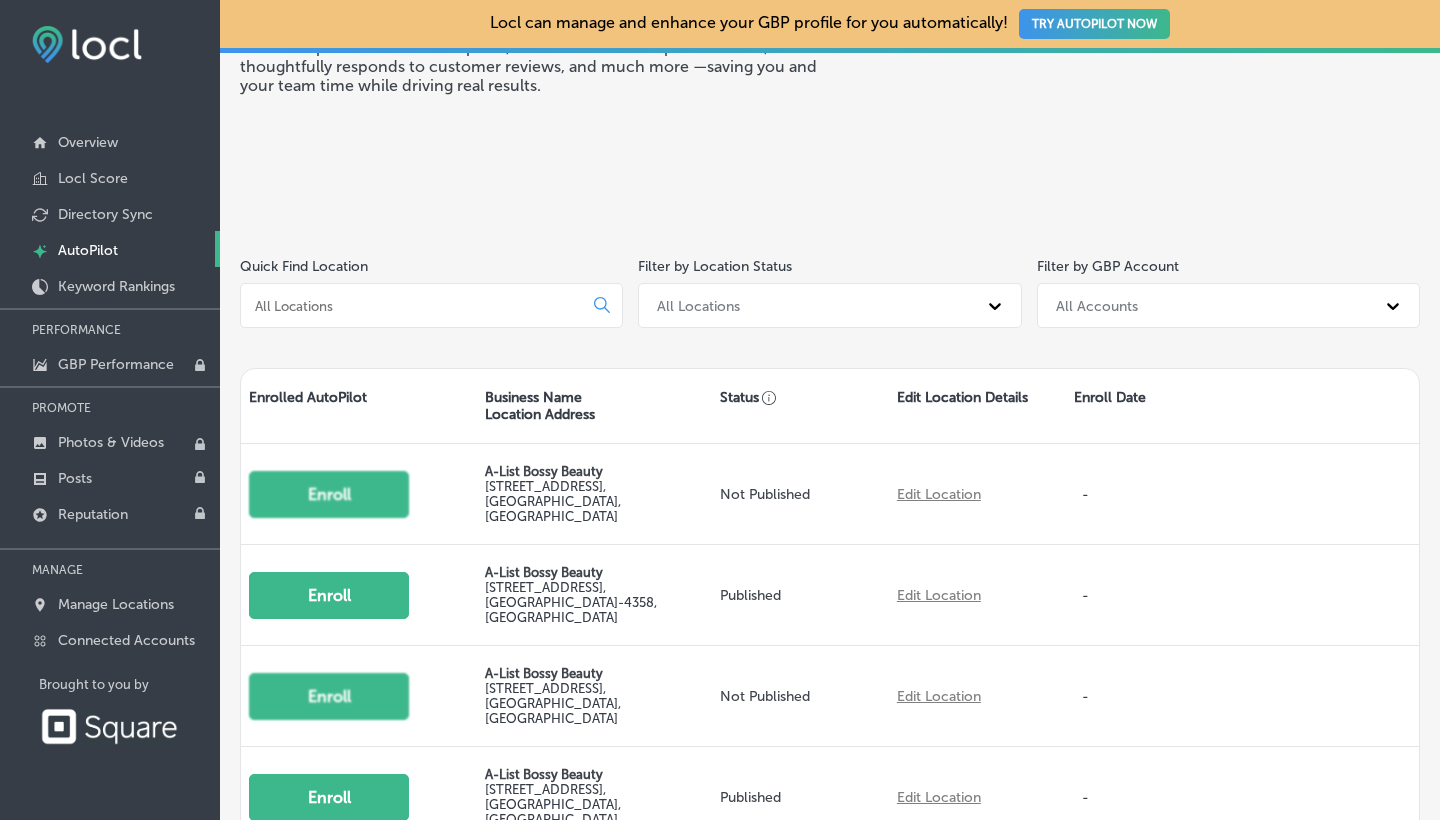 scroll, scrollTop: 149, scrollLeft: 0, axis: vertical 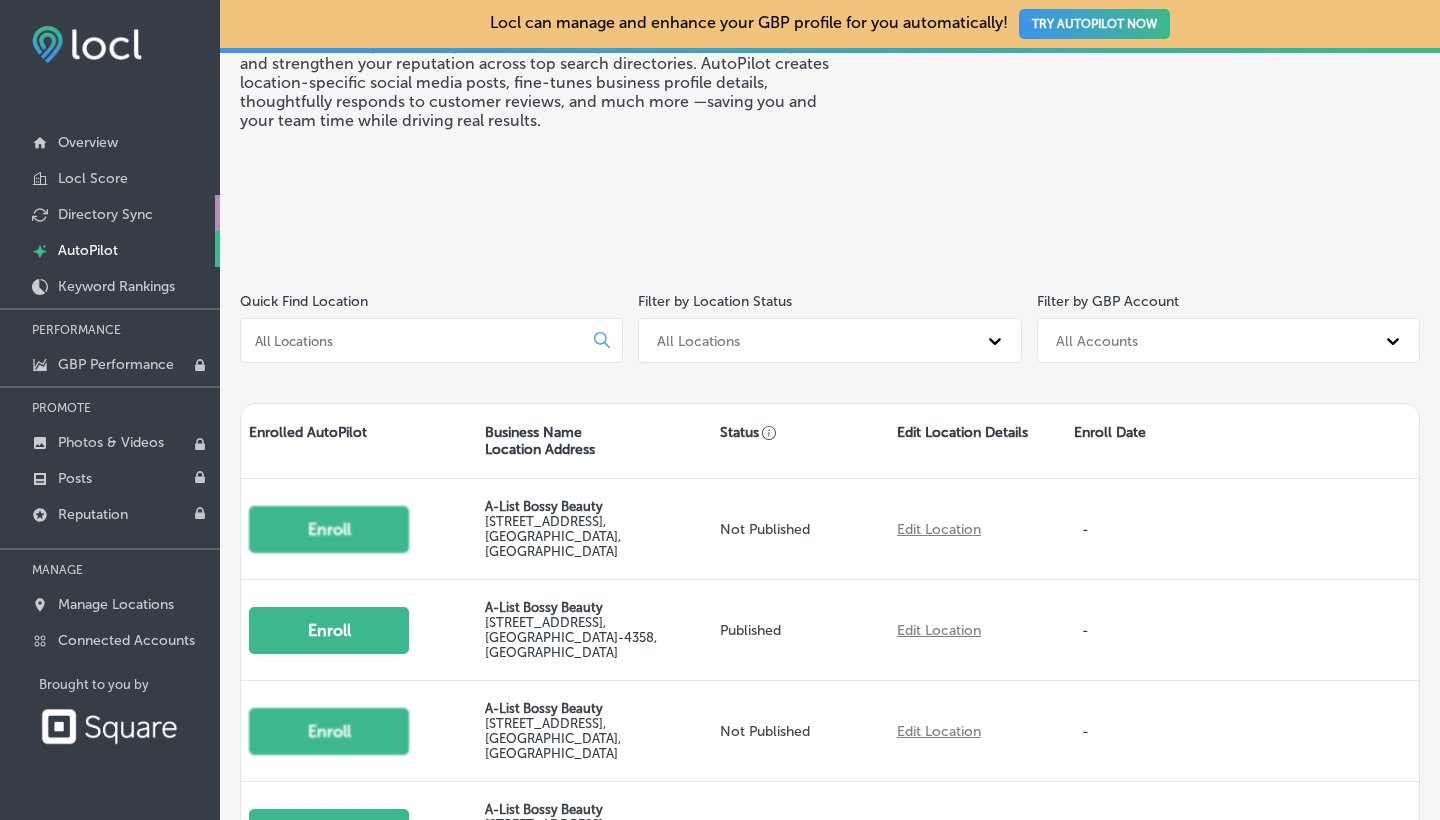 click on "Directory Sync" at bounding box center (105, 214) 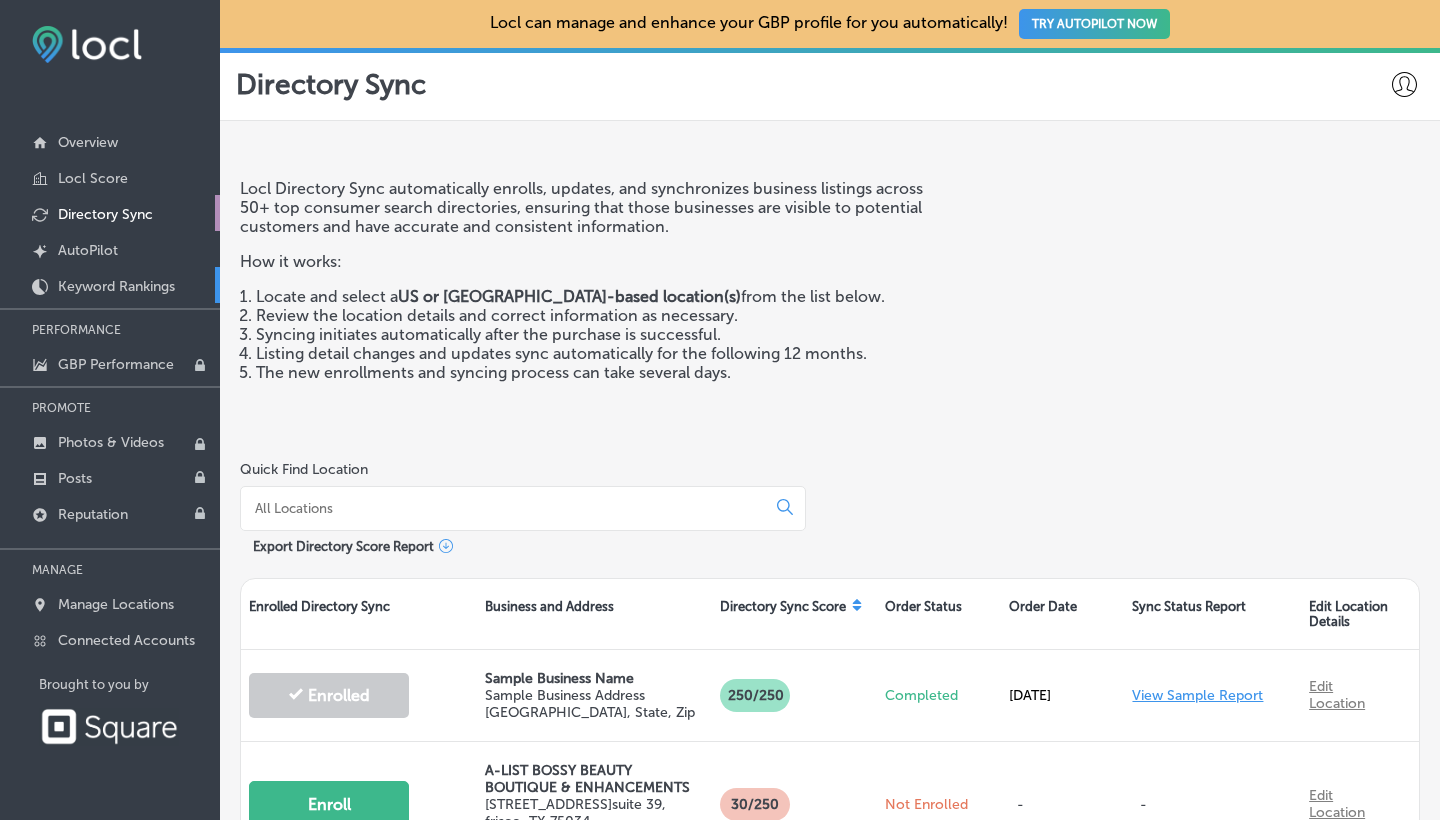 scroll, scrollTop: 0, scrollLeft: 0, axis: both 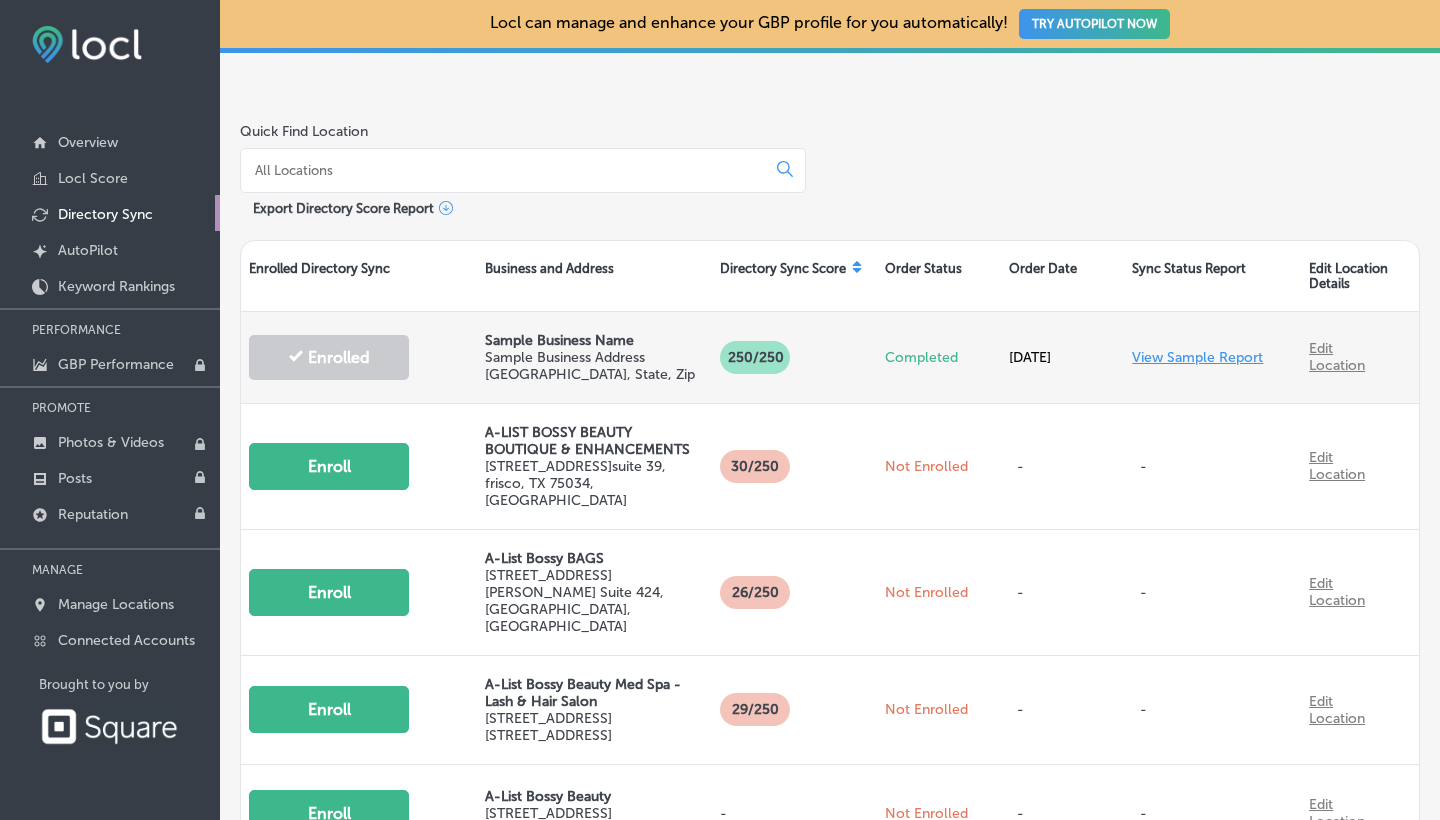 click on "View Sample Report" at bounding box center (1197, 357) 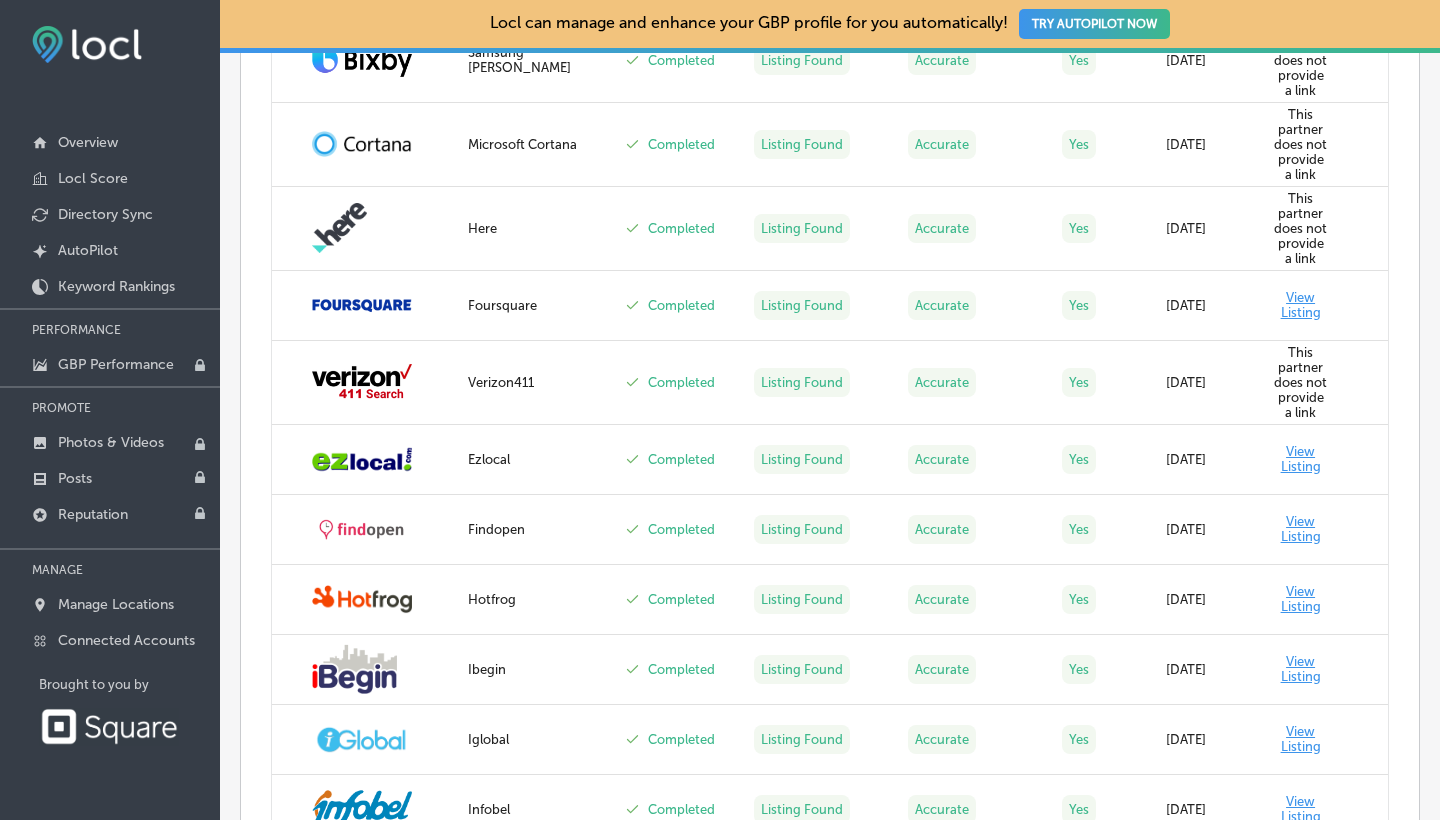 scroll, scrollTop: 1475, scrollLeft: 0, axis: vertical 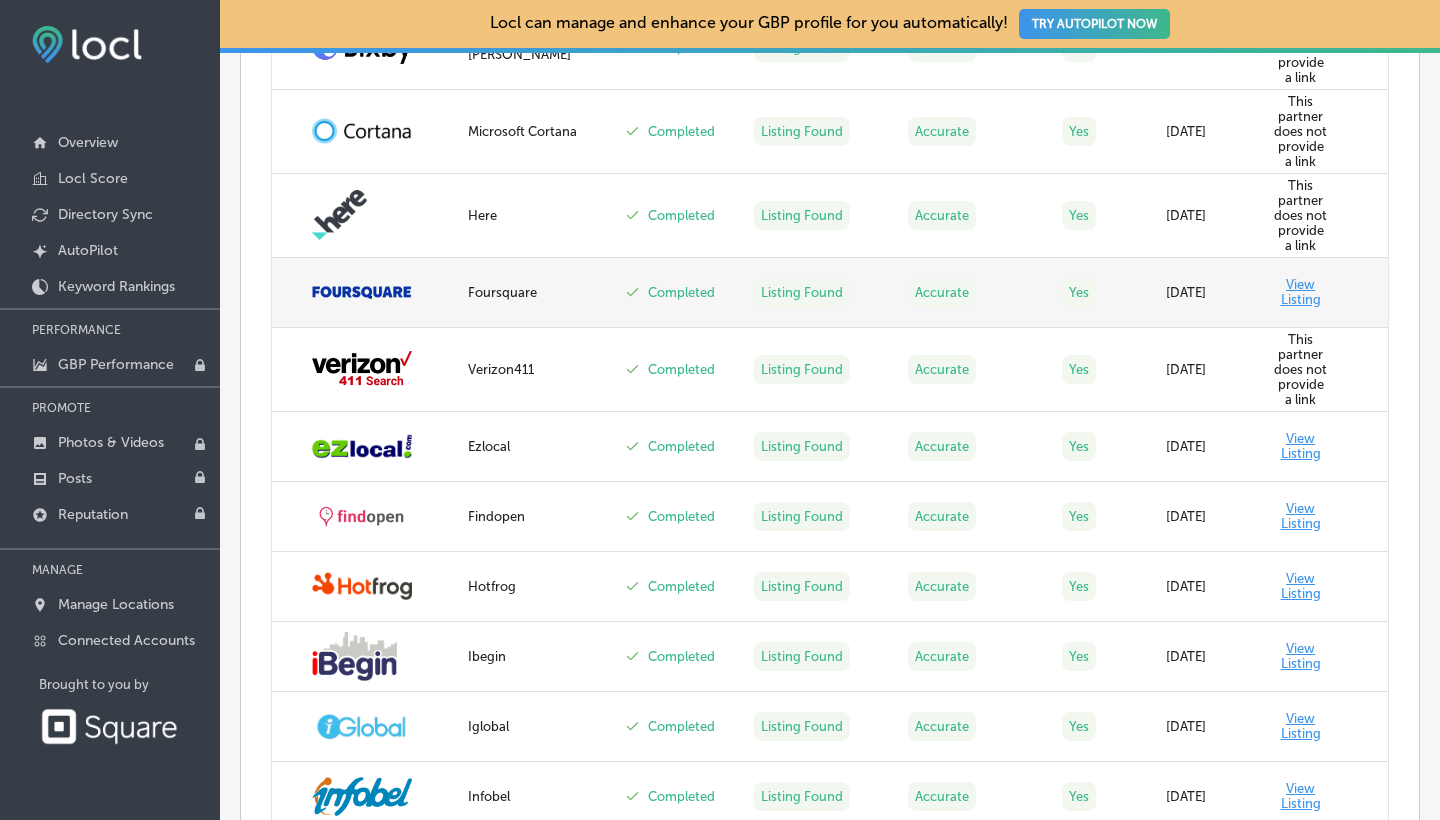 click on "View Listing" at bounding box center (1324, 293) 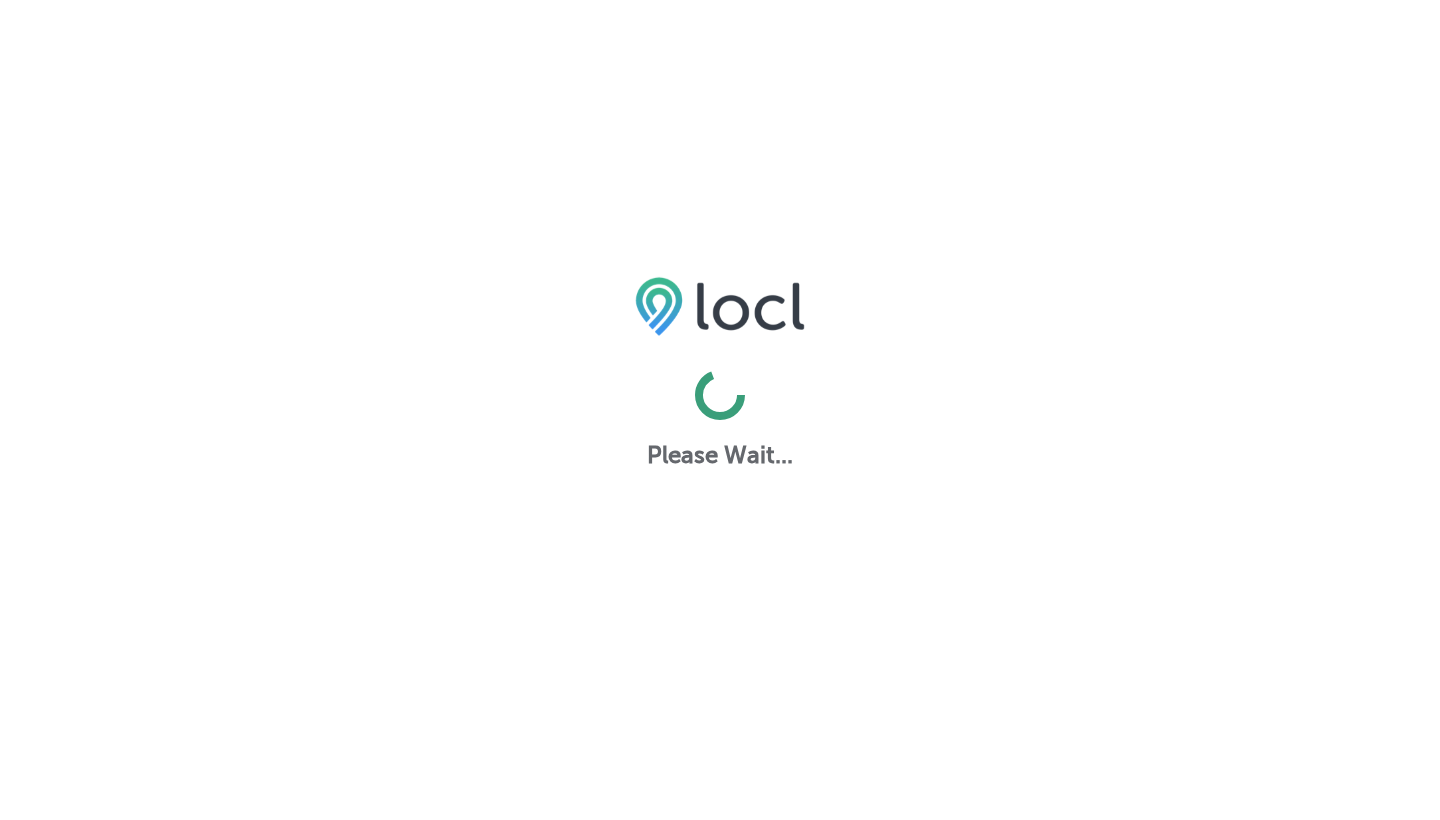 scroll, scrollTop: 0, scrollLeft: 0, axis: both 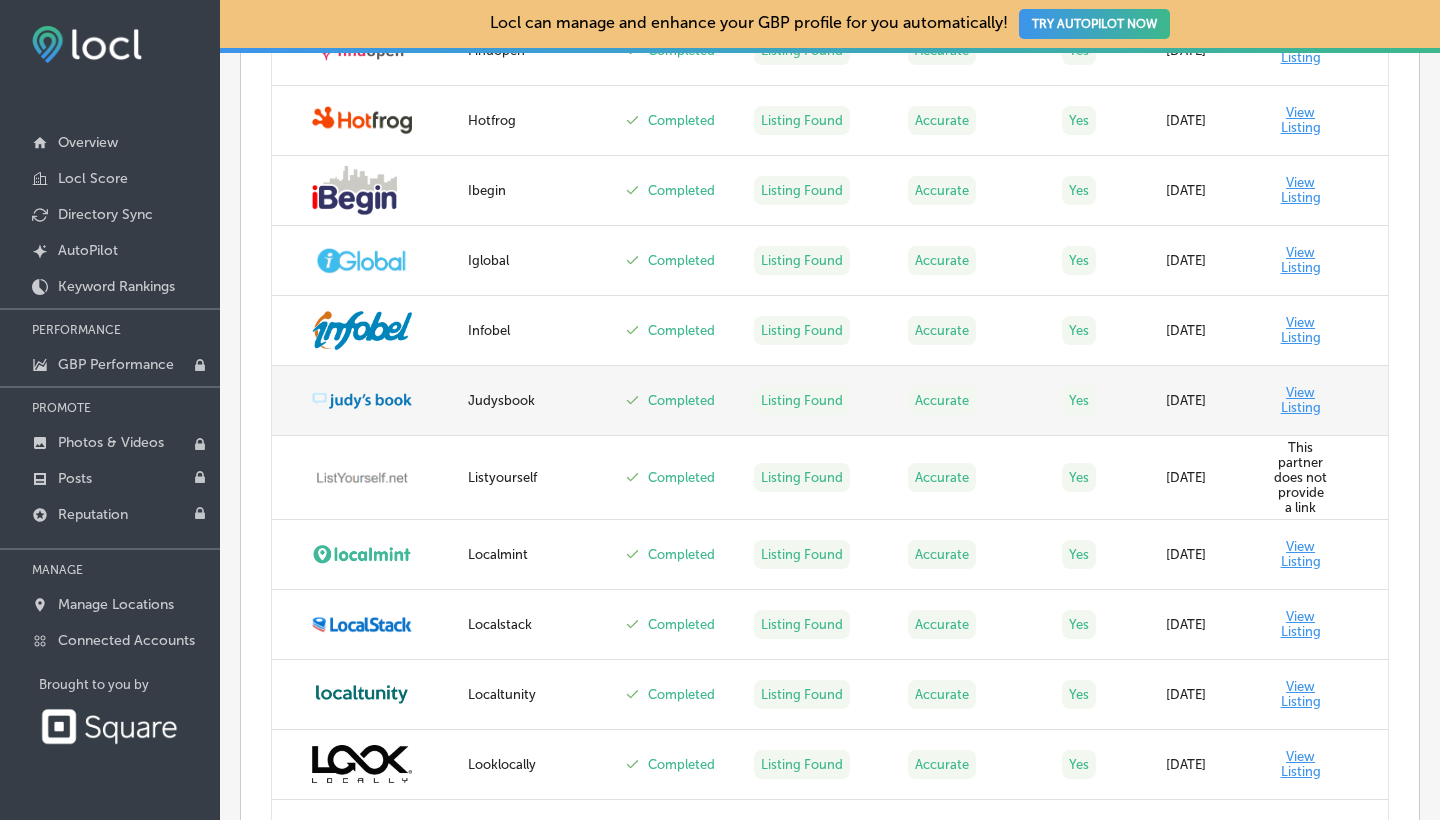 click on "View Listing" at bounding box center [1324, 401] 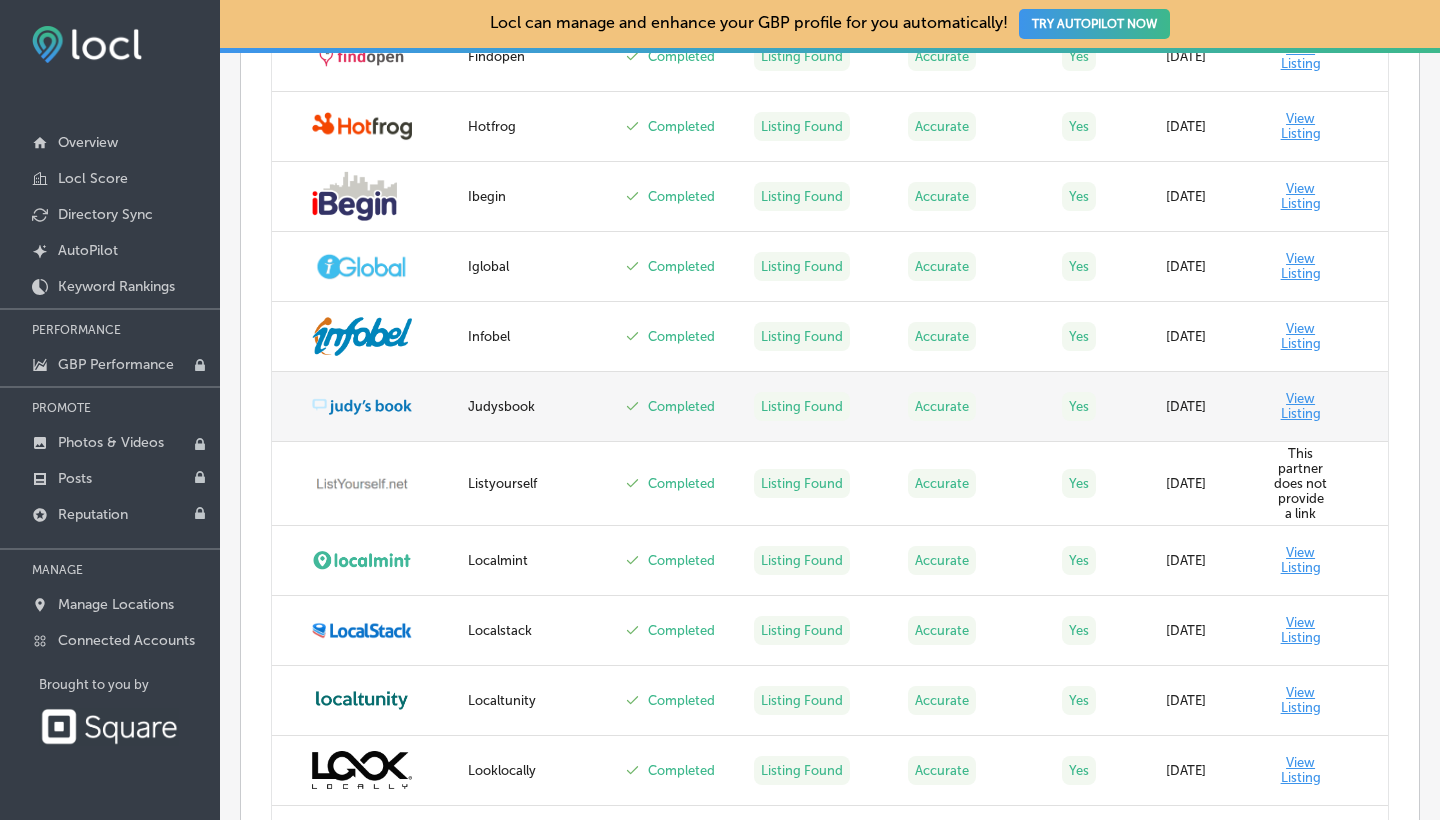 scroll, scrollTop: 1949, scrollLeft: 0, axis: vertical 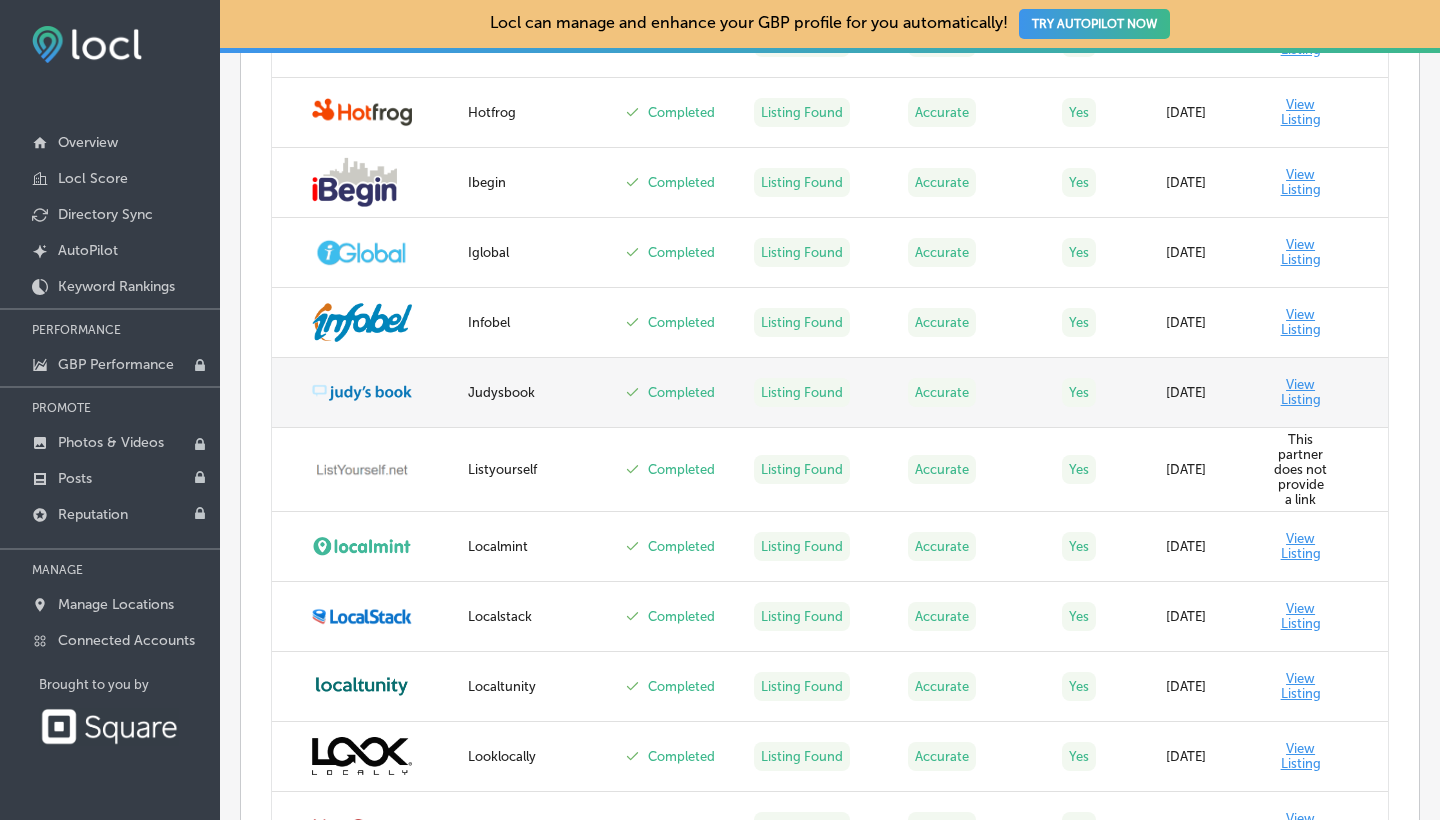 click on "View Listing" at bounding box center [1324, 393] 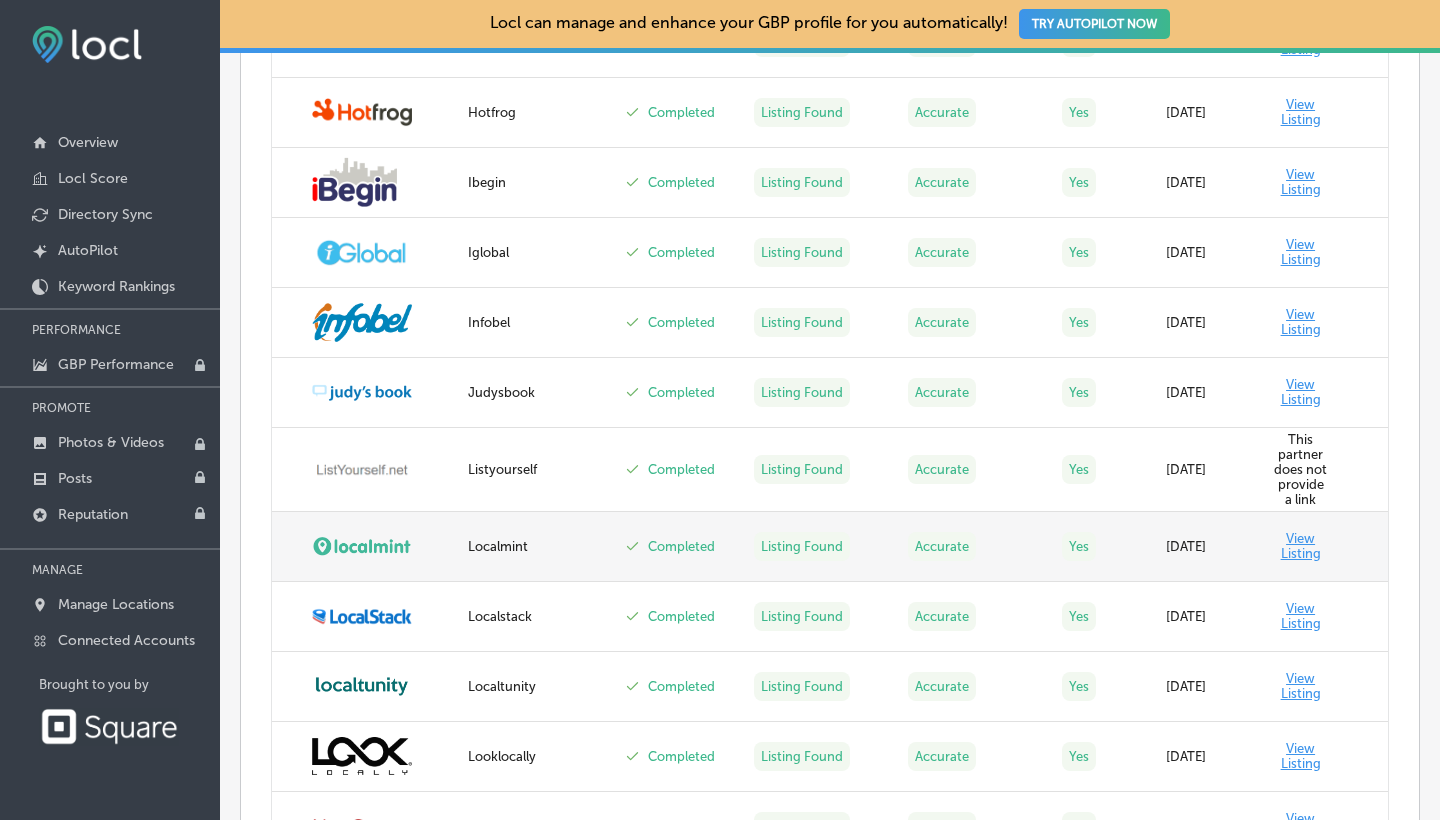 click on "View Listing" at bounding box center [1324, 547] 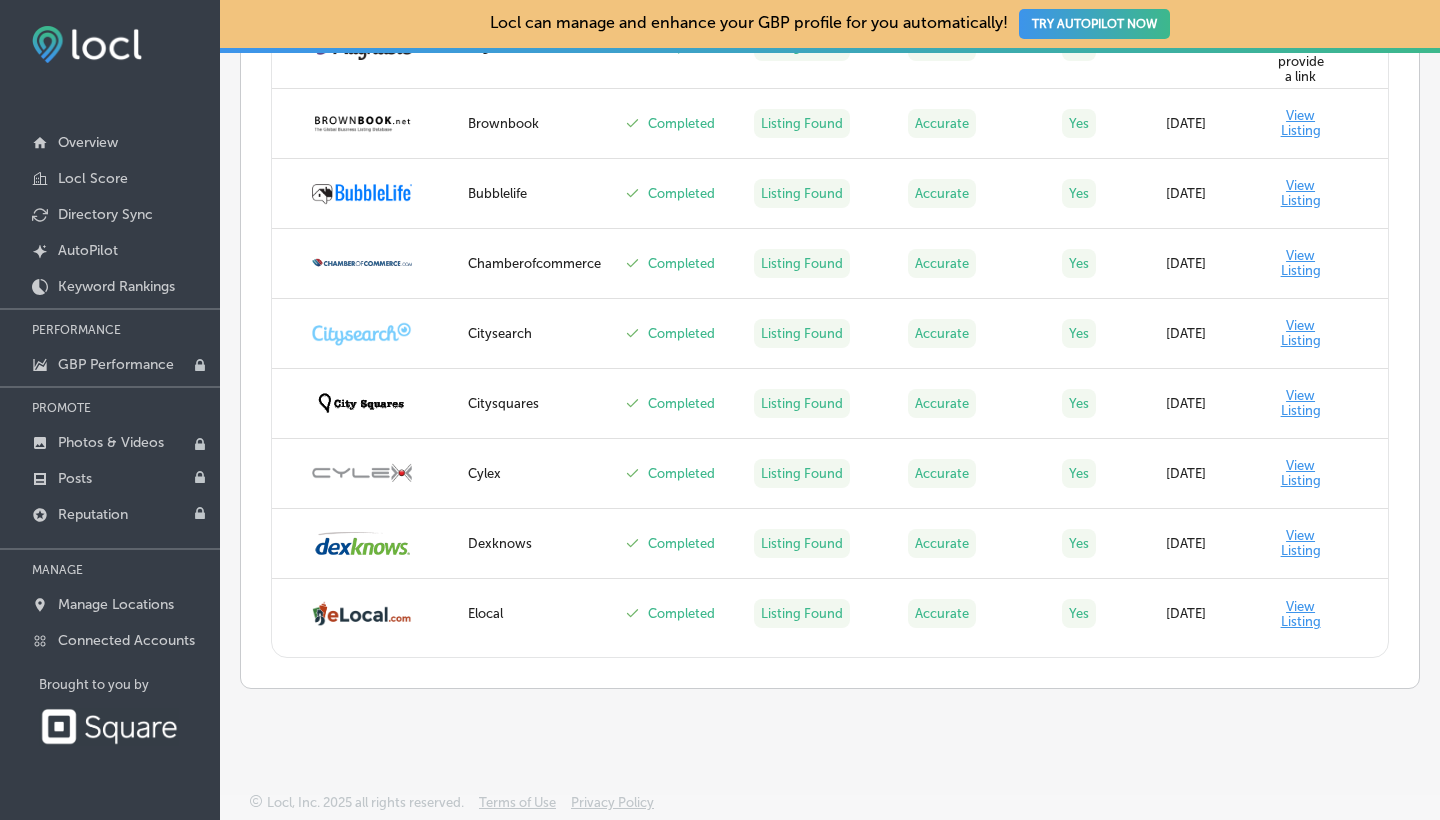 scroll, scrollTop: 3922, scrollLeft: 0, axis: vertical 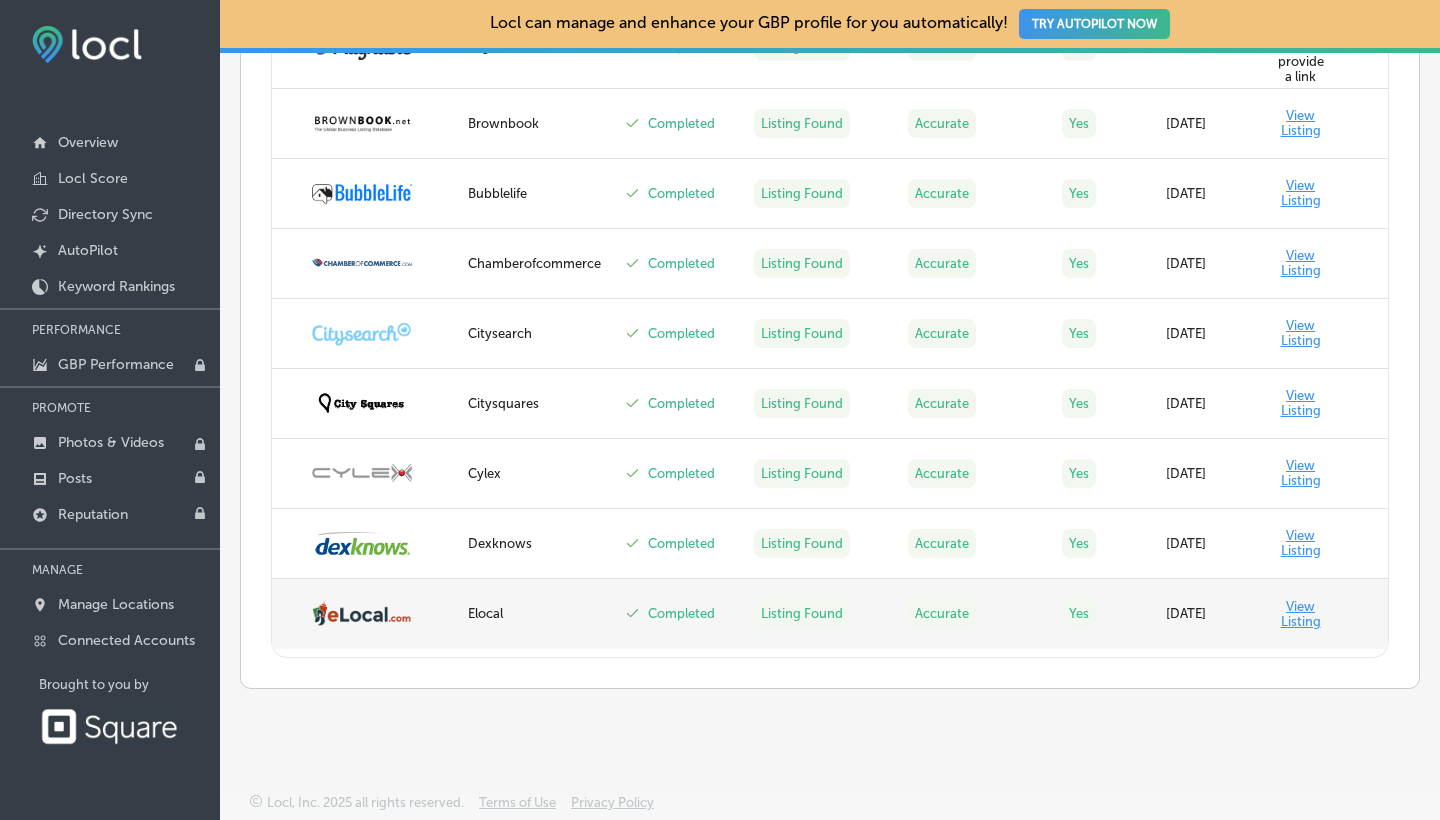 click on "View Listing" at bounding box center (1324, 614) 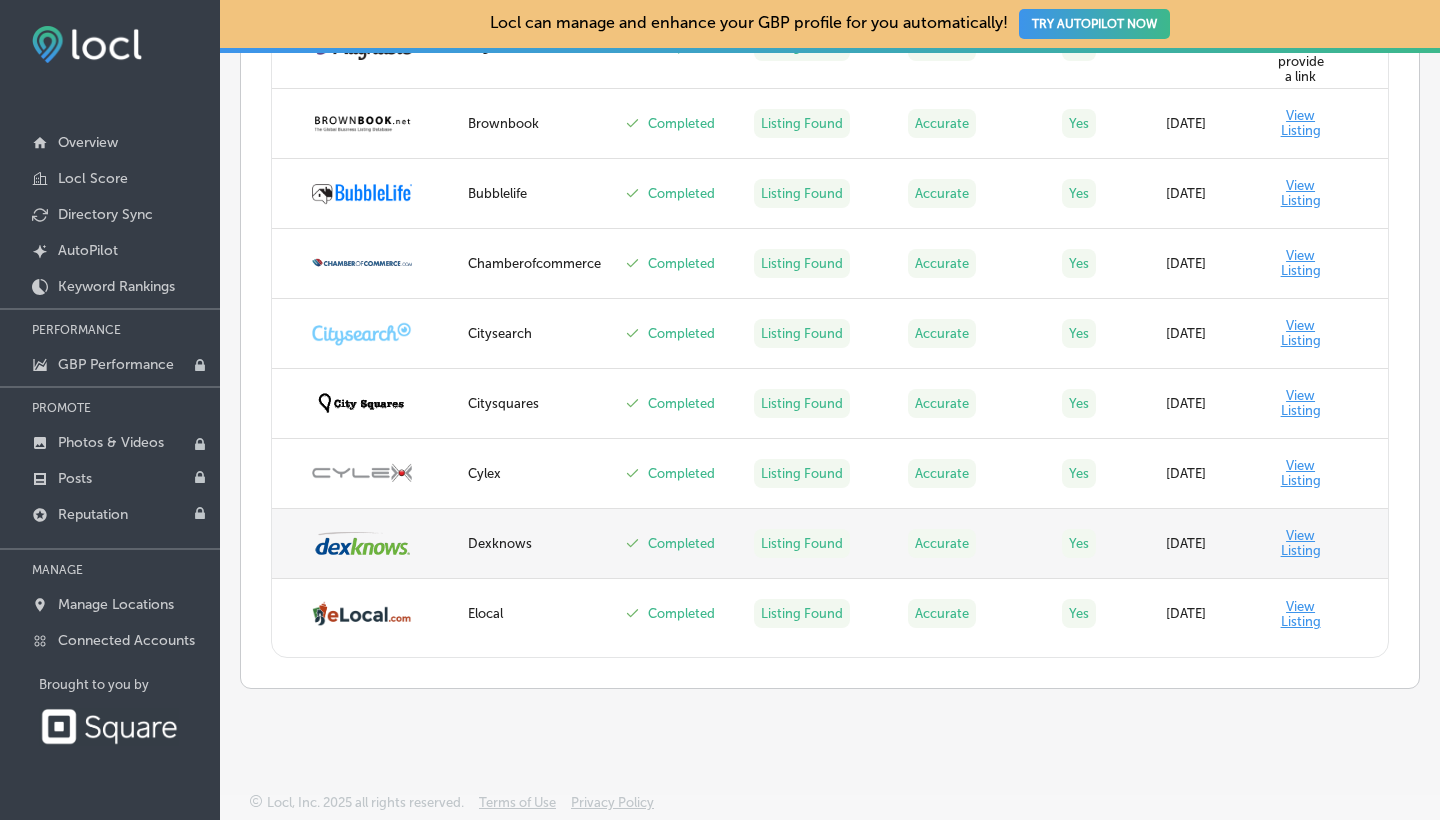 click on "View Listing" at bounding box center (1324, 544) 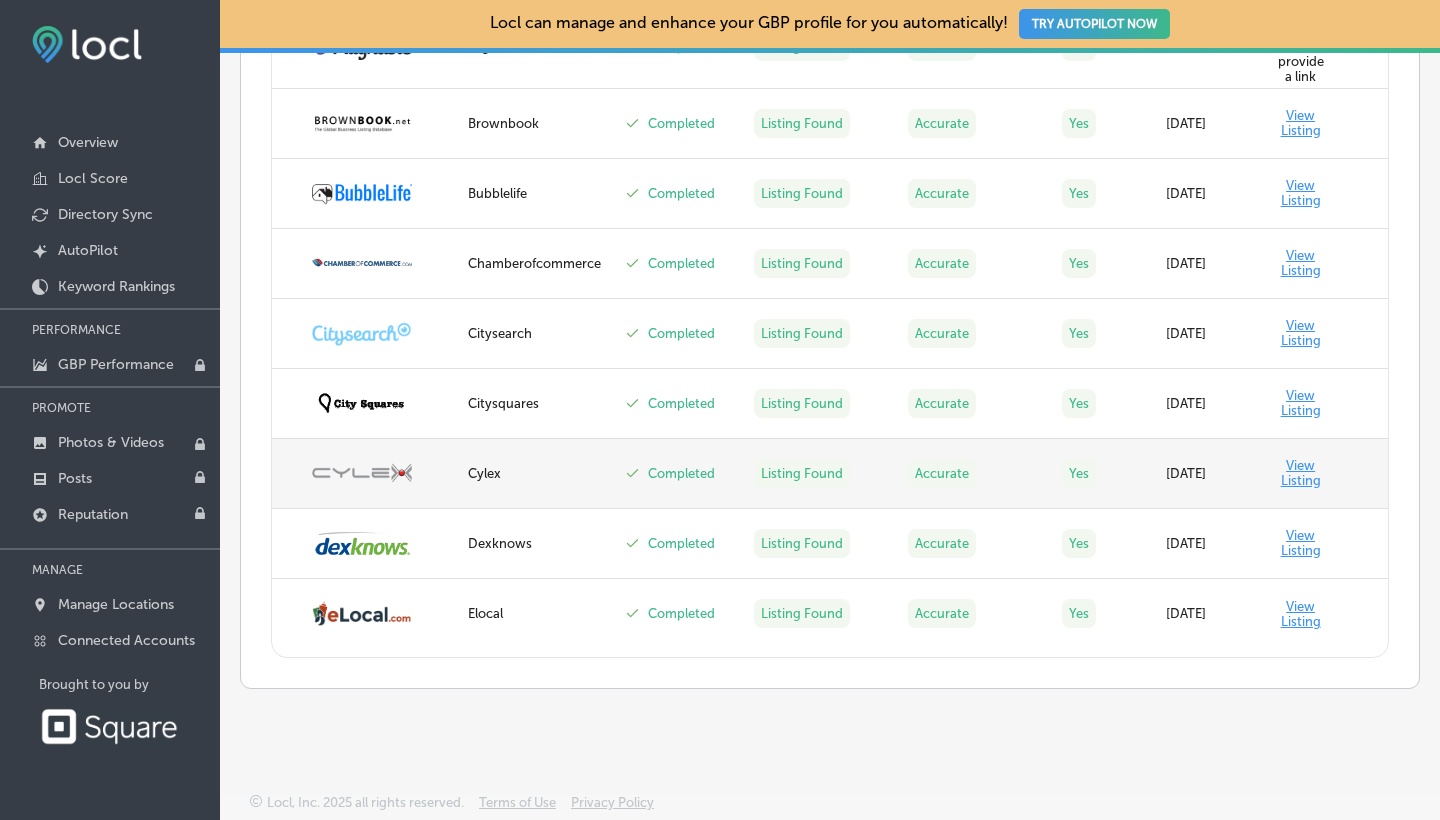click on "View Listing" at bounding box center (1324, 474) 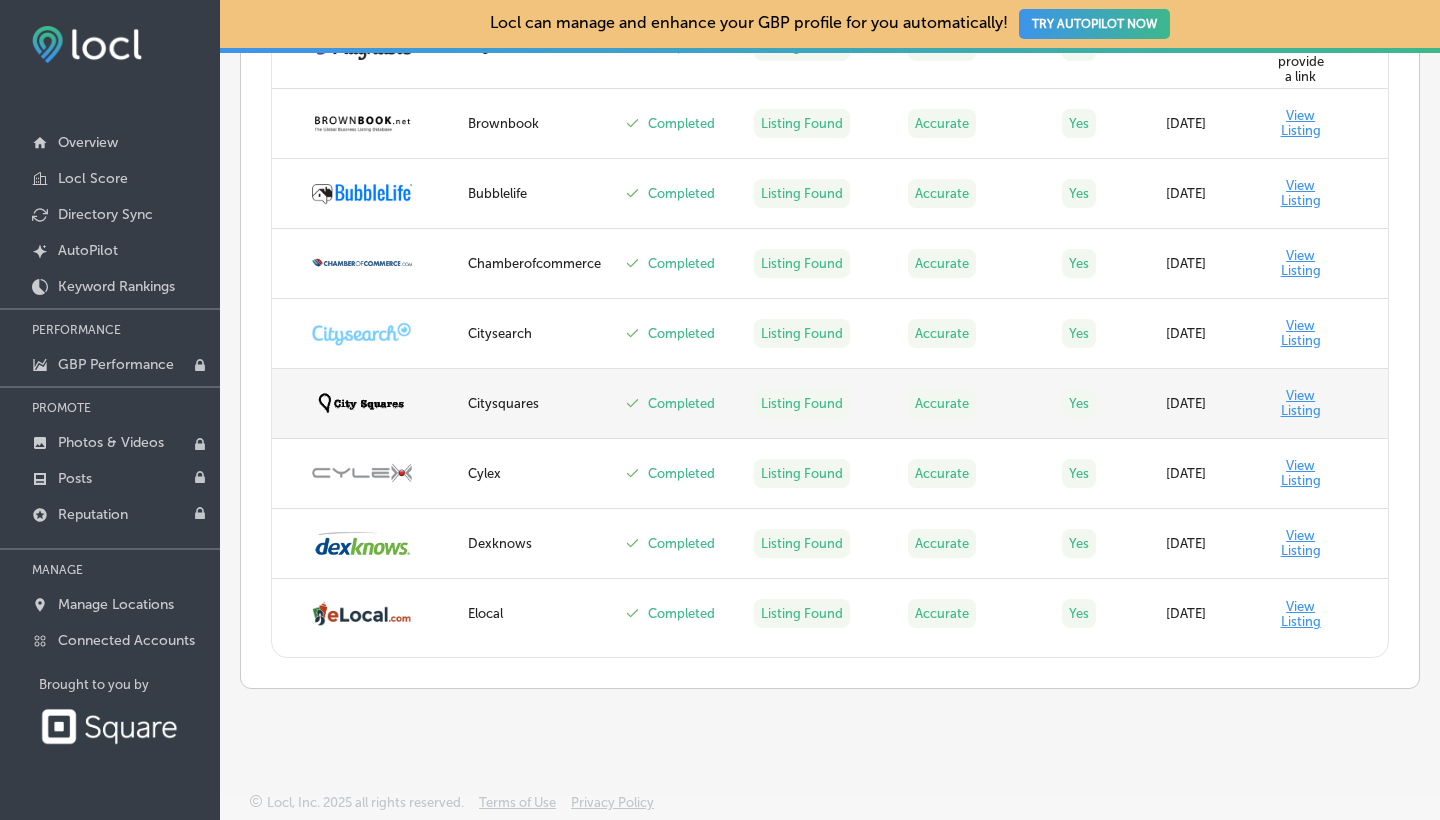 click on "View Listing" at bounding box center [1324, 404] 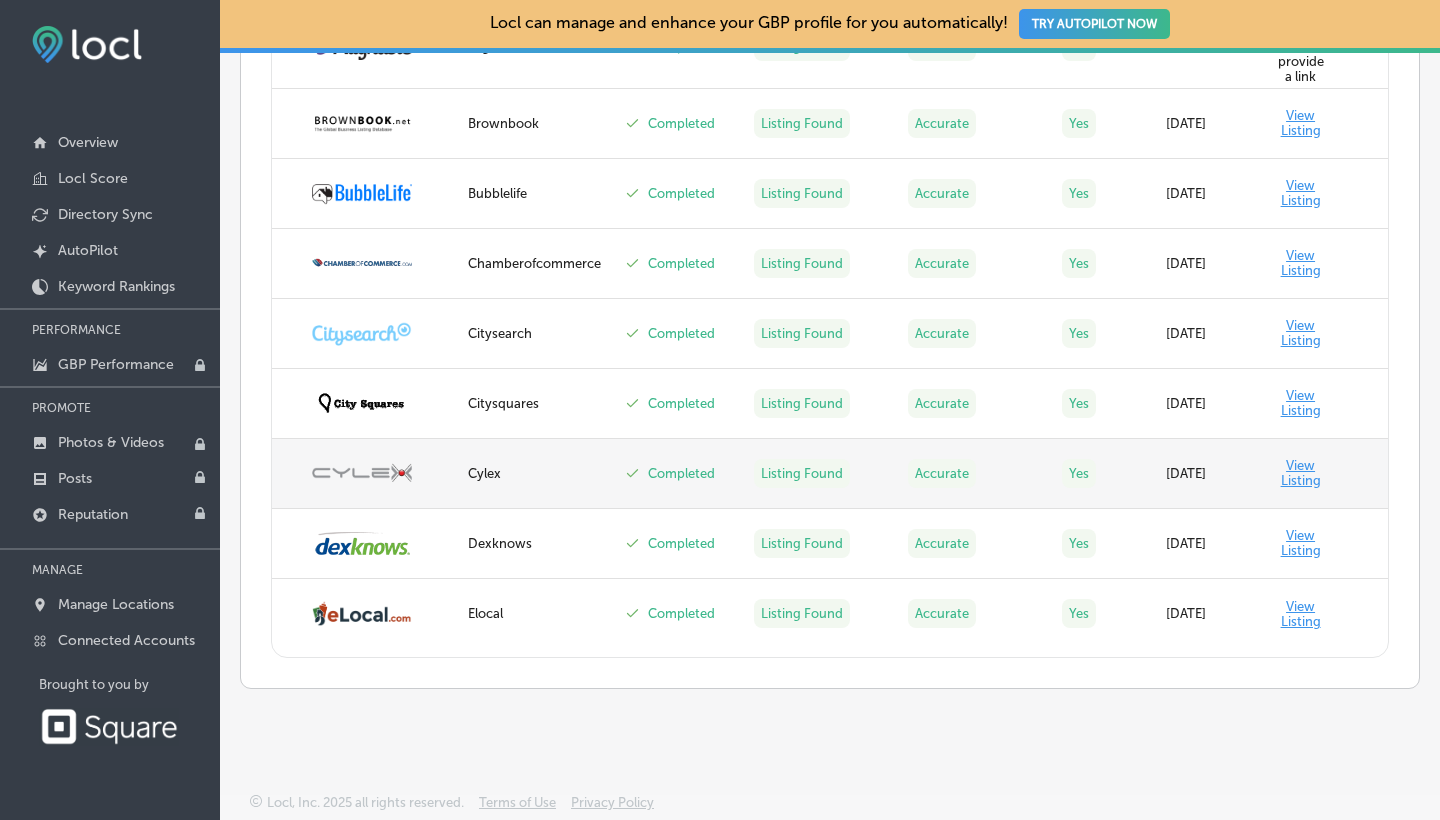 scroll, scrollTop: 0, scrollLeft: 2, axis: horizontal 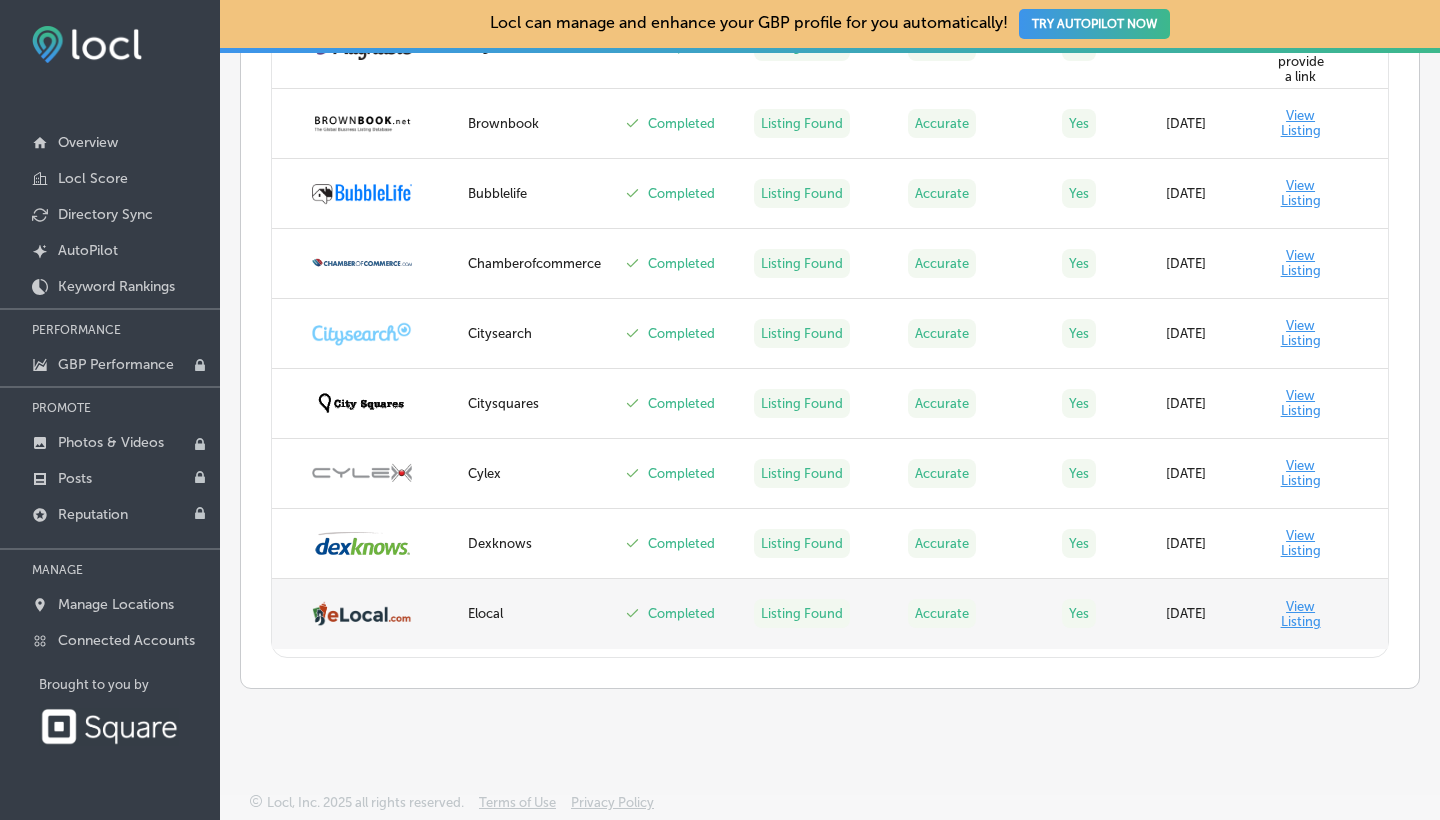 click on "View Listing" at bounding box center [1324, 614] 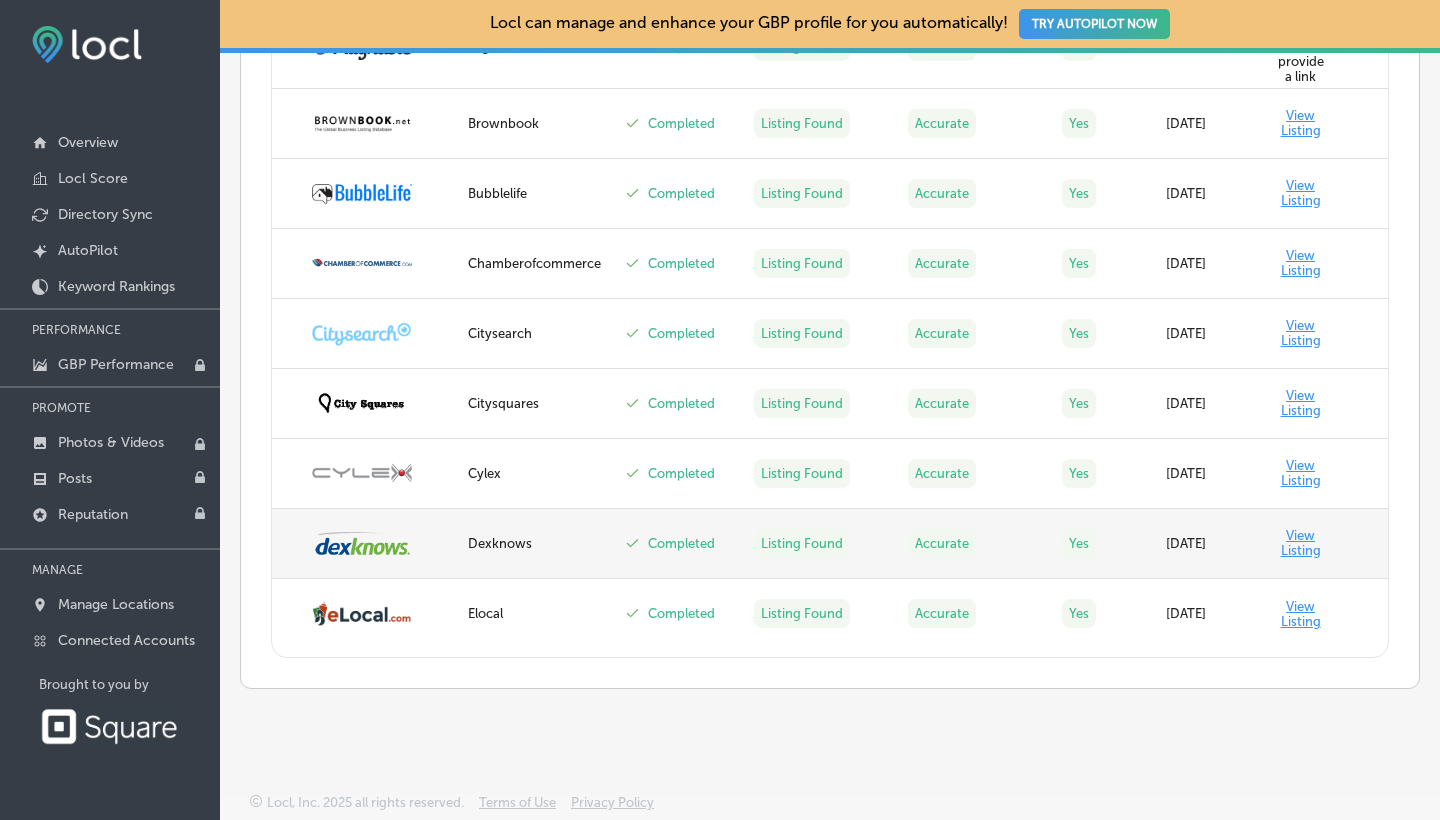scroll, scrollTop: 3922, scrollLeft: 0, axis: vertical 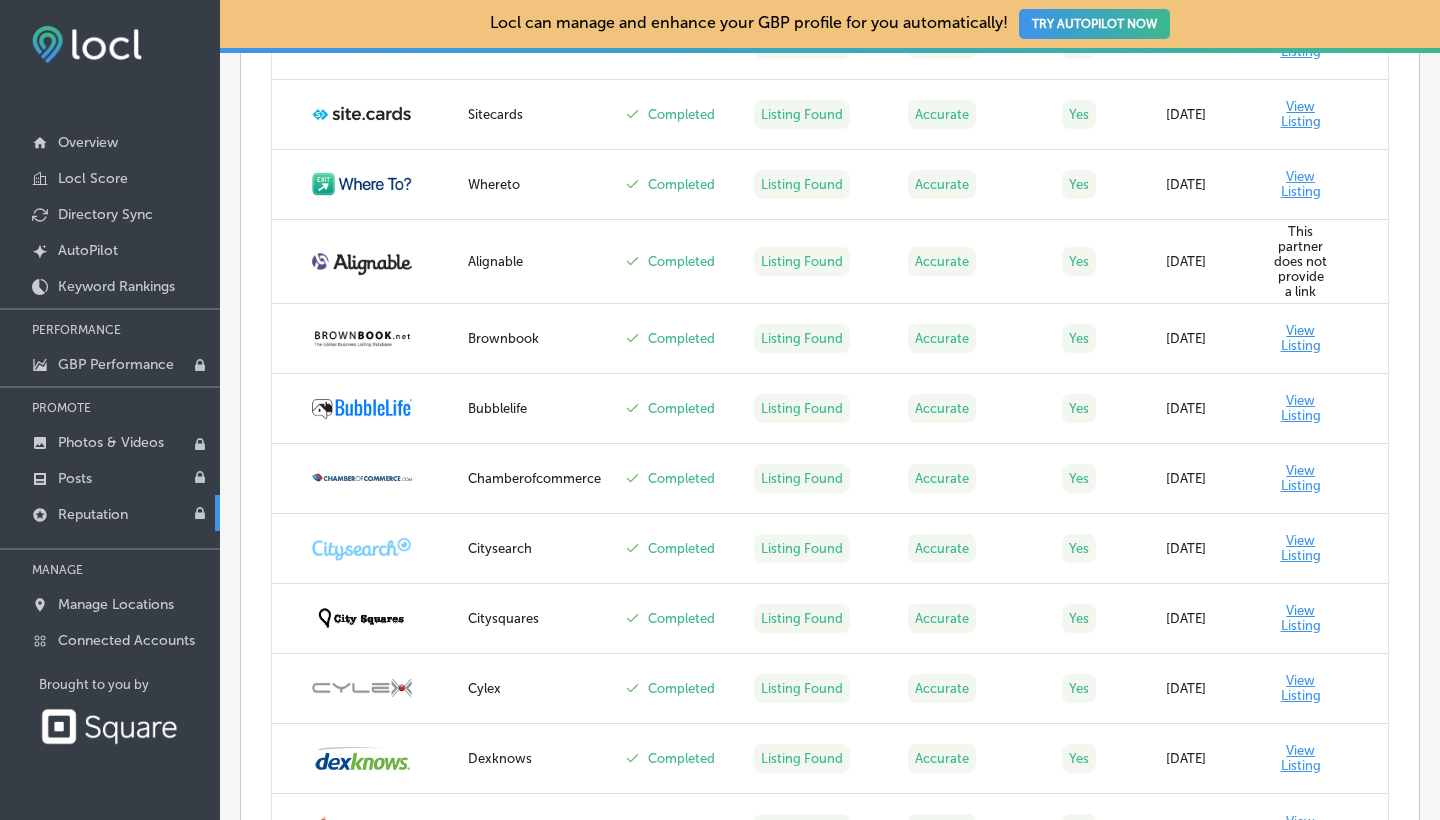 click on "Reputation" at bounding box center [110, 513] 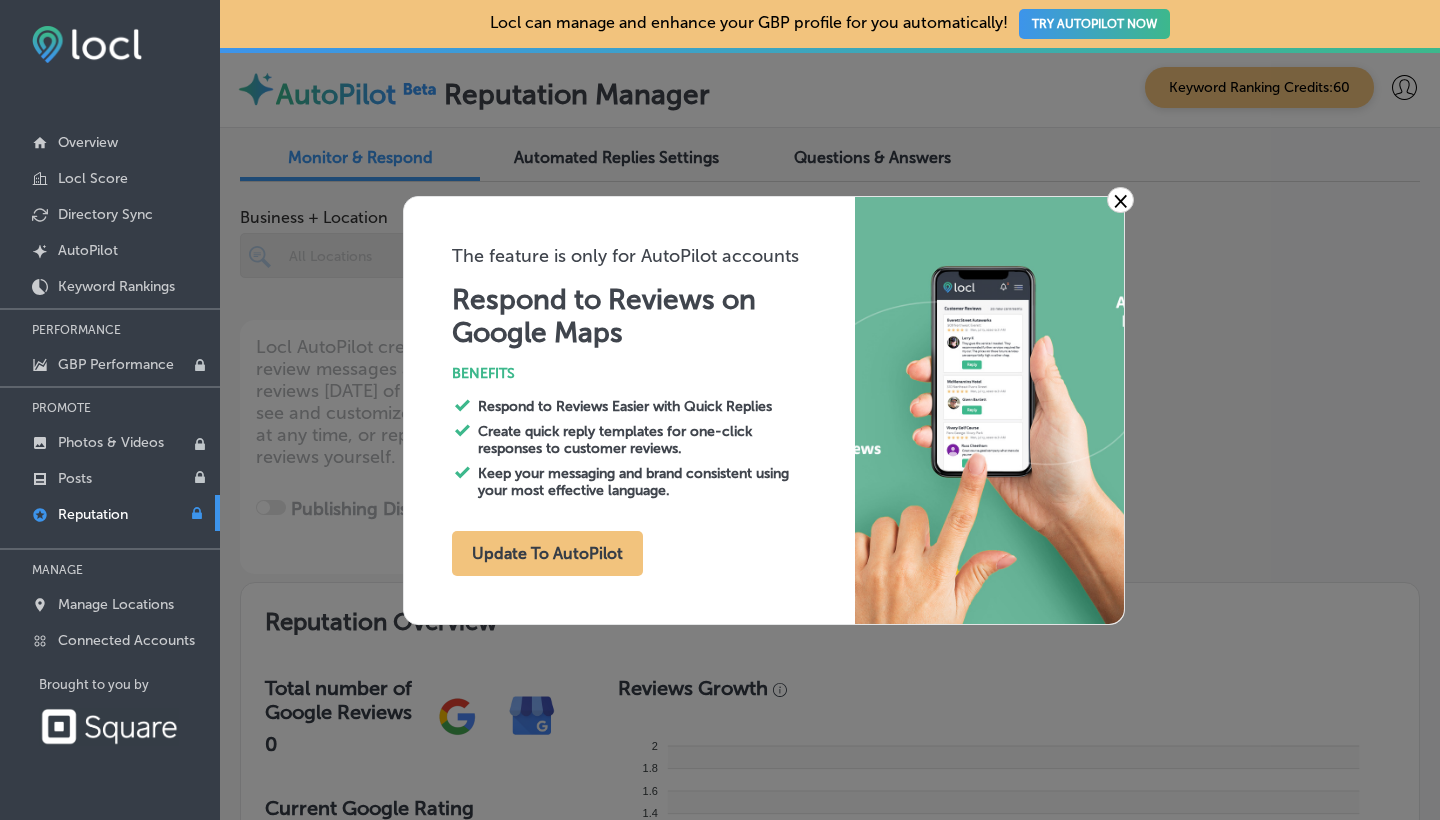 type on "x" 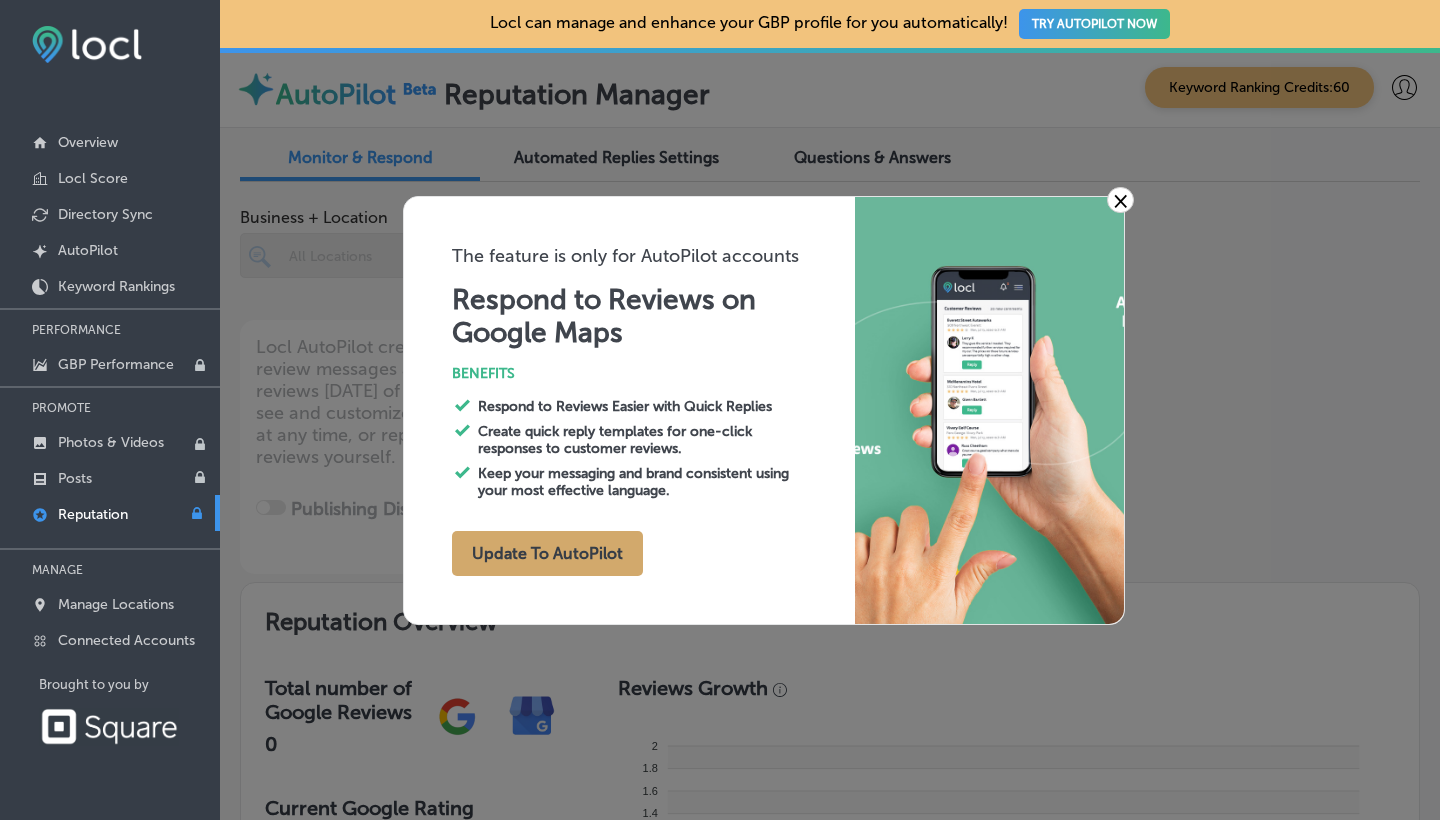 click on "Update To AutoPilot" at bounding box center [547, 553] 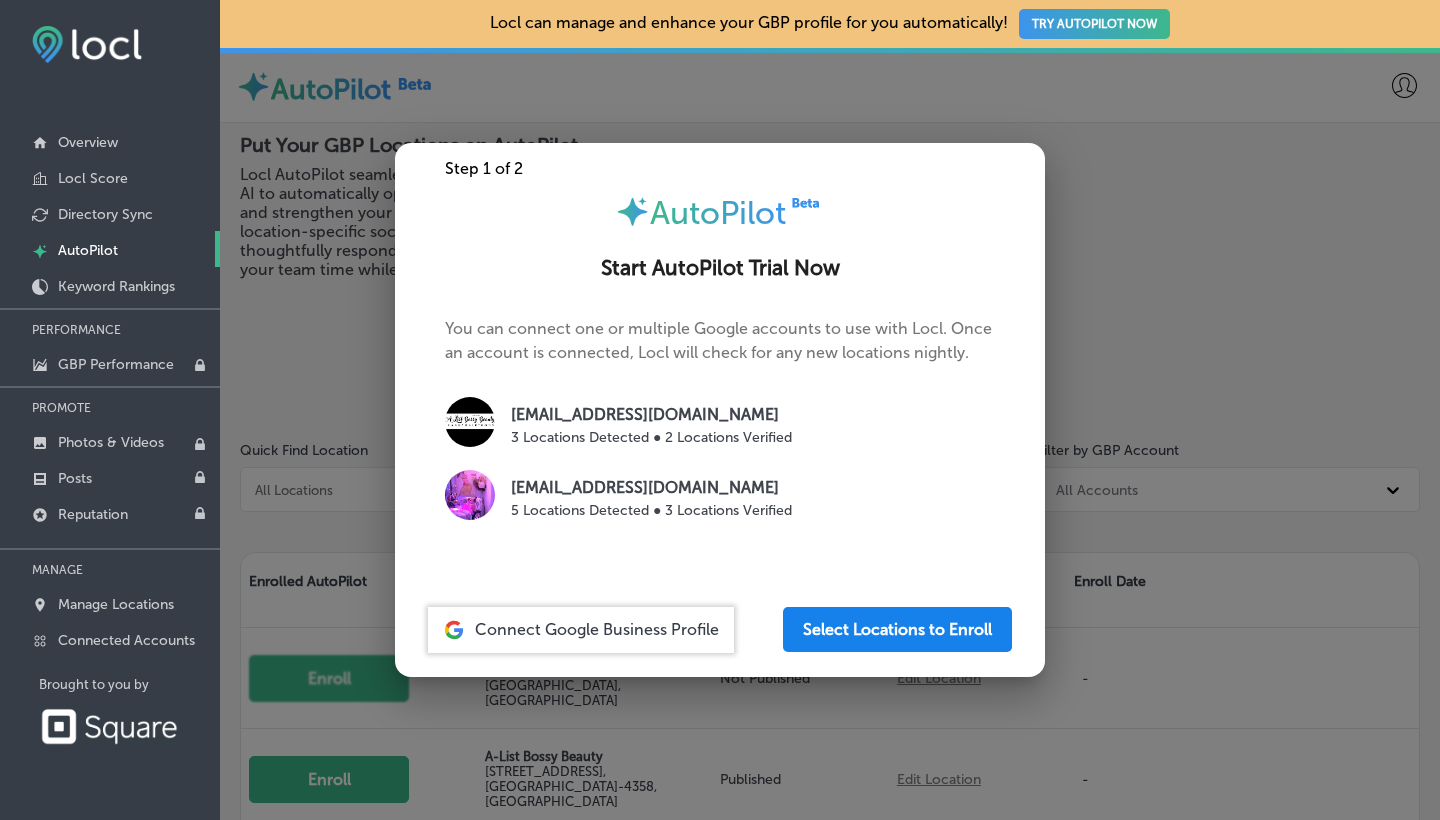 click on "Select Locations to Enroll" at bounding box center [897, 629] 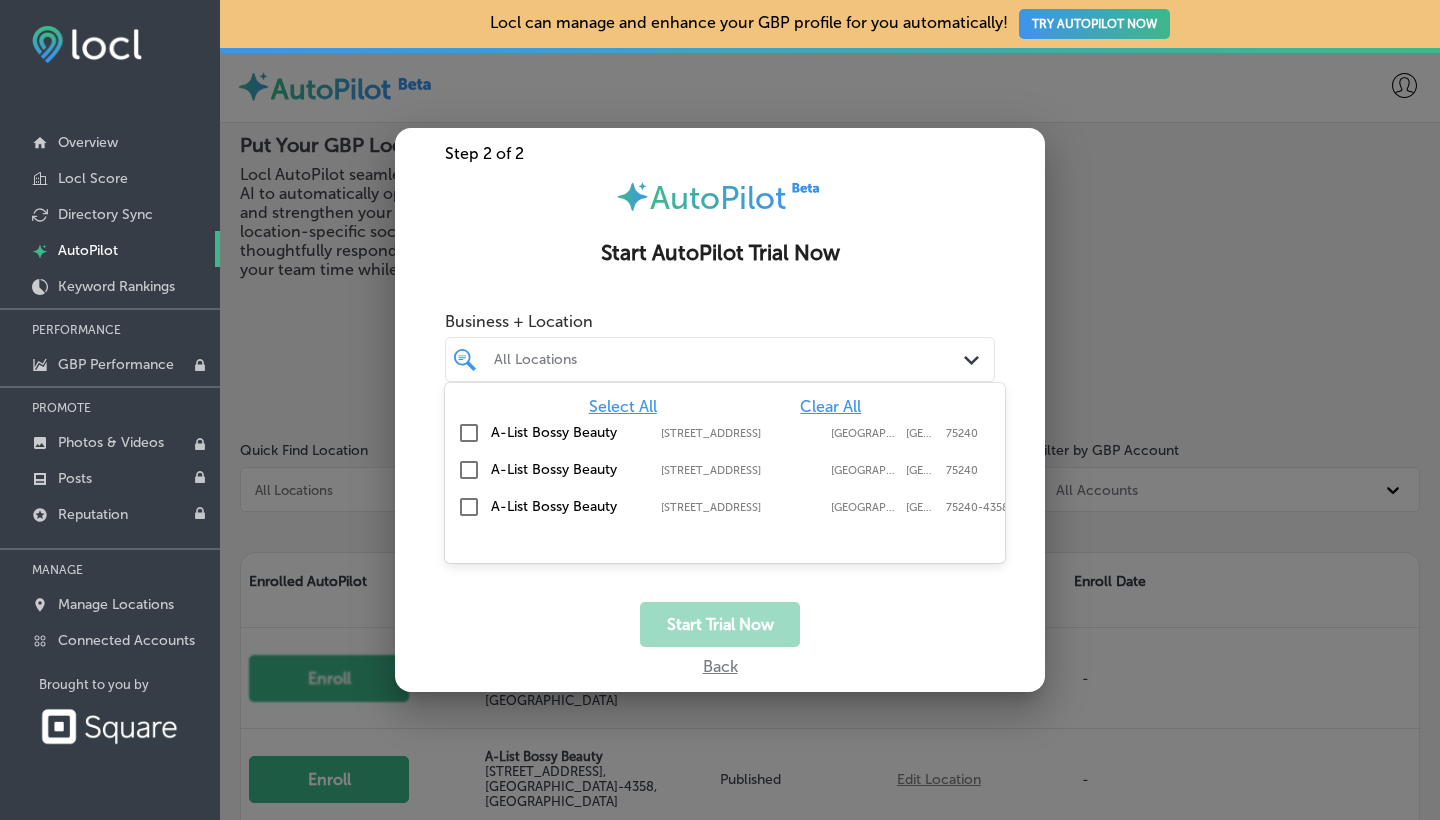 click on "All Locations" at bounding box center (730, 359) 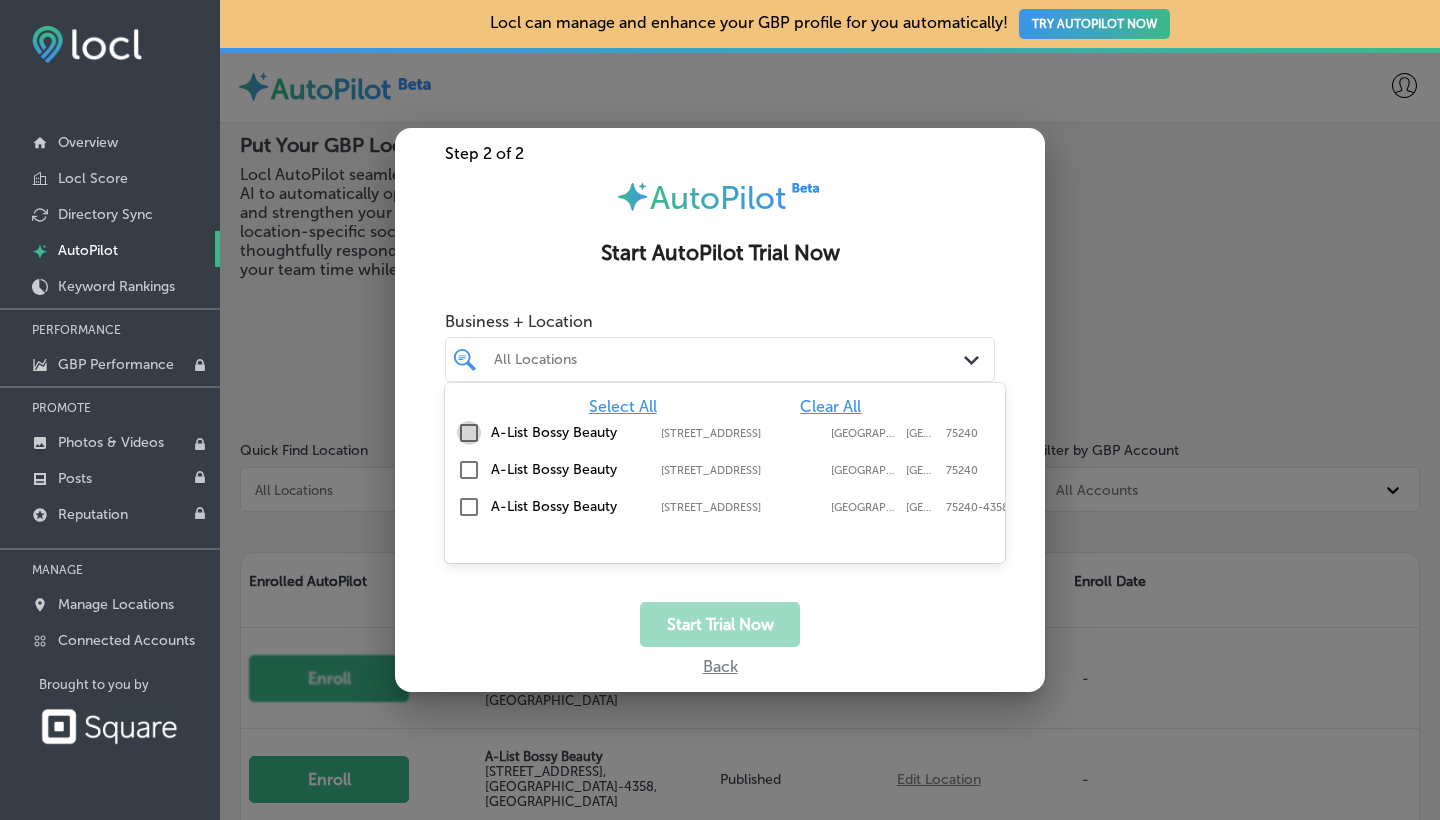 click at bounding box center [469, 433] 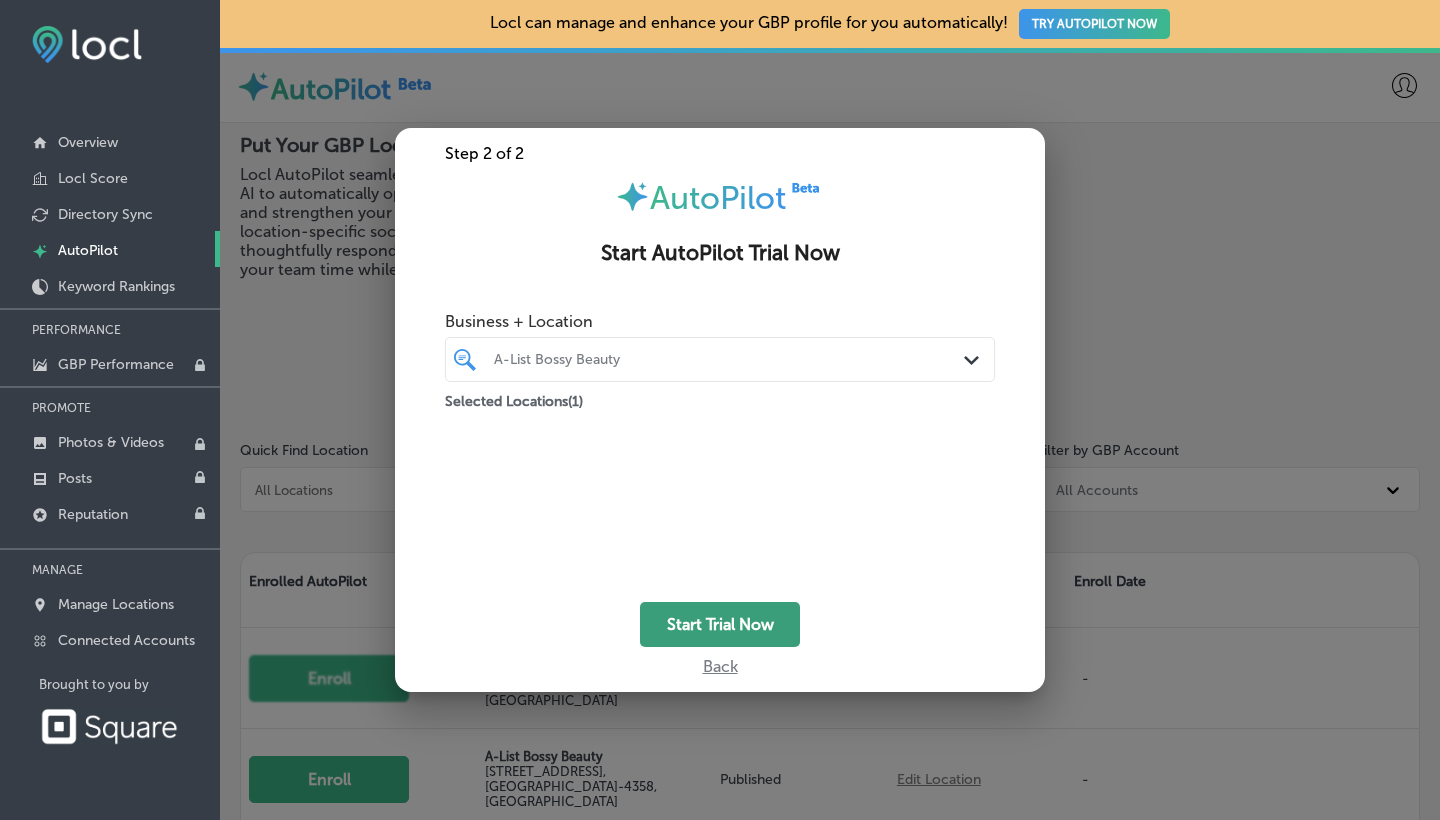 click on "Start Trial Now" at bounding box center (720, 624) 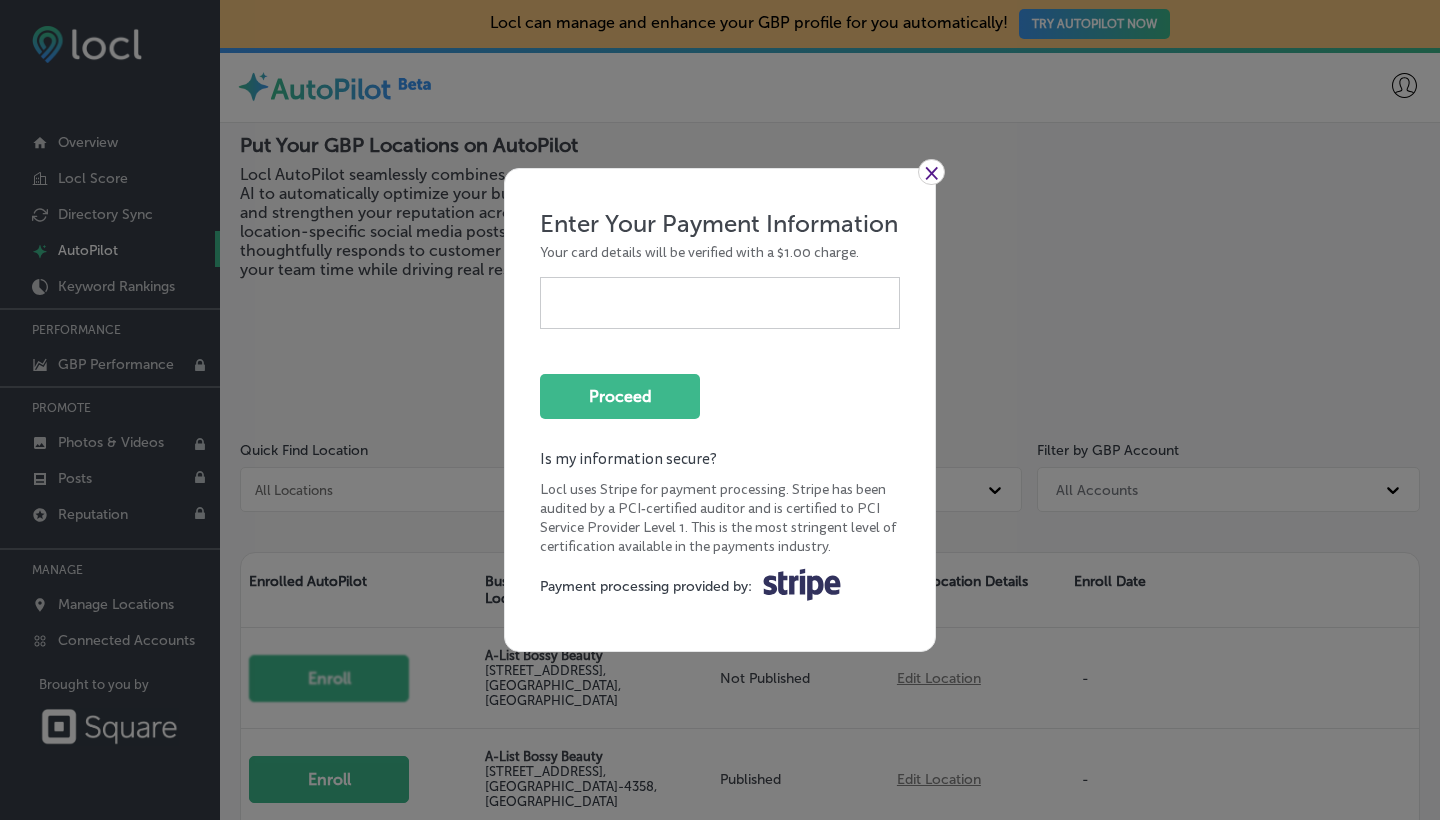 click on "×" at bounding box center [931, 172] 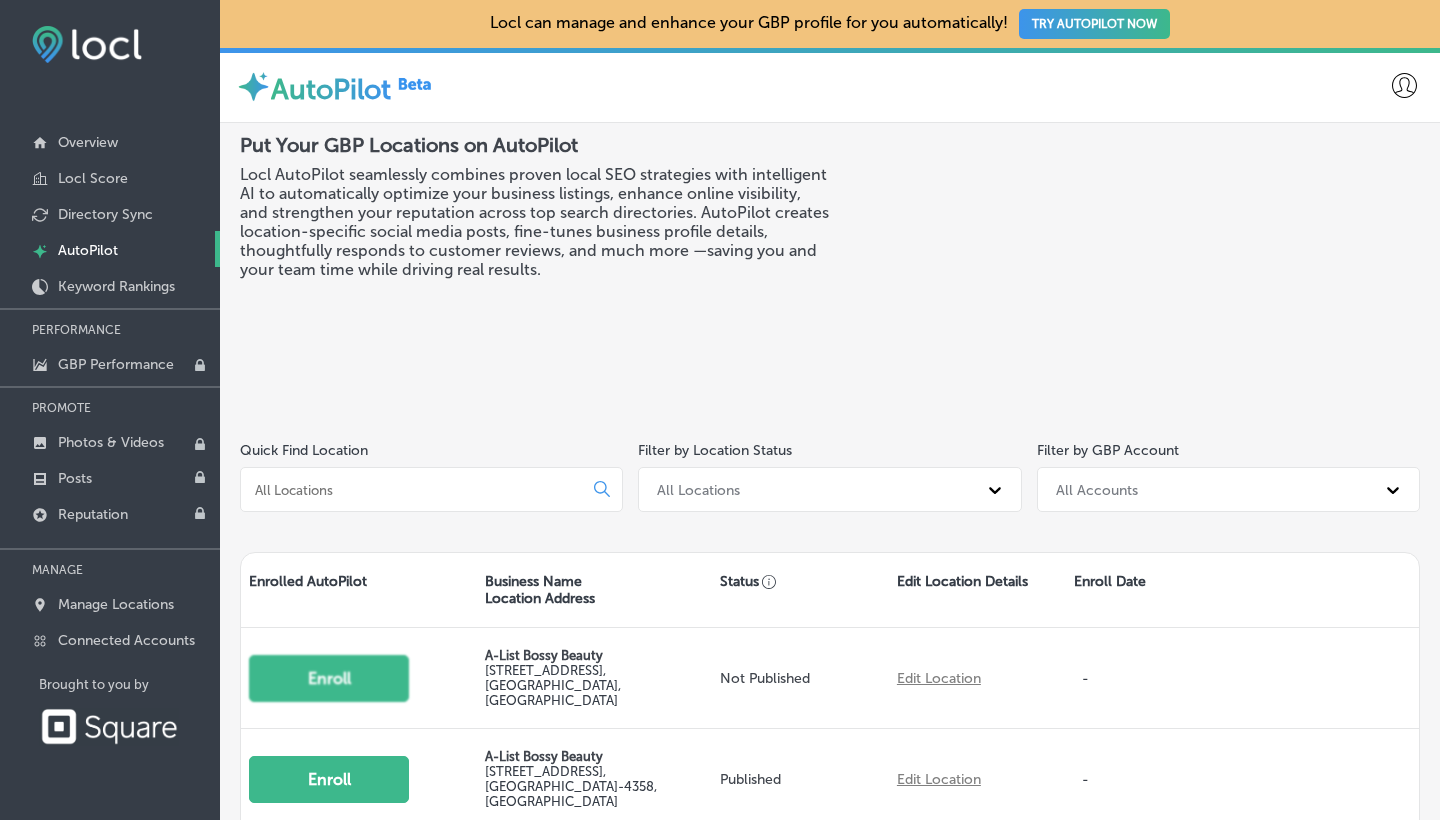 scroll, scrollTop: 0, scrollLeft: 0, axis: both 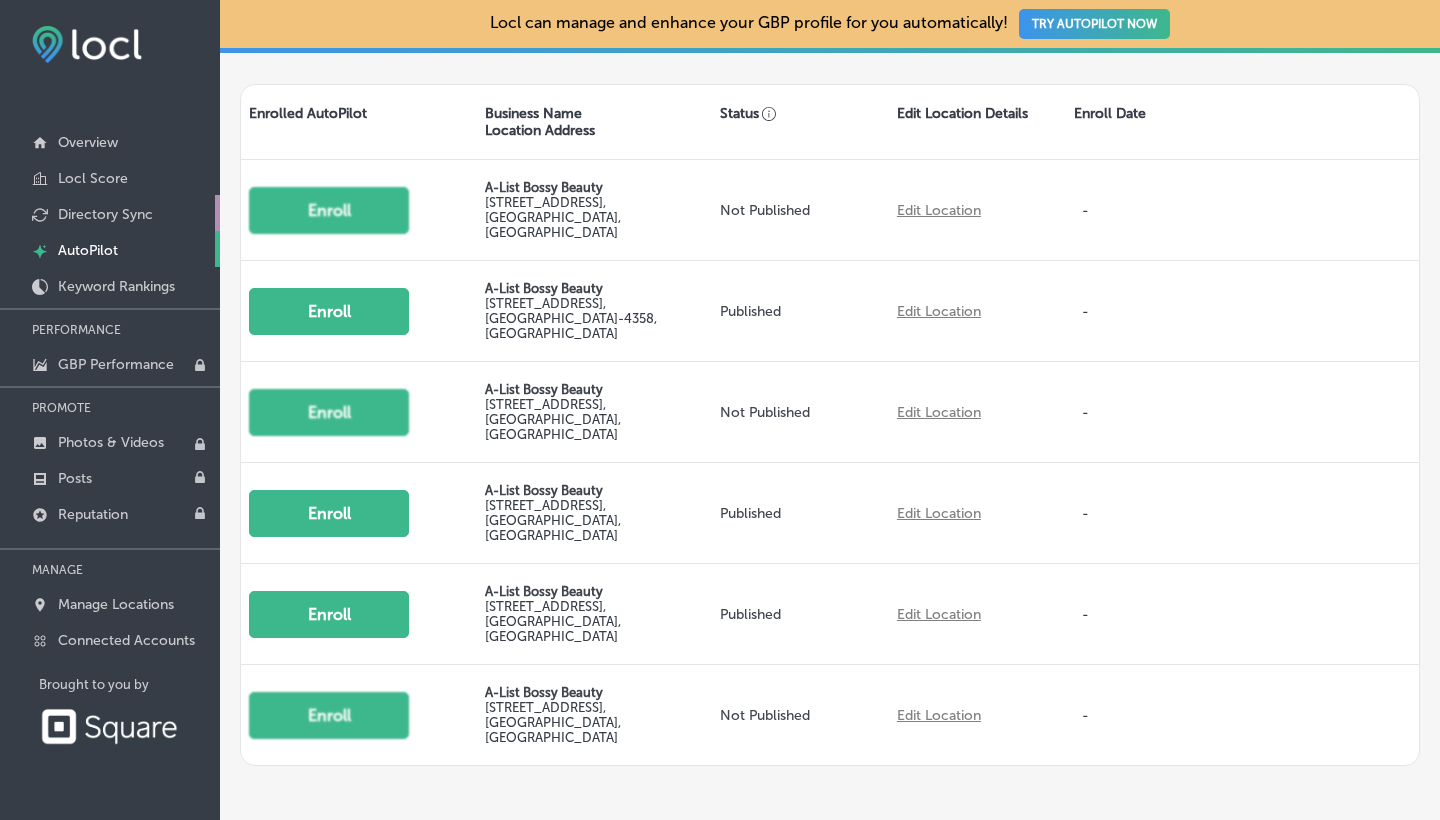 click on "Directory Sync" at bounding box center [105, 214] 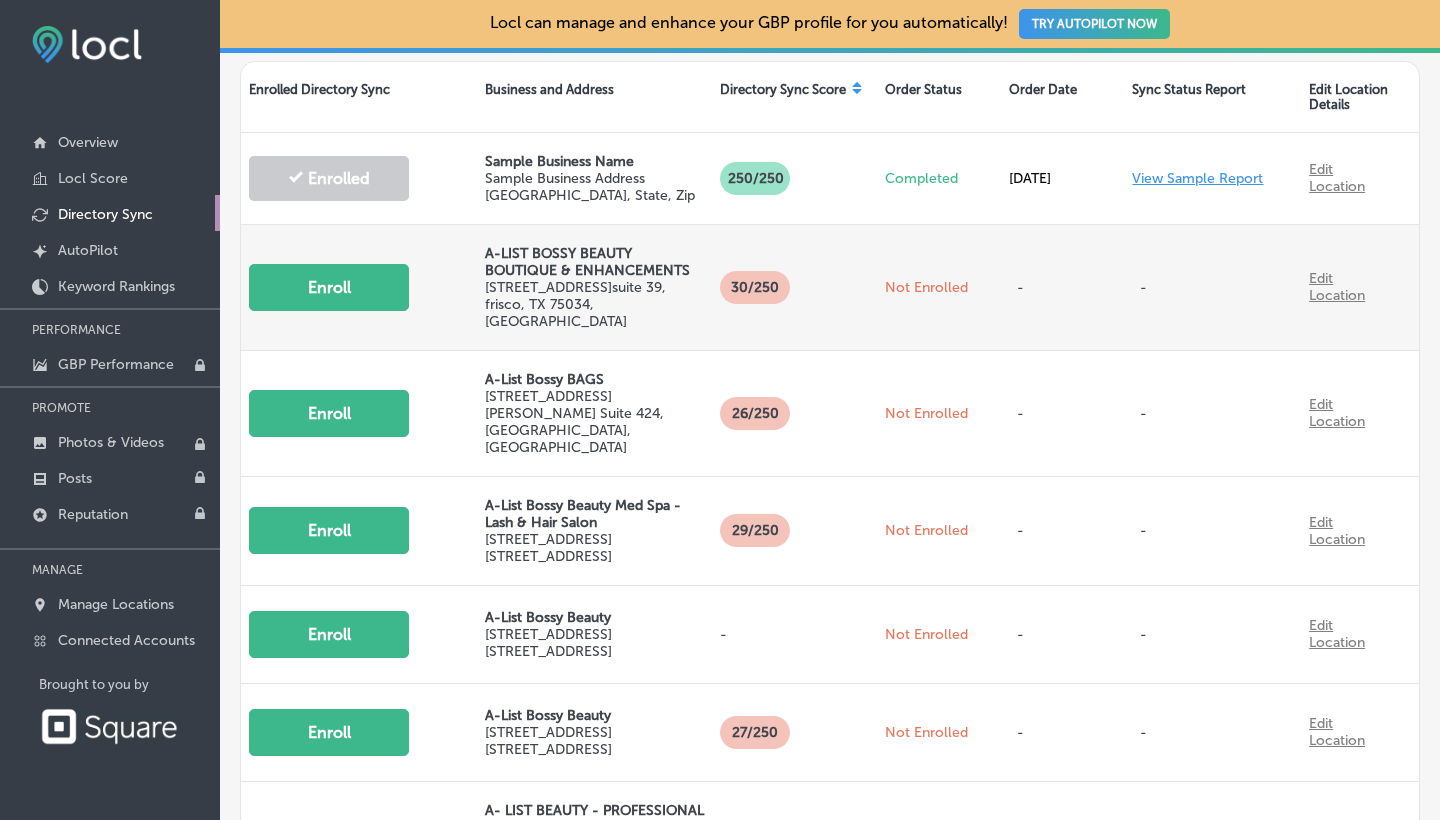 scroll, scrollTop: 518, scrollLeft: 0, axis: vertical 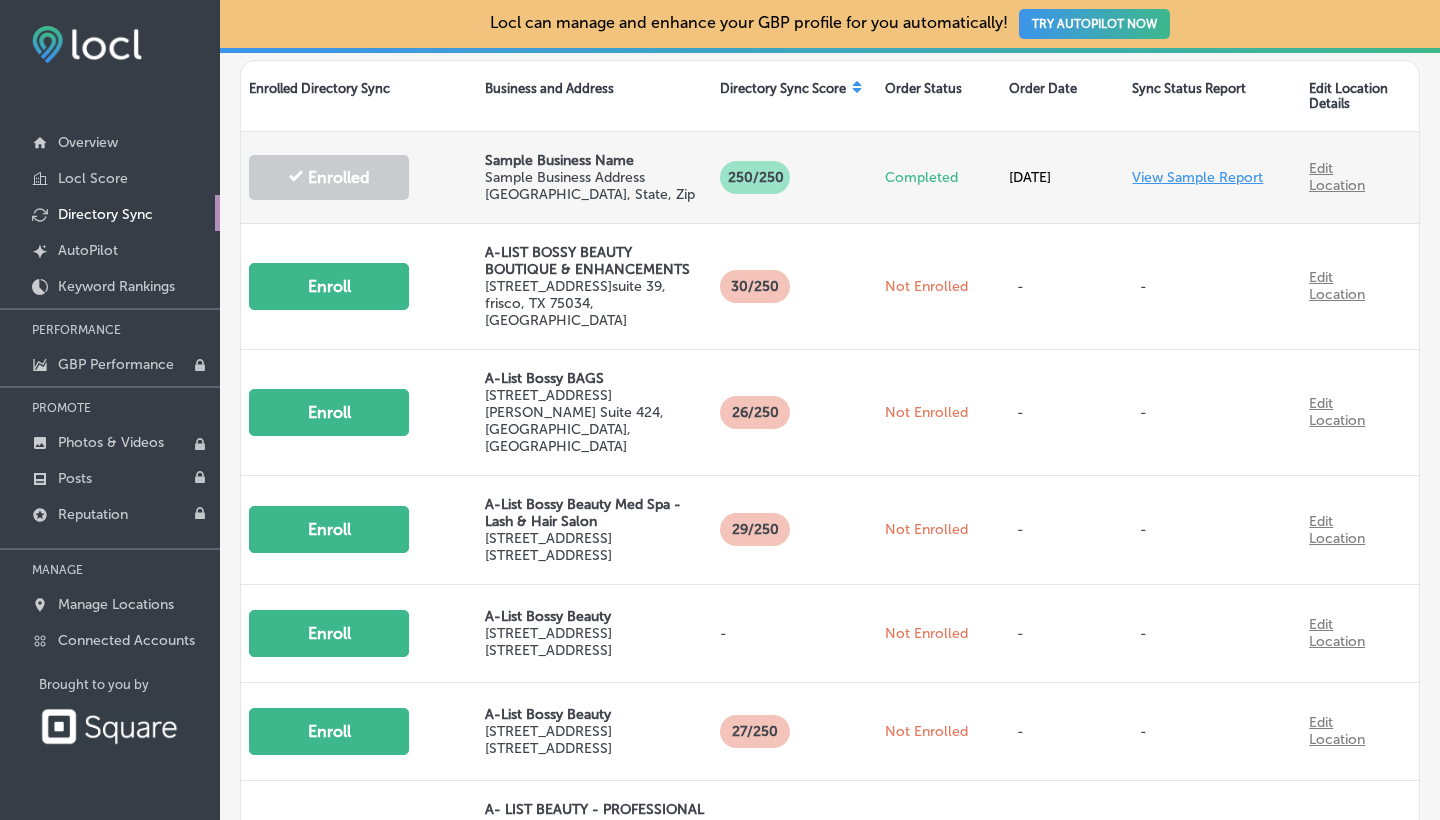 click on "View Sample Report" at bounding box center [1212, 177] 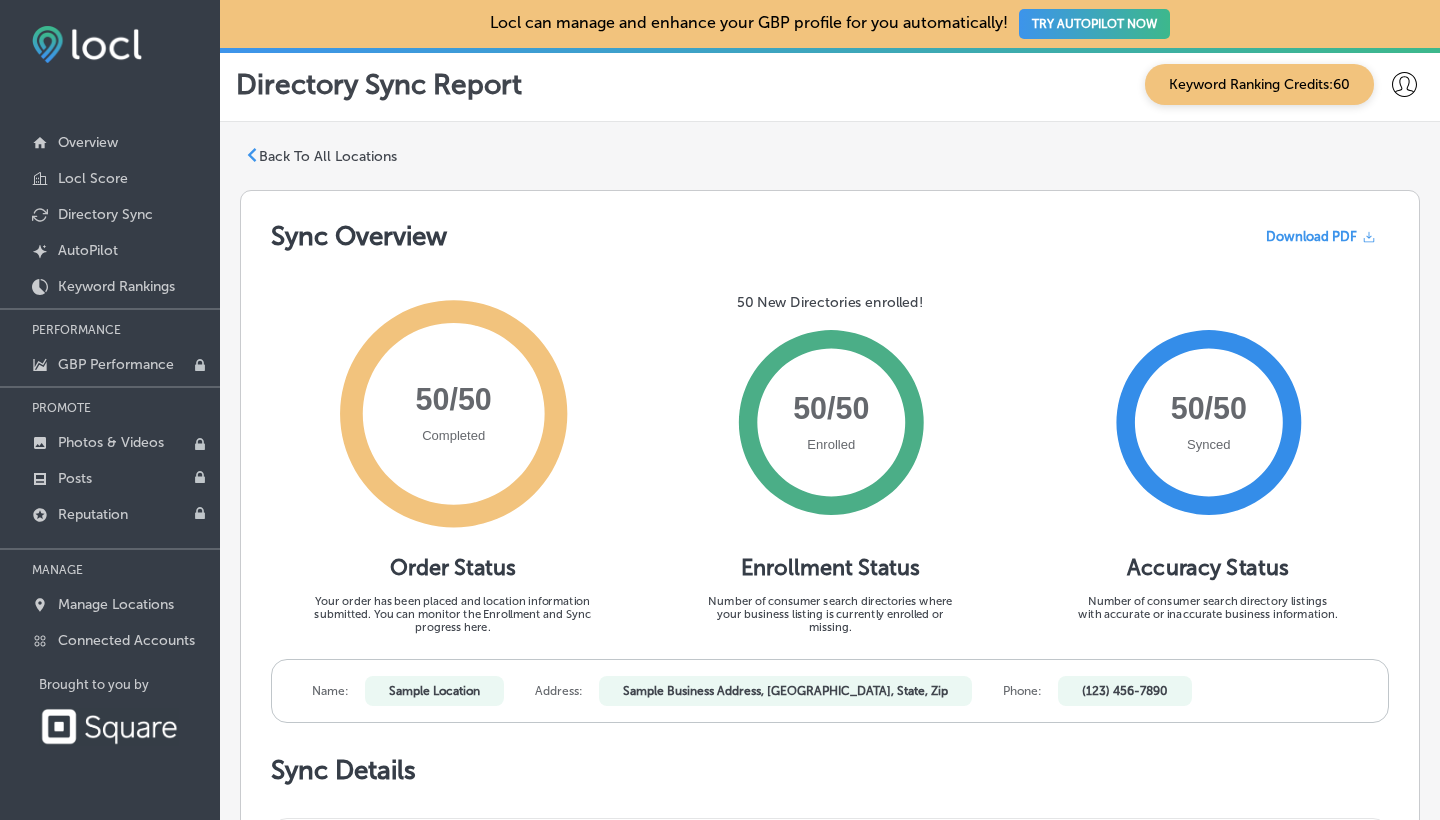scroll, scrollTop: 0, scrollLeft: 0, axis: both 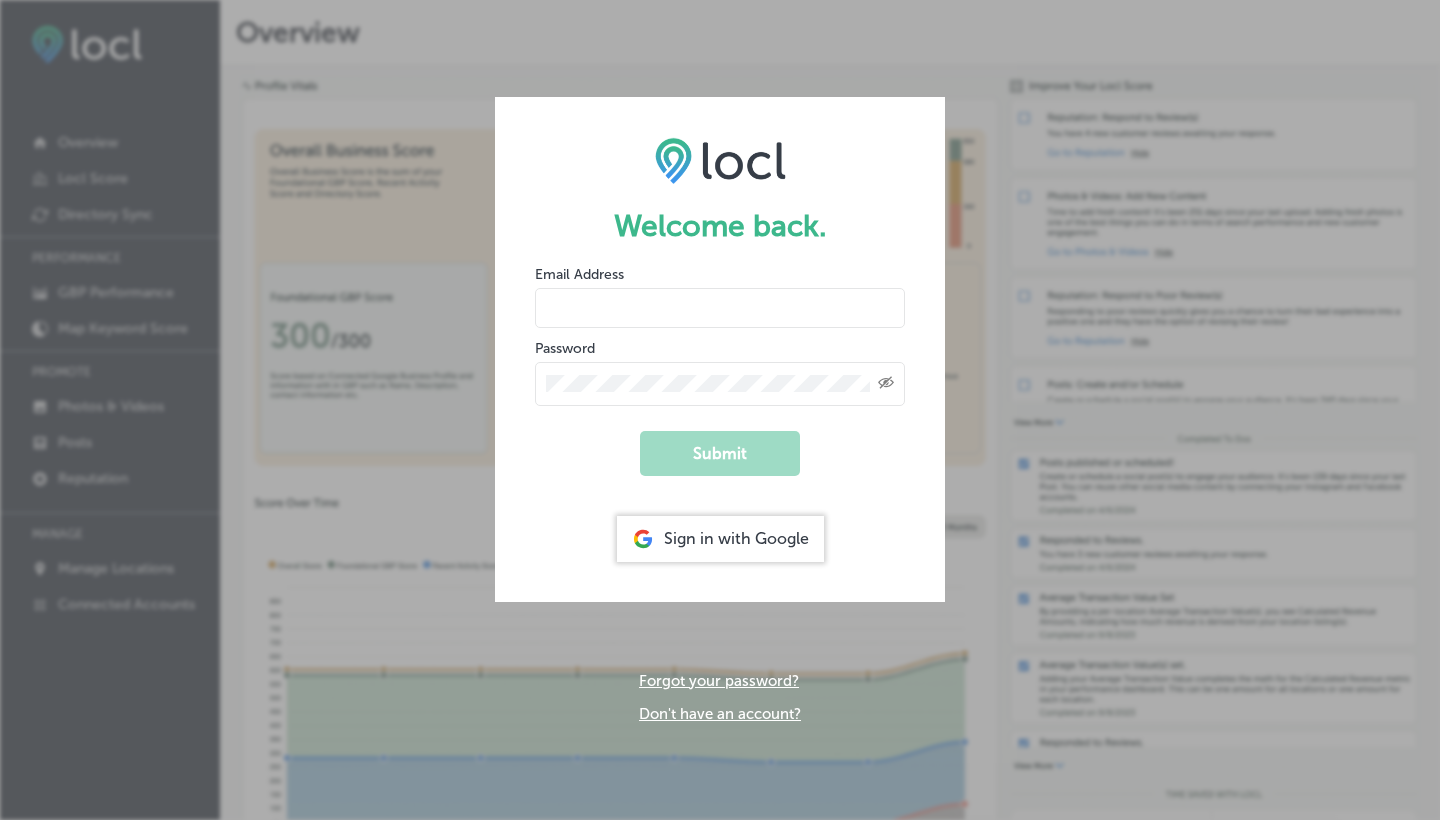 type on "[EMAIL_ADDRESS][DOMAIN_NAME]" 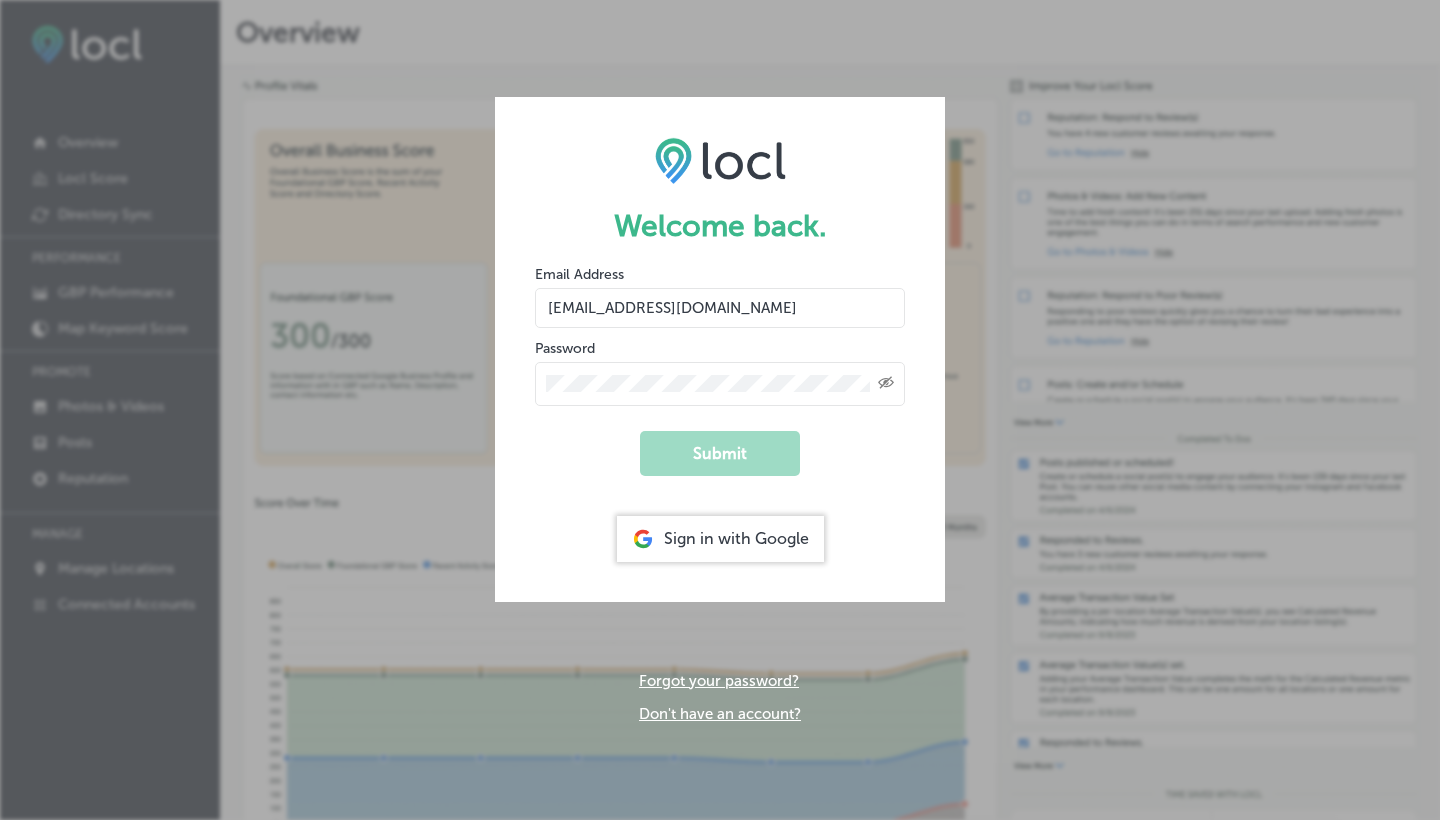 click on "Submit" 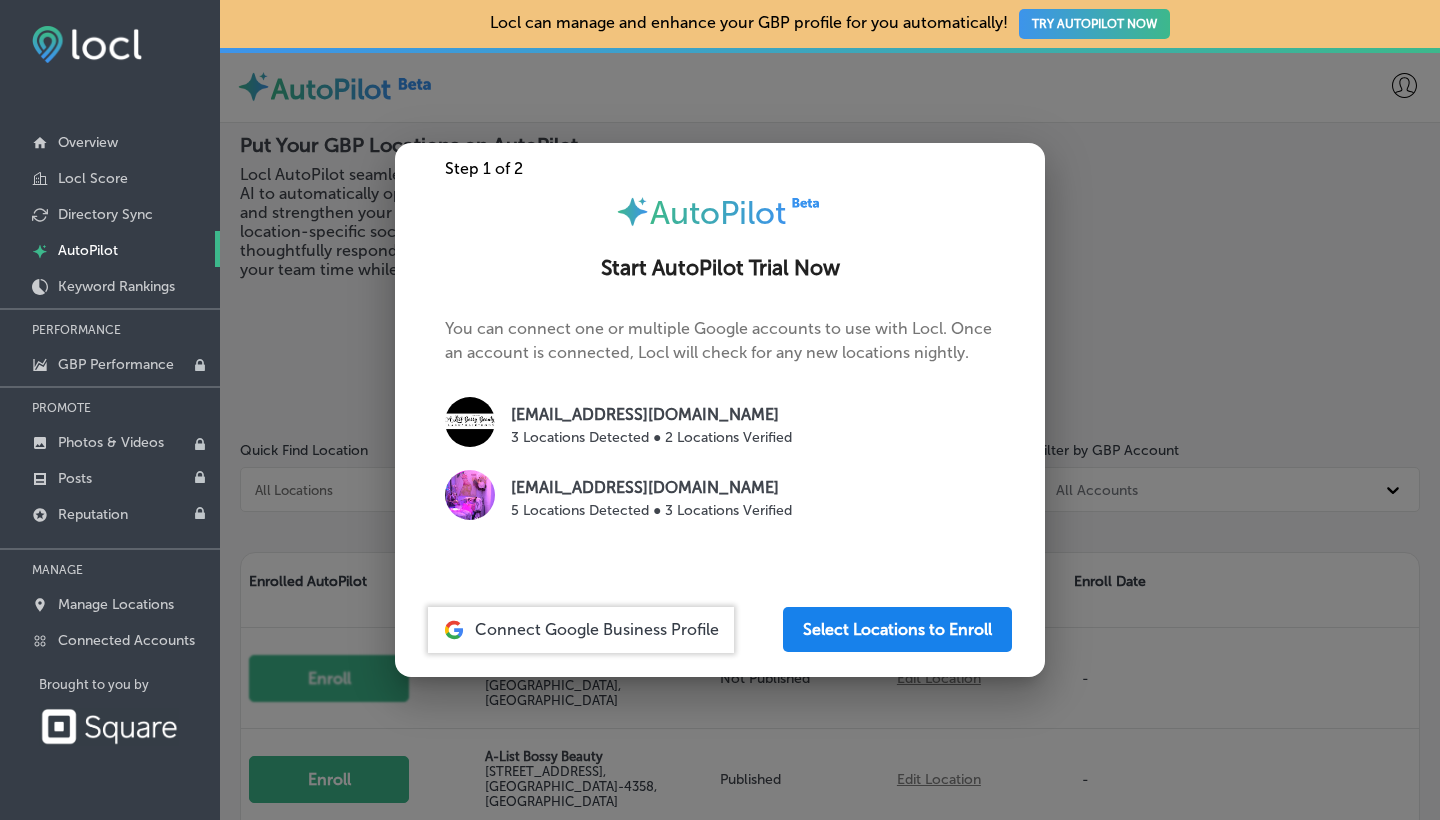 click on "Select Locations to Enroll" at bounding box center (897, 629) 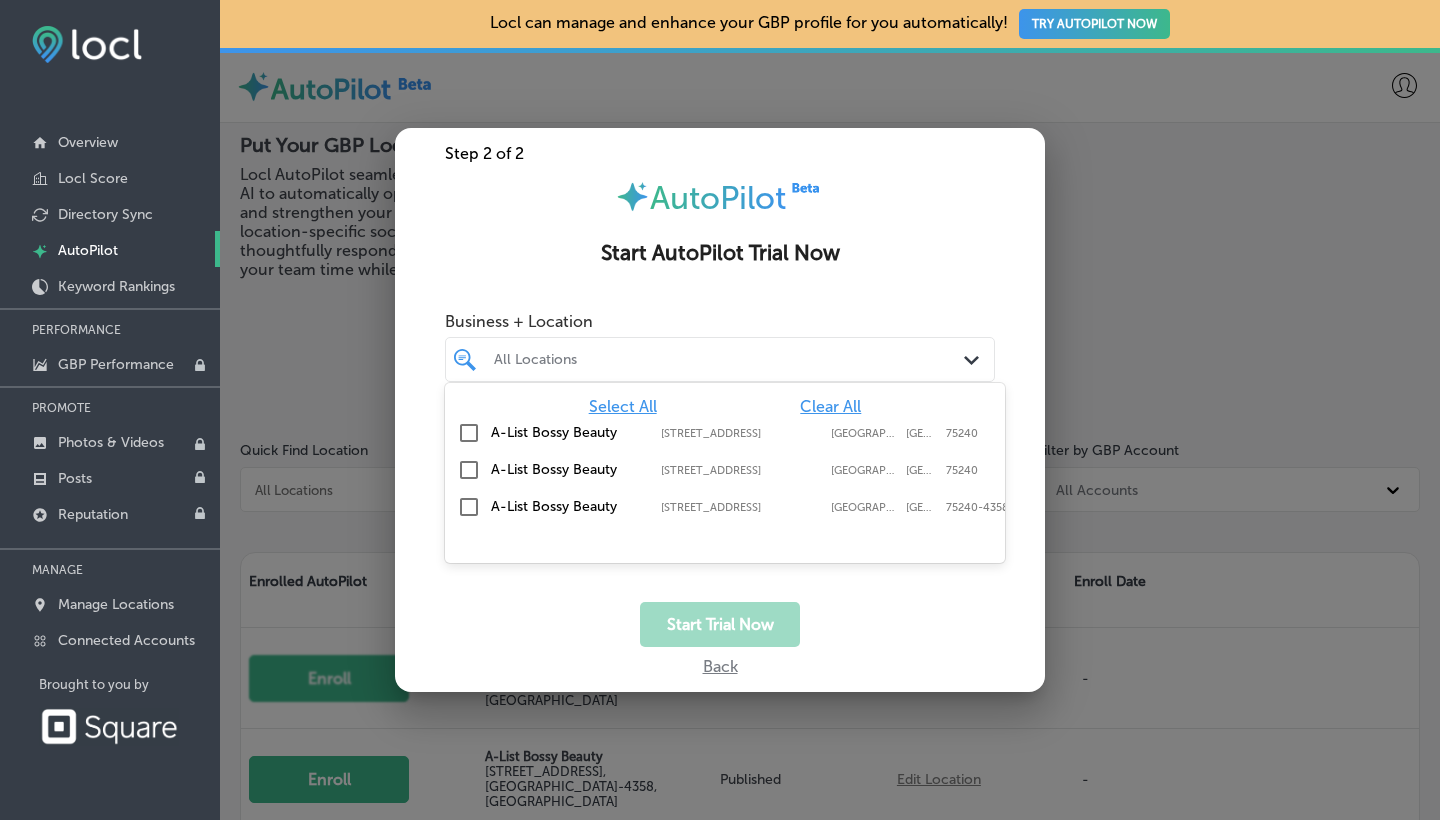 click on "All Locations" at bounding box center [730, 359] 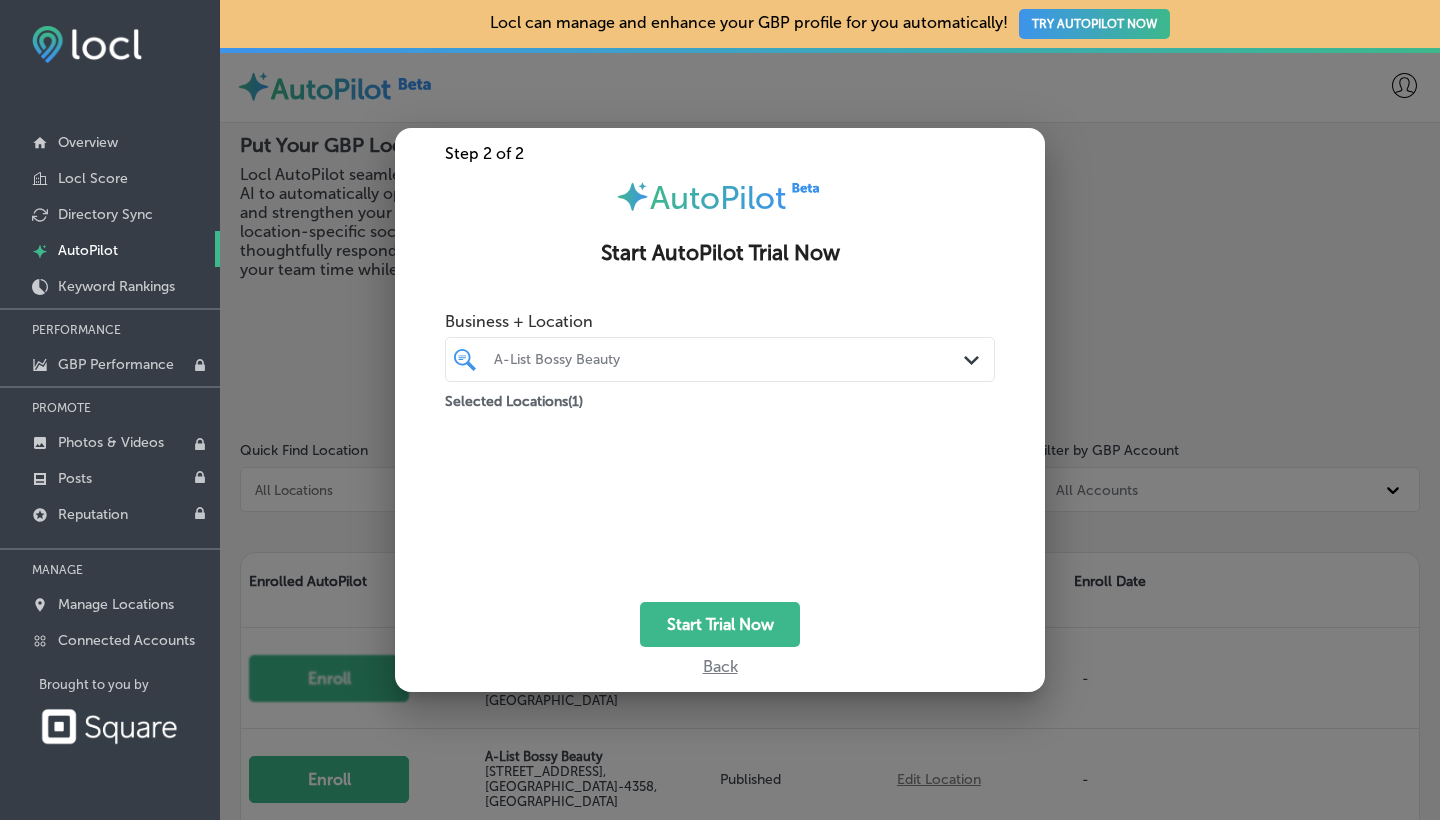 click 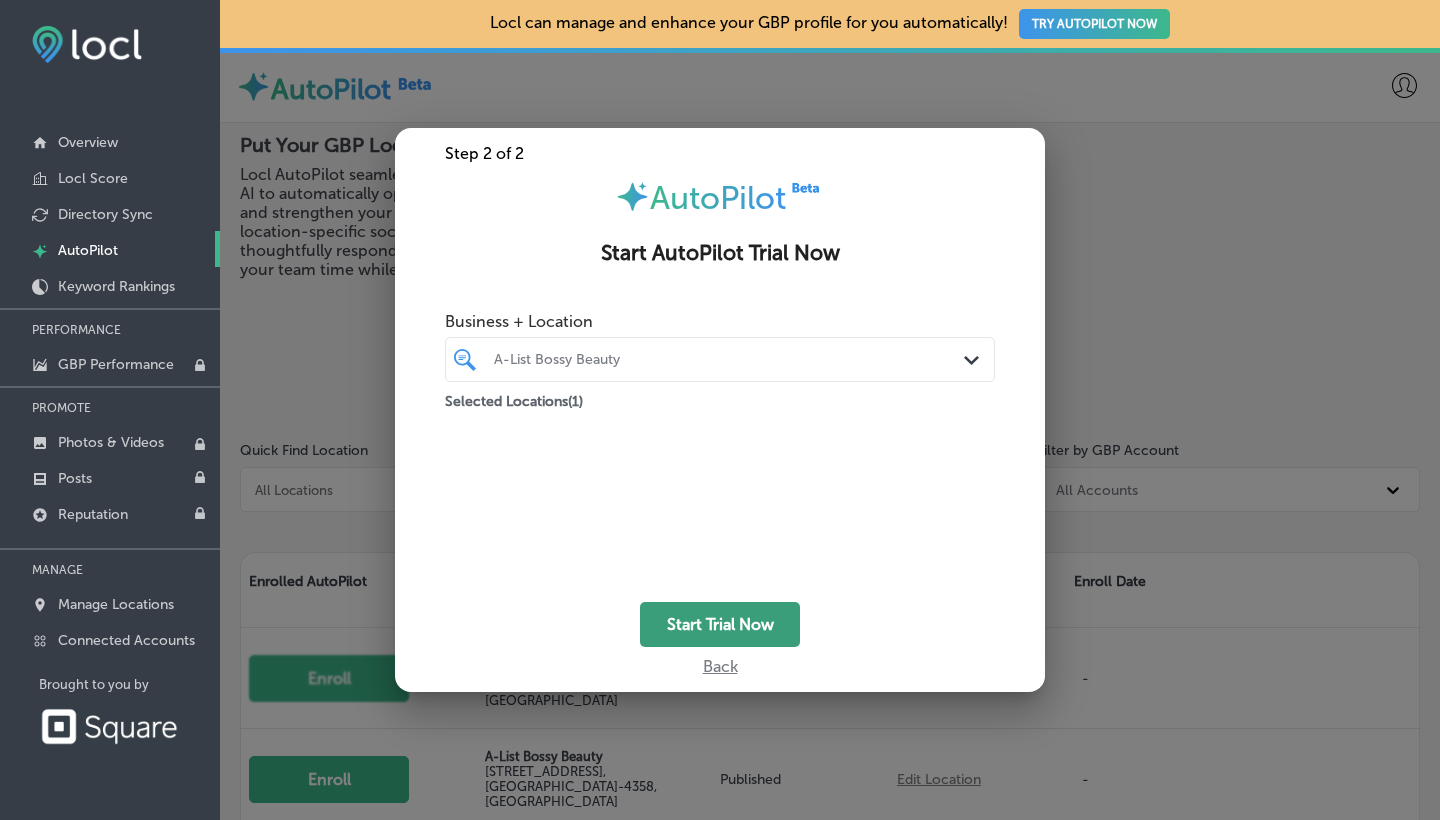 click on "Start Trial Now" at bounding box center (720, 624) 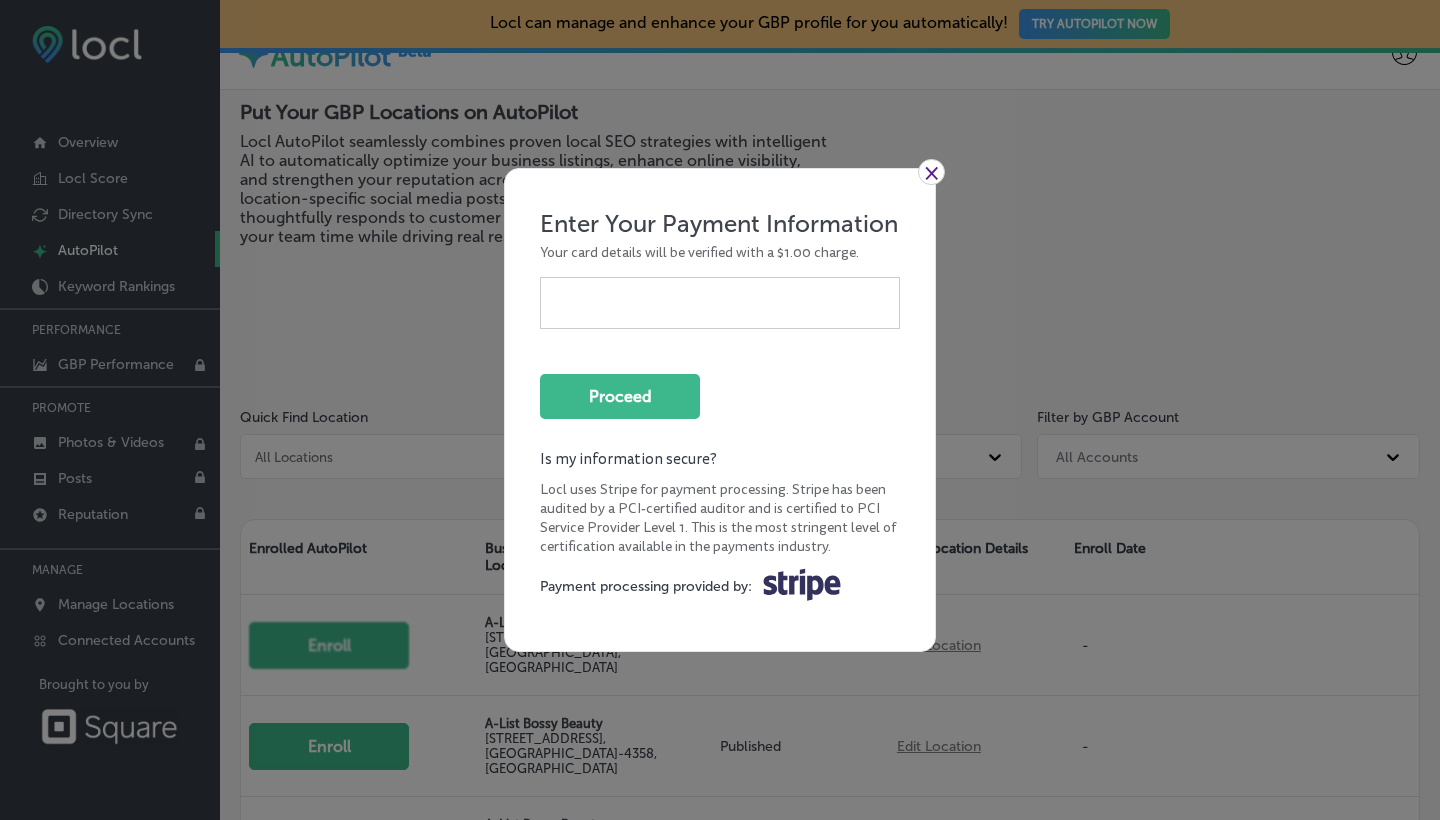 scroll, scrollTop: 39, scrollLeft: 0, axis: vertical 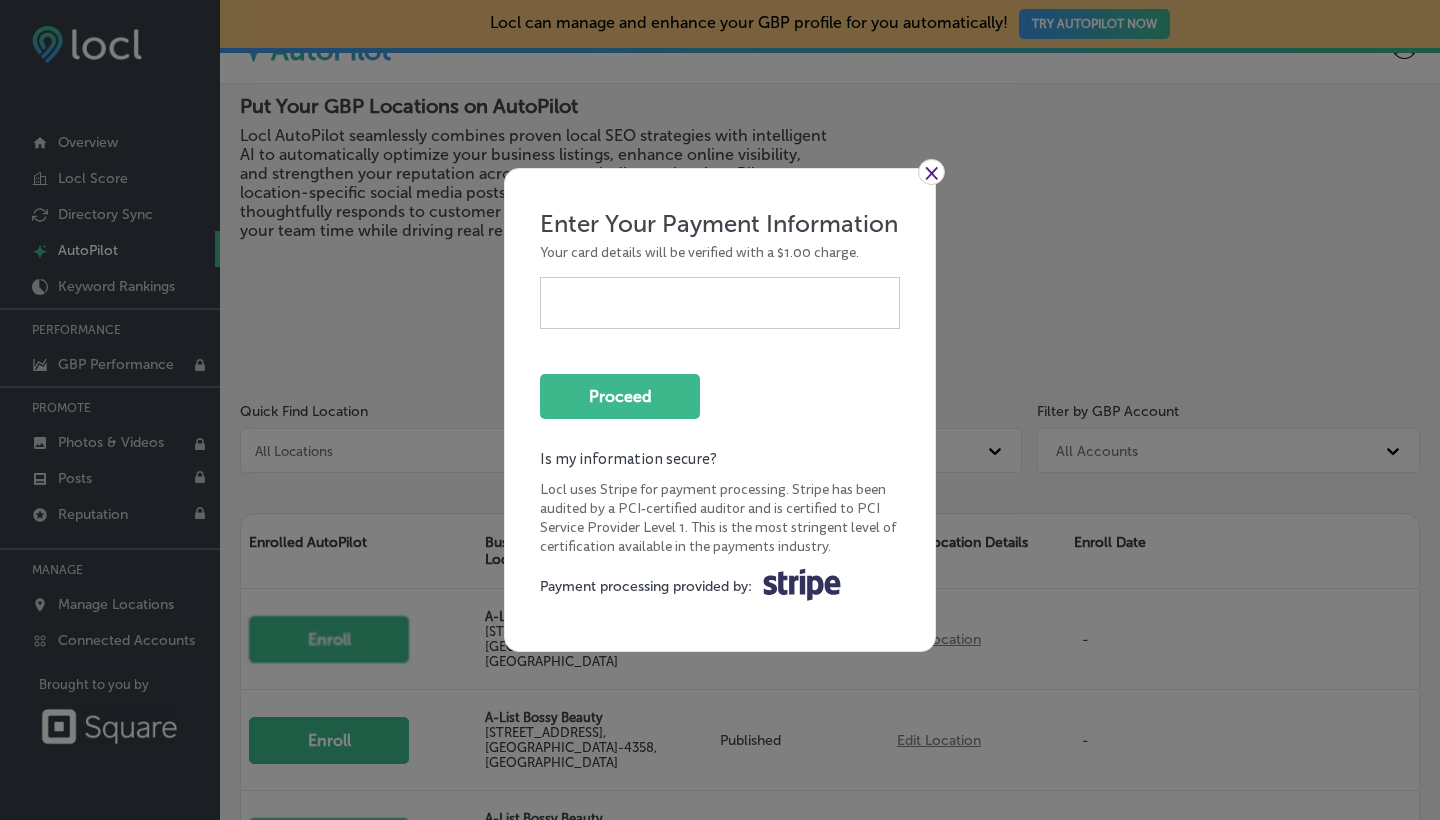 click on "×" at bounding box center [931, 172] 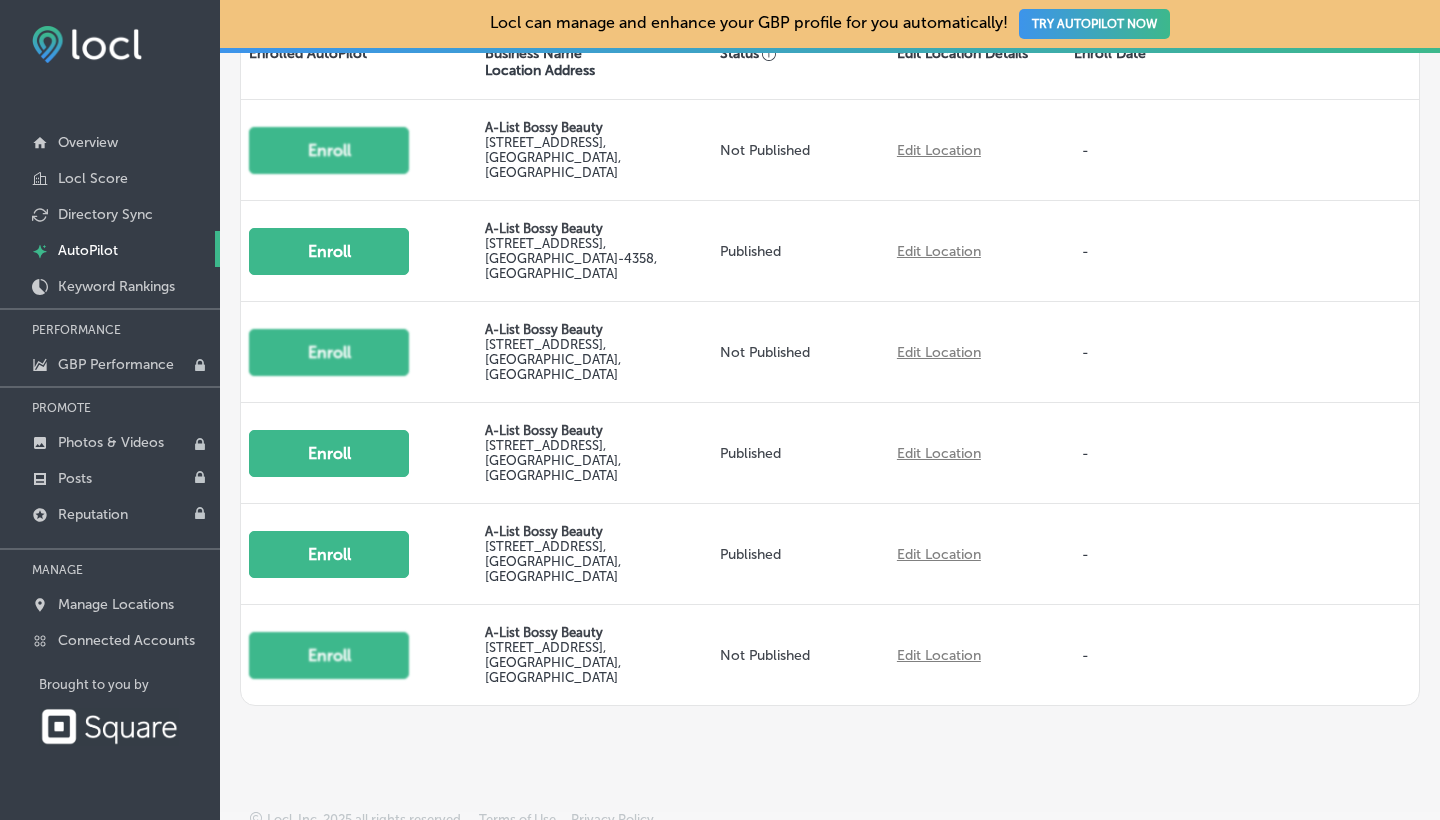 scroll, scrollTop: 527, scrollLeft: 0, axis: vertical 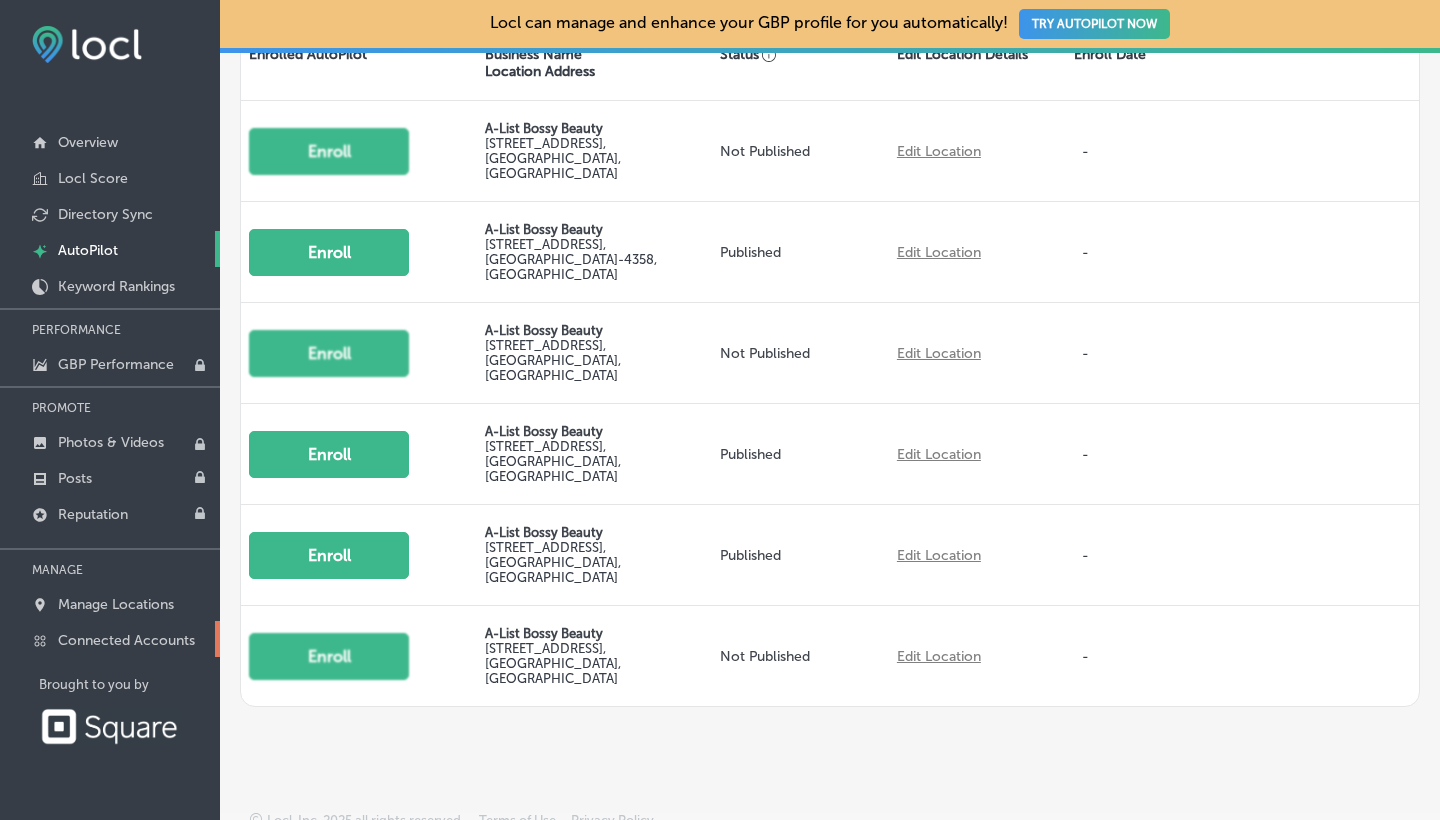click on "Connected Accounts" at bounding box center [126, 640] 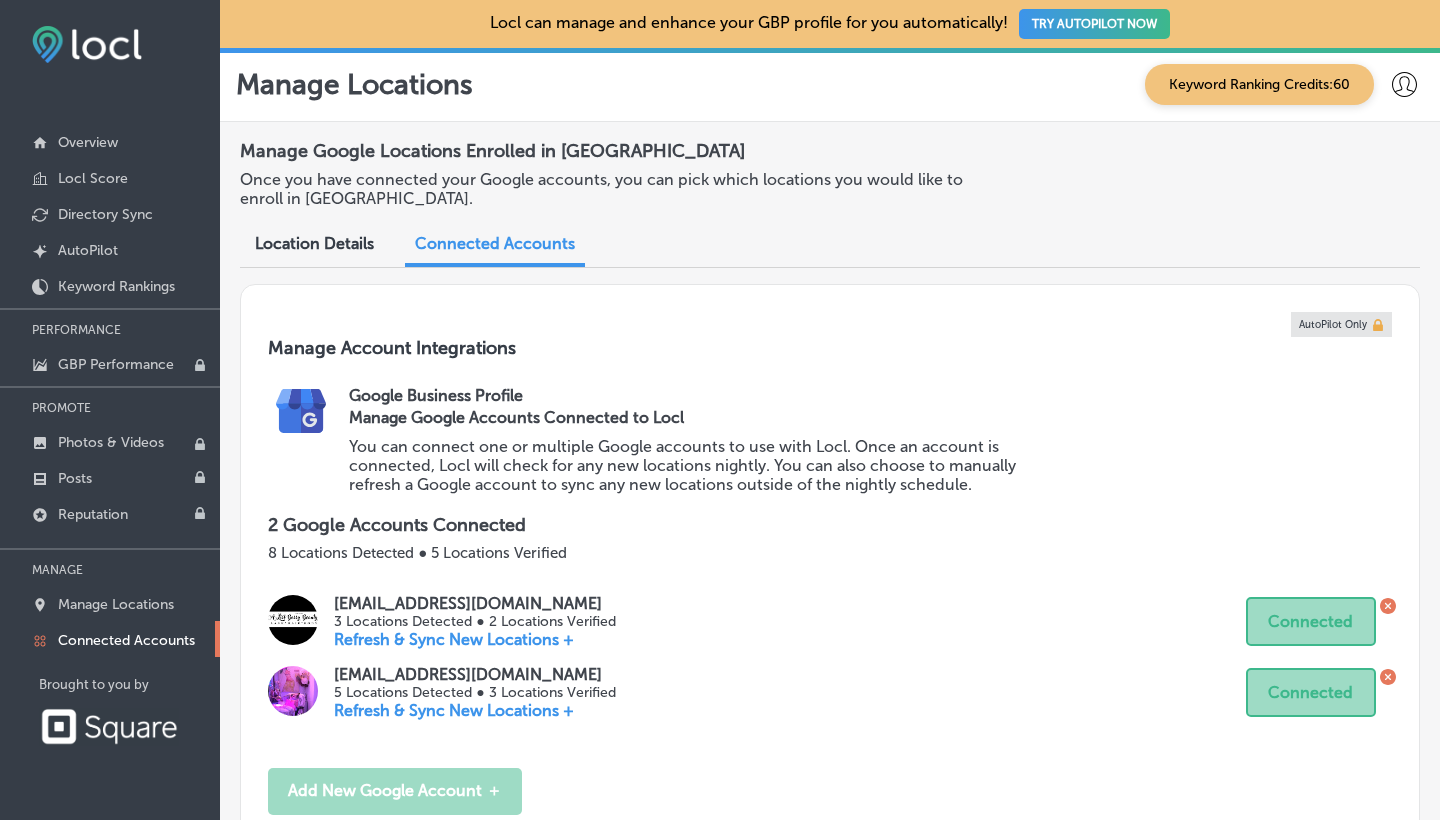 scroll, scrollTop: 0, scrollLeft: 0, axis: both 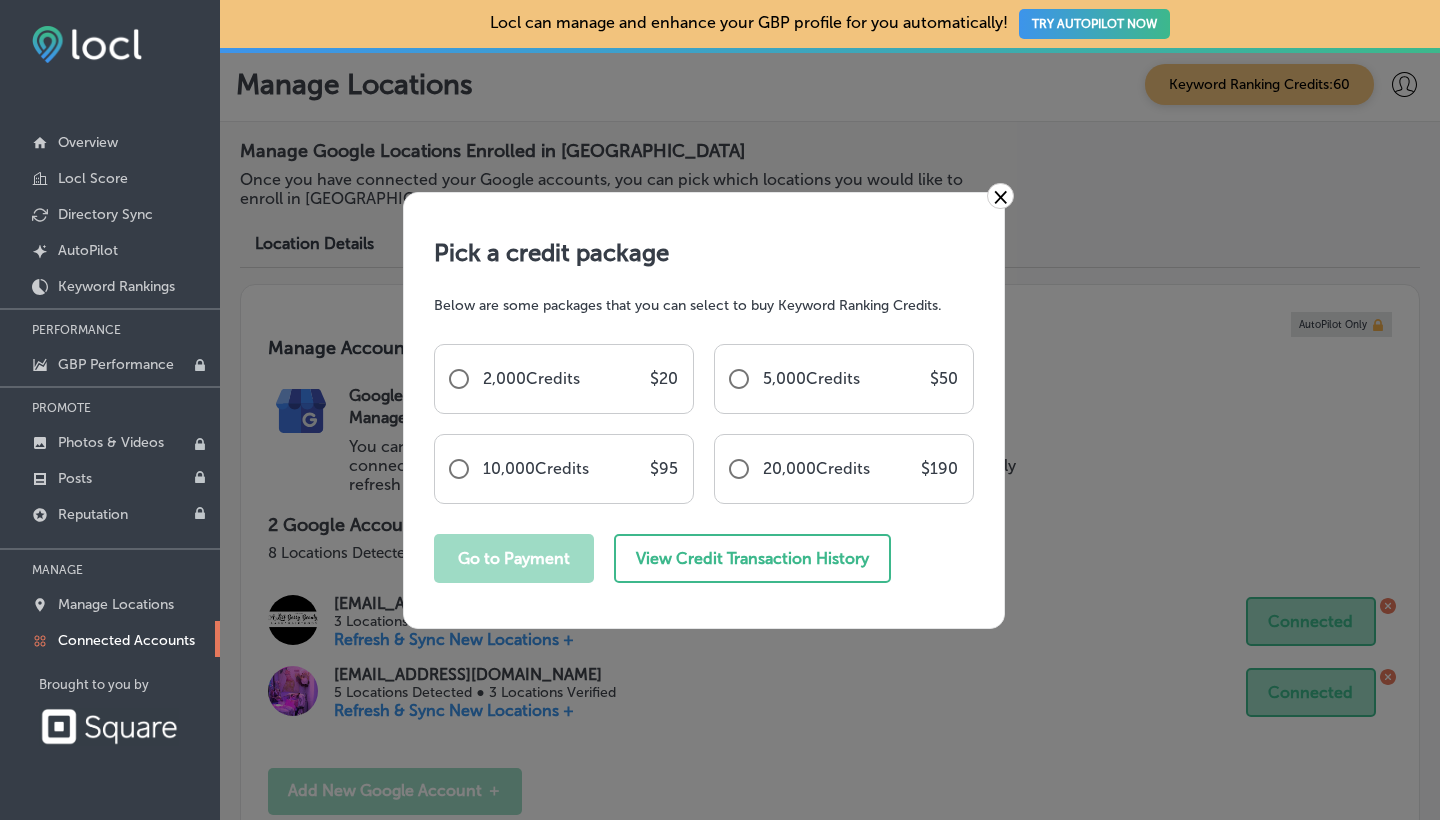 click on "×" at bounding box center [1000, 196] 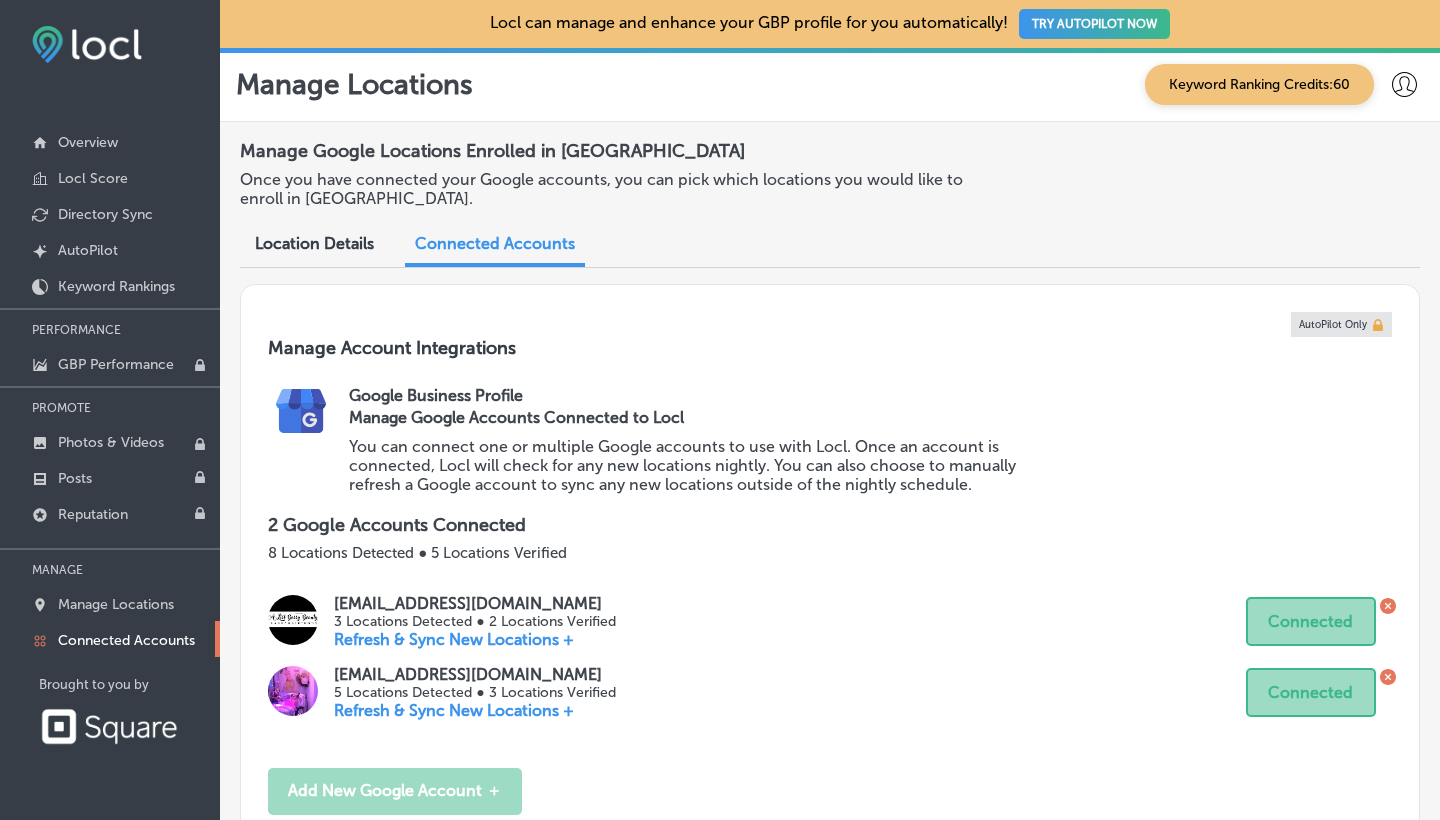 scroll, scrollTop: 0, scrollLeft: 0, axis: both 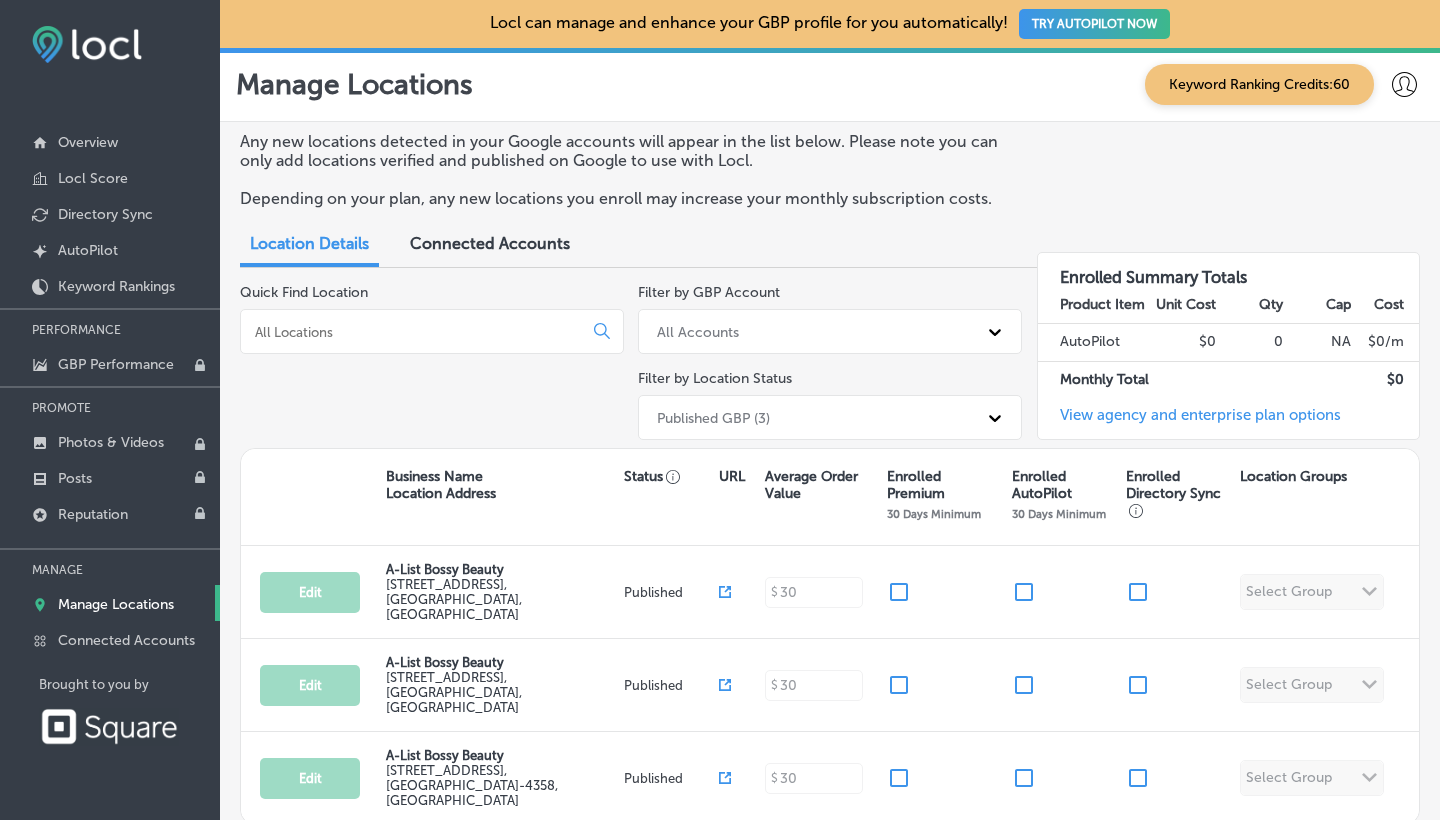 click on "Connected Accounts" at bounding box center [490, 243] 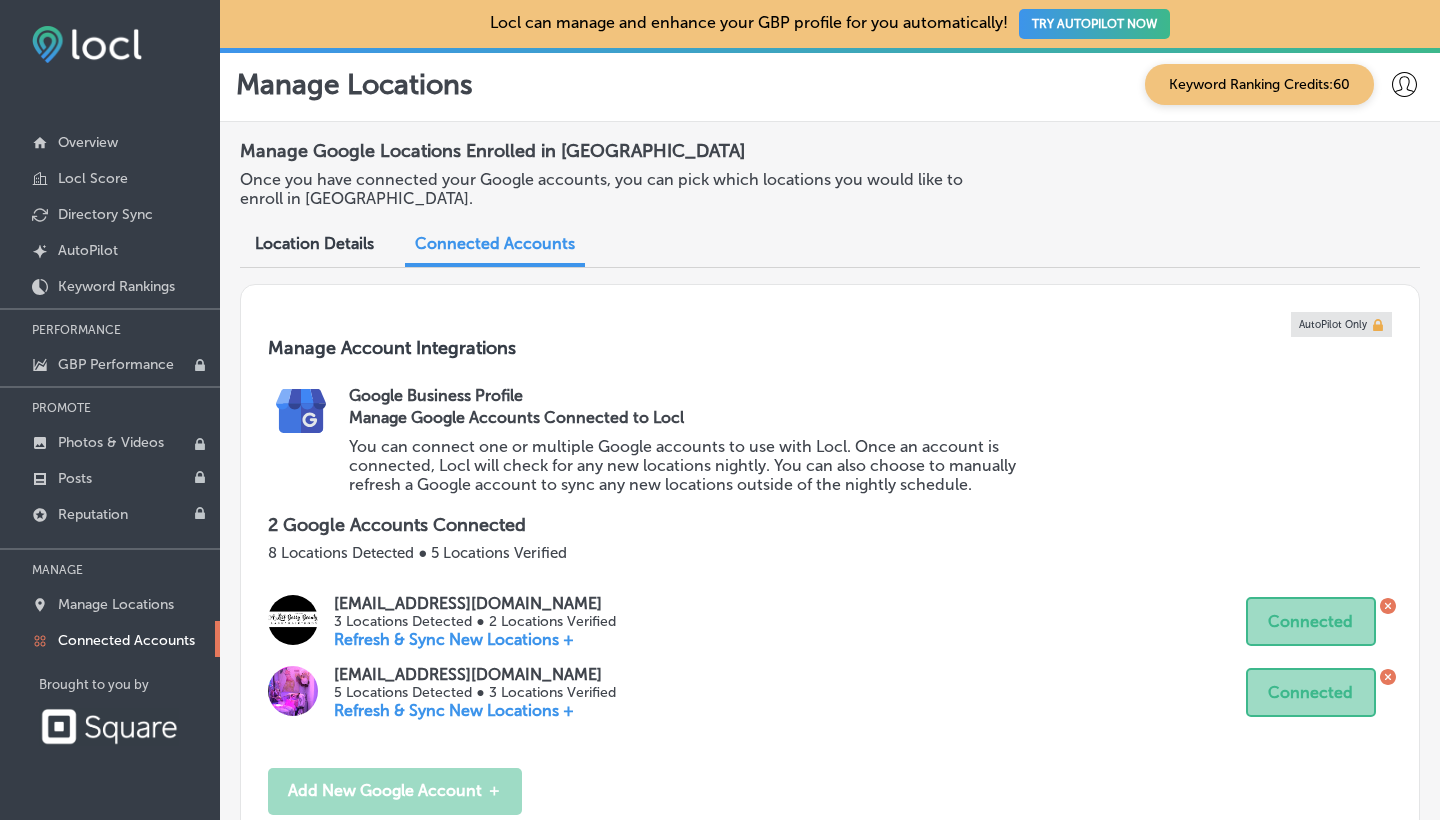 scroll, scrollTop: 0, scrollLeft: 0, axis: both 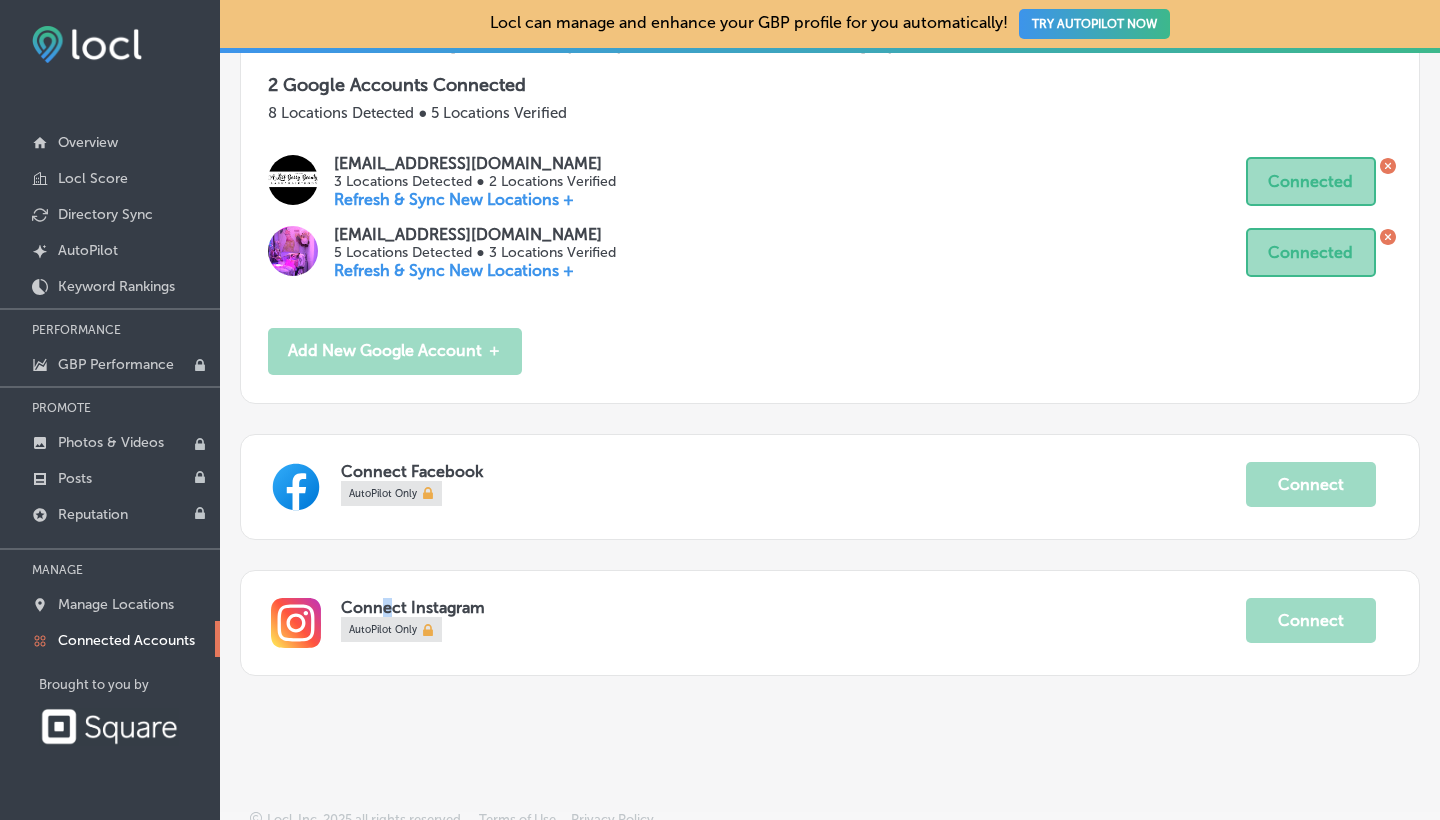 click on "Connect Instagram" at bounding box center [793, 607] 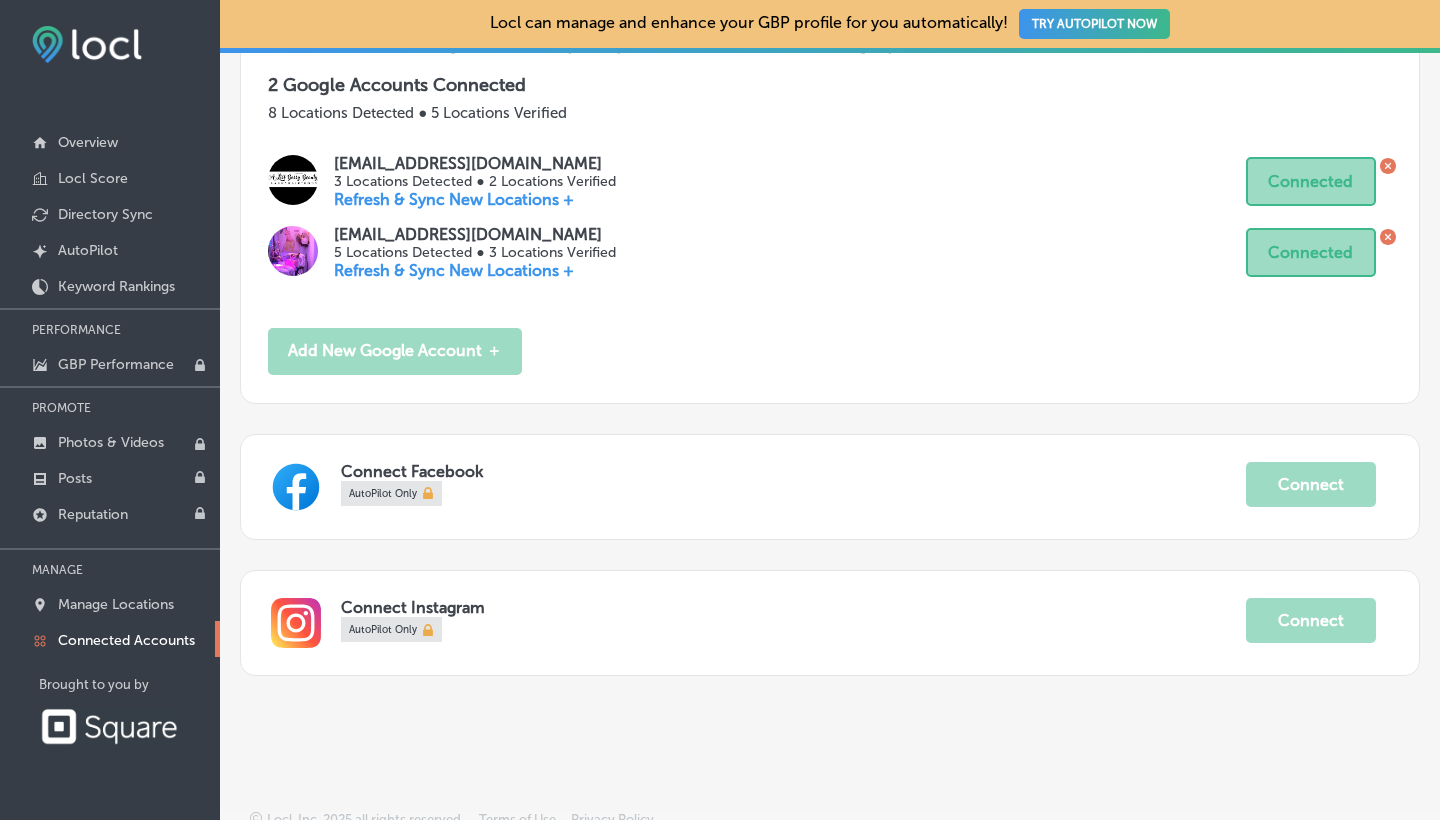 click on "Locl can manage and enhance your GBP profile for you automatically!   TRY AUTOPILOT NOW Manage Locations Keyword Ranking Credits:  60
Manage Google Locations Enrolled in [GEOGRAPHIC_DATA] Once you have connected your Google accounts, you can pick which locations you would like to enroll in [GEOGRAPHIC_DATA]. Location Details Connected Accounts AutoPilot Only
Manage Account Integrations Google Business Profile Manage Google Accounts Connected to Locl You can connect one or multiple Google accounts to use with Locl. Once an account is connected, Locl will check for any new locations nightly. You can also choose to manually refresh a Google account to sync any new locations outside of the nightly schedule. 2 Google Accounts Connected 8 Locations Detected ● 5 Locations Verified [EMAIL_ADDRESS][DOMAIN_NAME] 3 Locations Detected ● 2 Locations Verified Refresh & Sync New Locations + Connected [EMAIL_ADDRESS][DOMAIN_NAME] Connected" at bounding box center [830, 410] 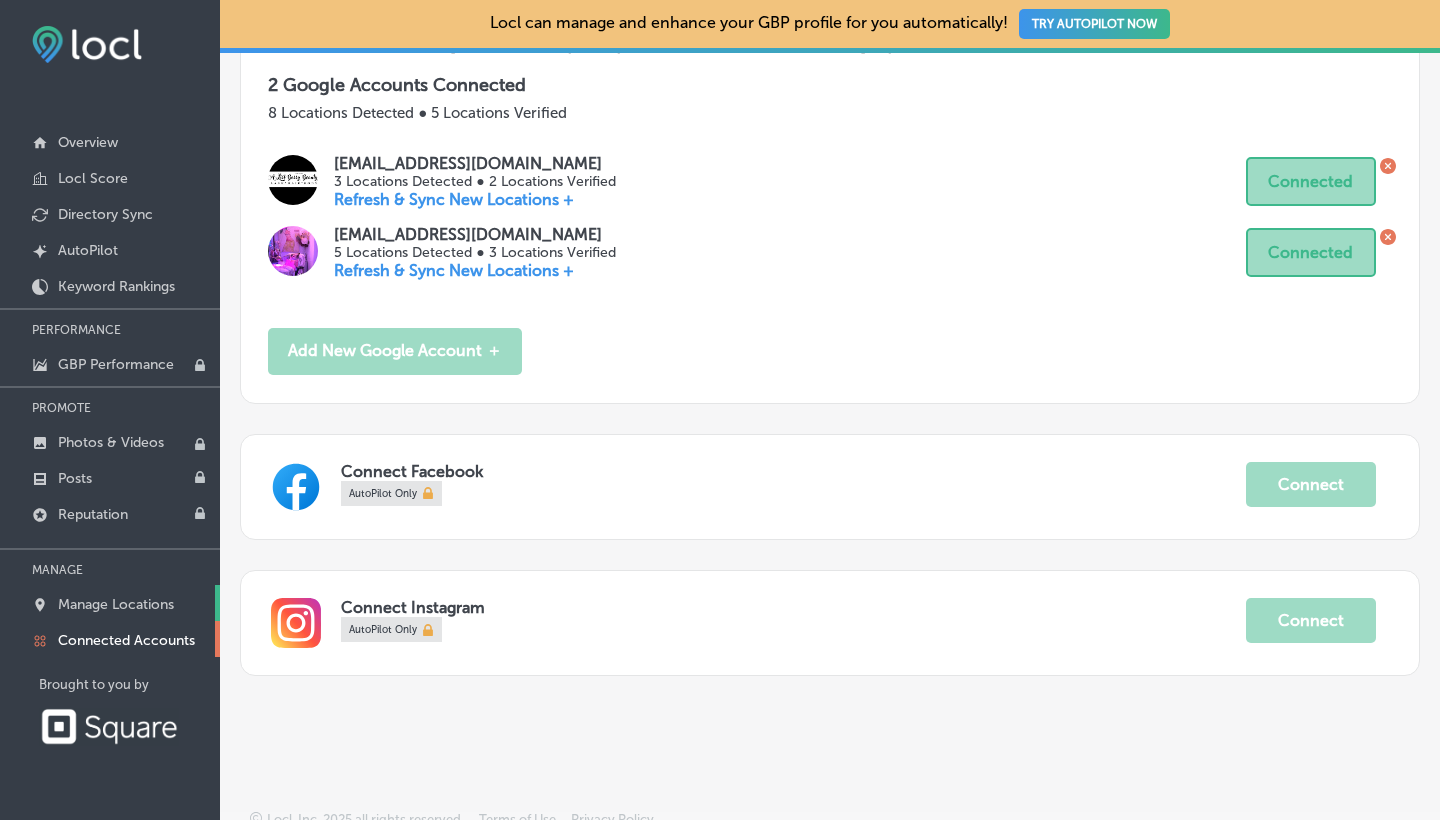 scroll, scrollTop: 0, scrollLeft: 0, axis: both 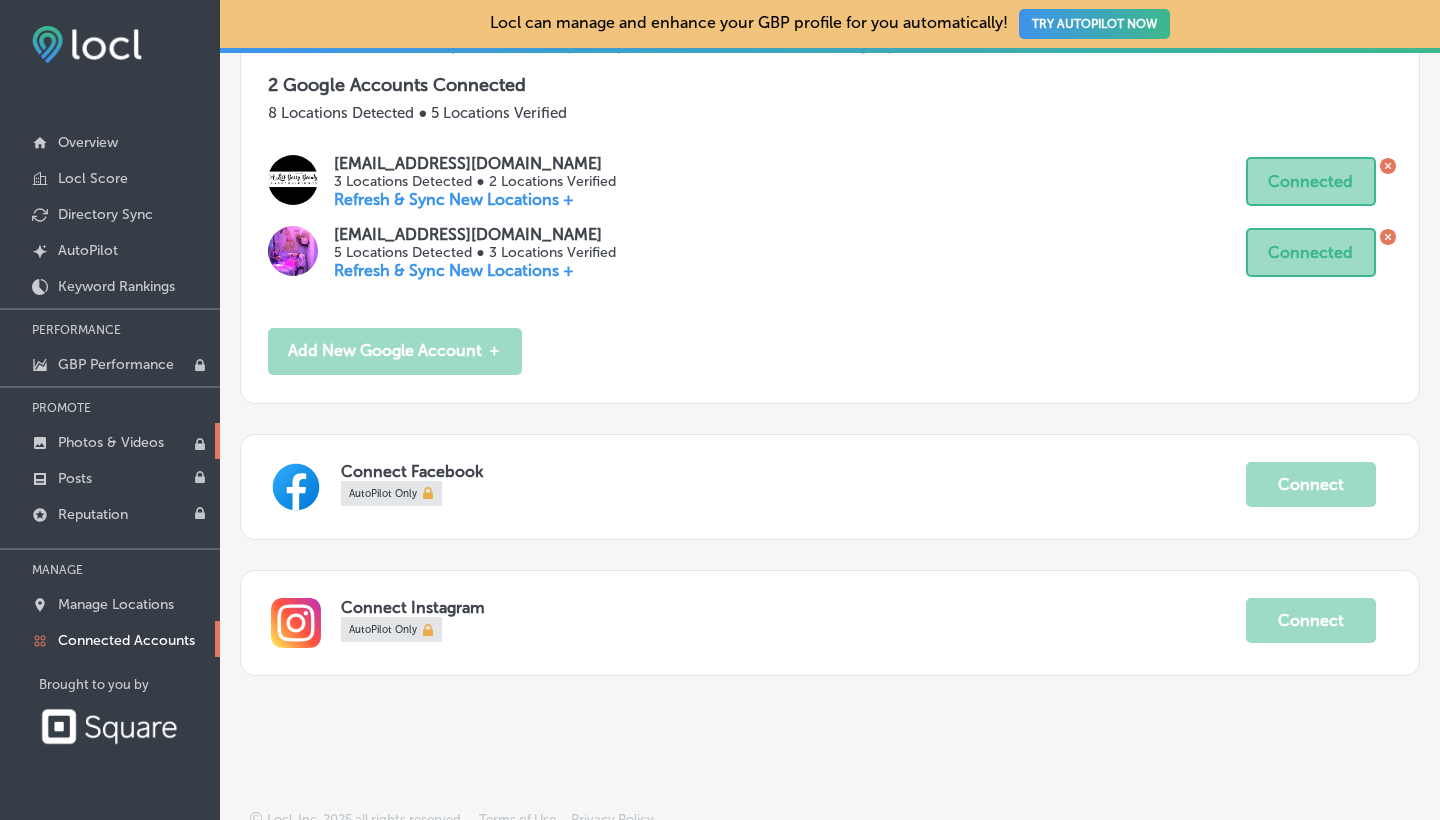 click on "Photos & Videos" at bounding box center [111, 442] 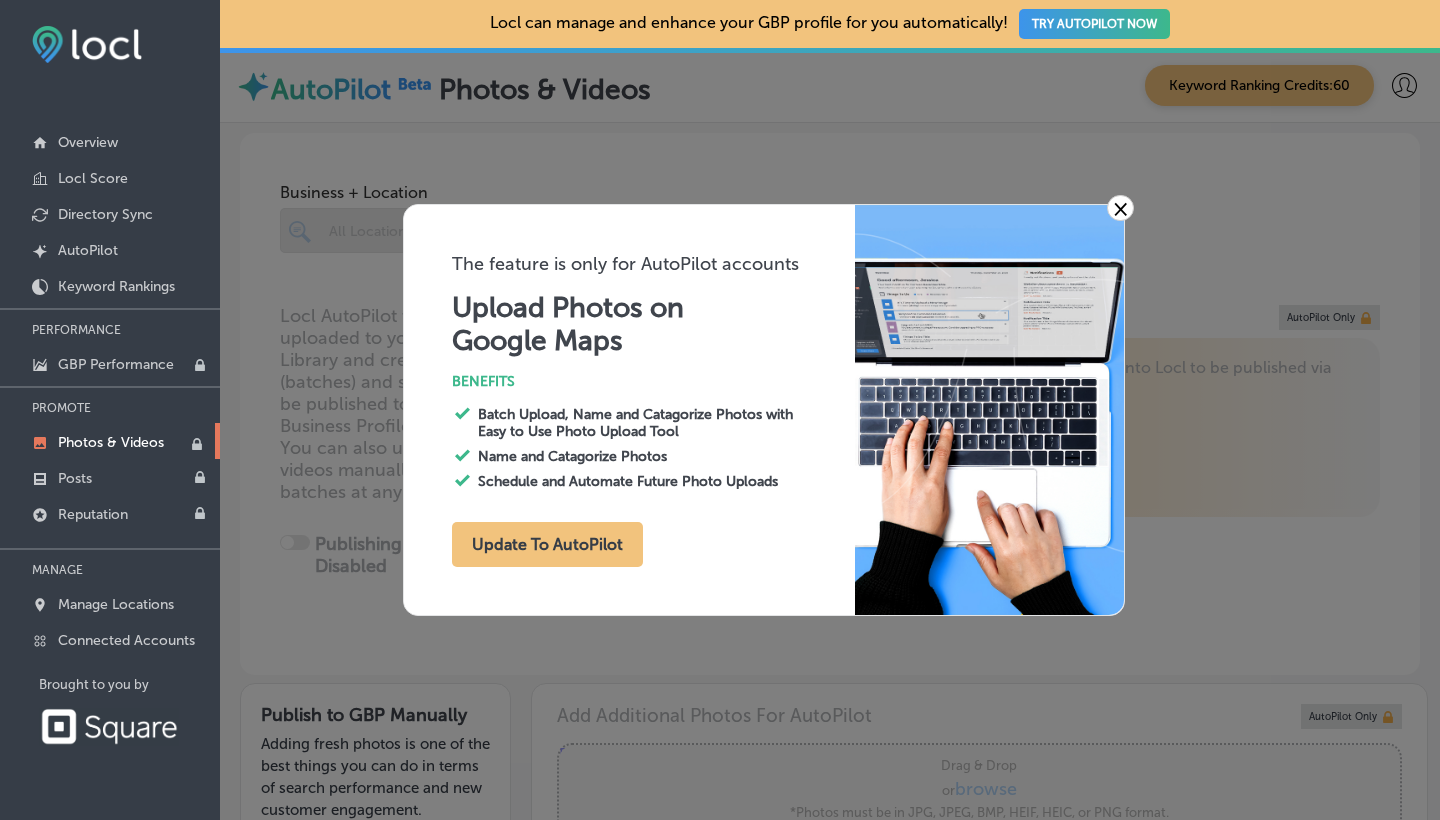 type on "0" 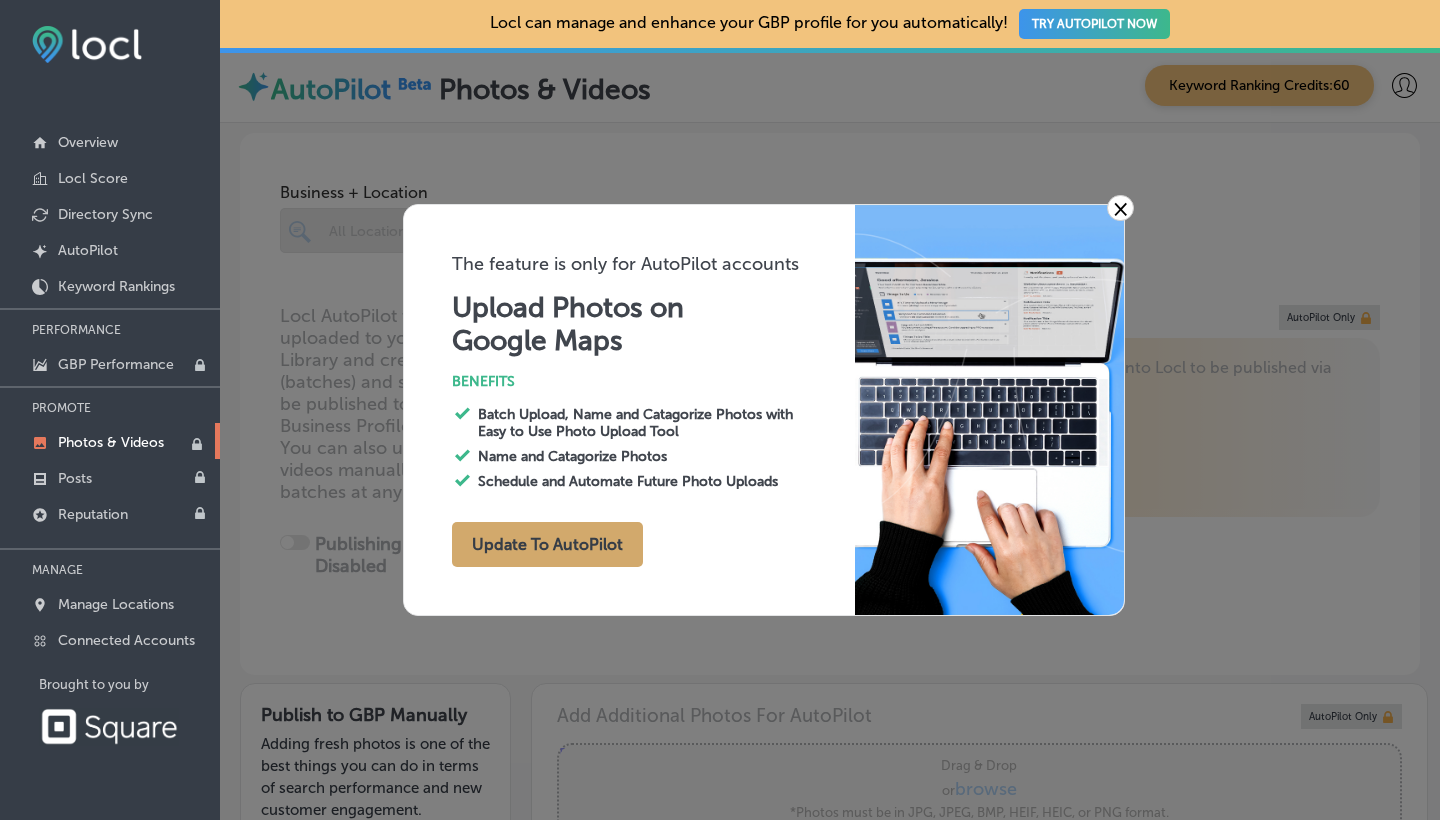 click on "Update To AutoPilot" at bounding box center (547, 544) 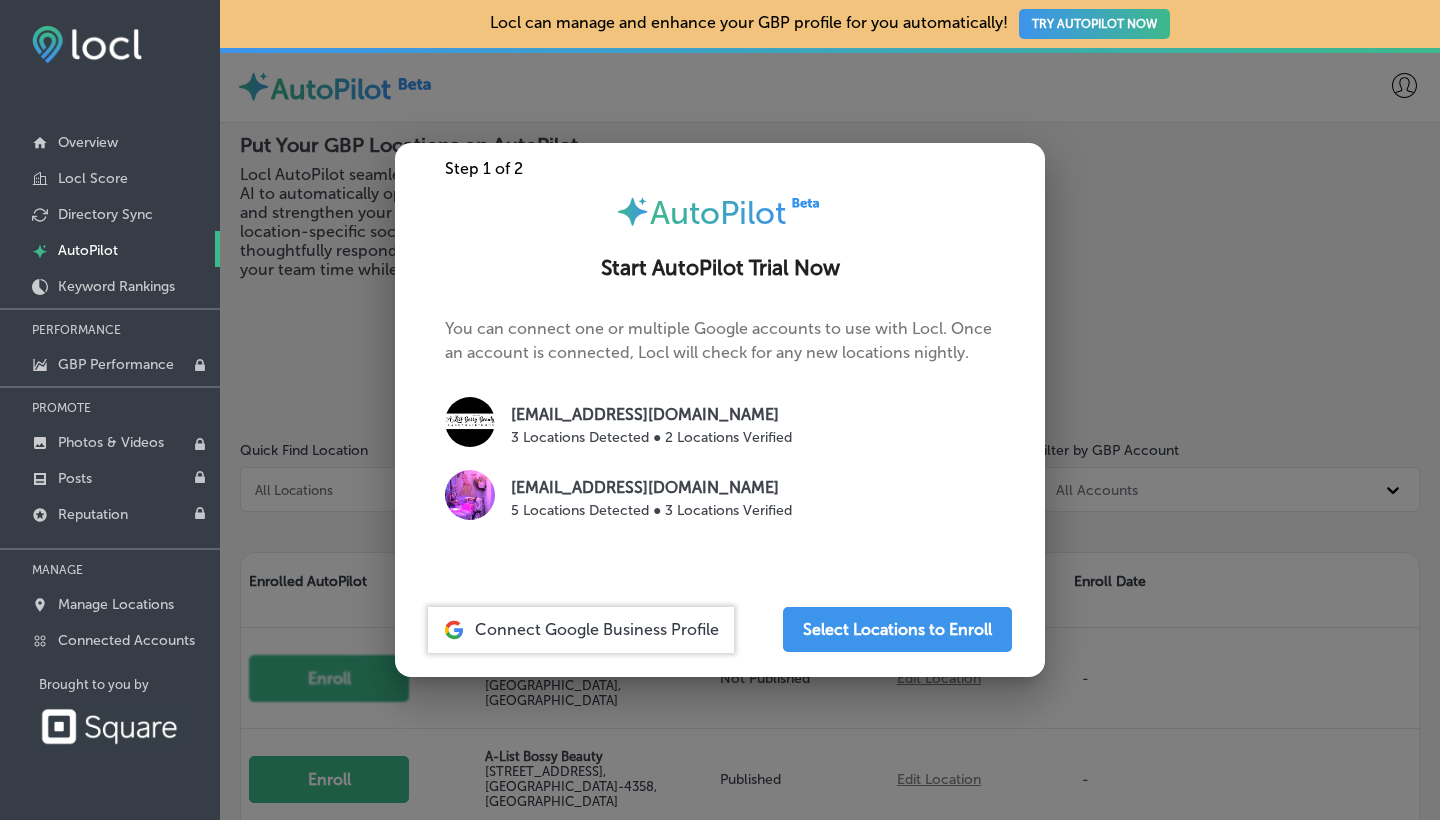 click on "Connect Google Business Profile" at bounding box center [597, 629] 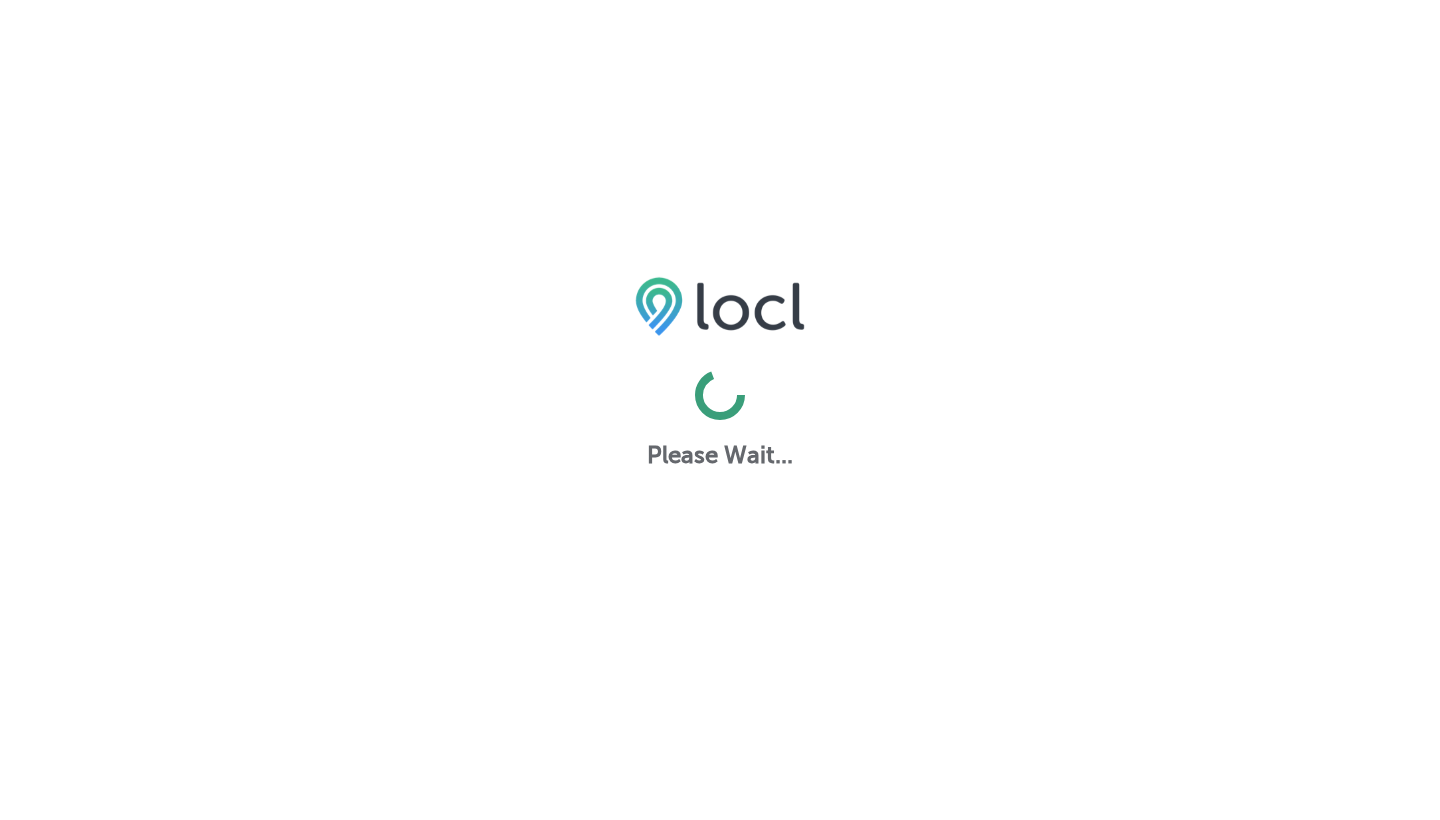 scroll, scrollTop: 0, scrollLeft: 0, axis: both 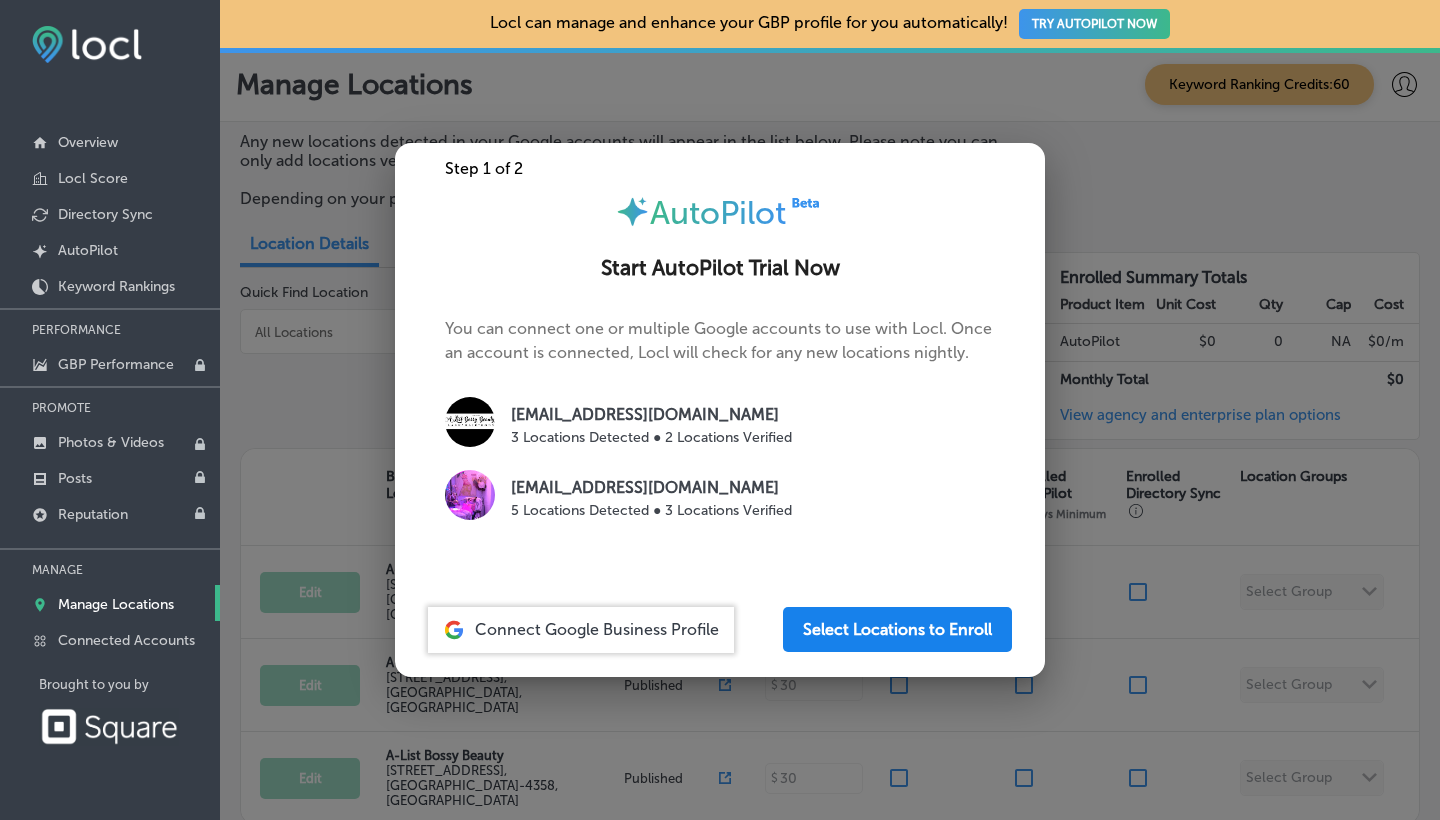 click on "Select Locations to Enroll" at bounding box center [897, 629] 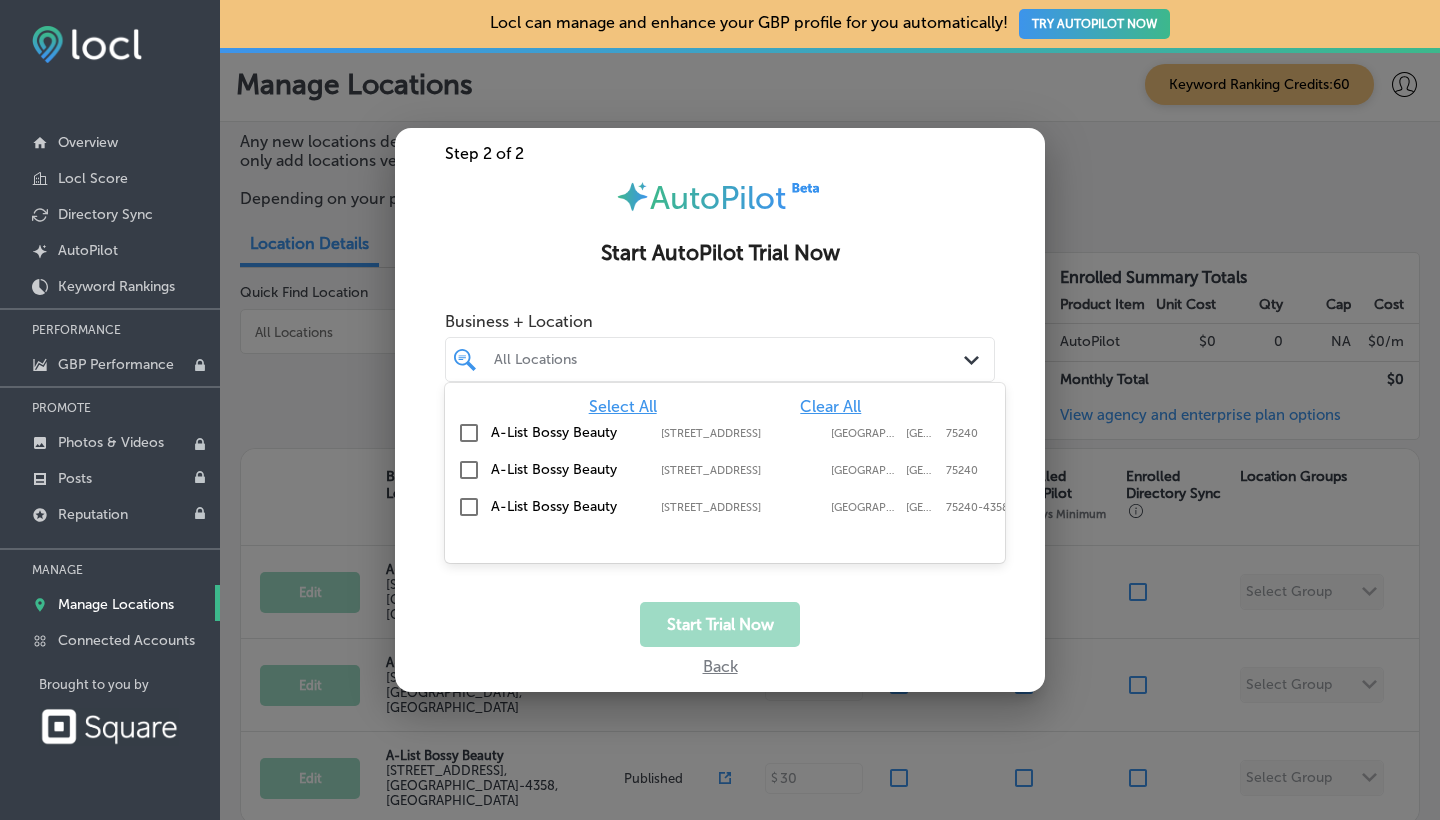 click on "All Locations" at bounding box center (730, 359) 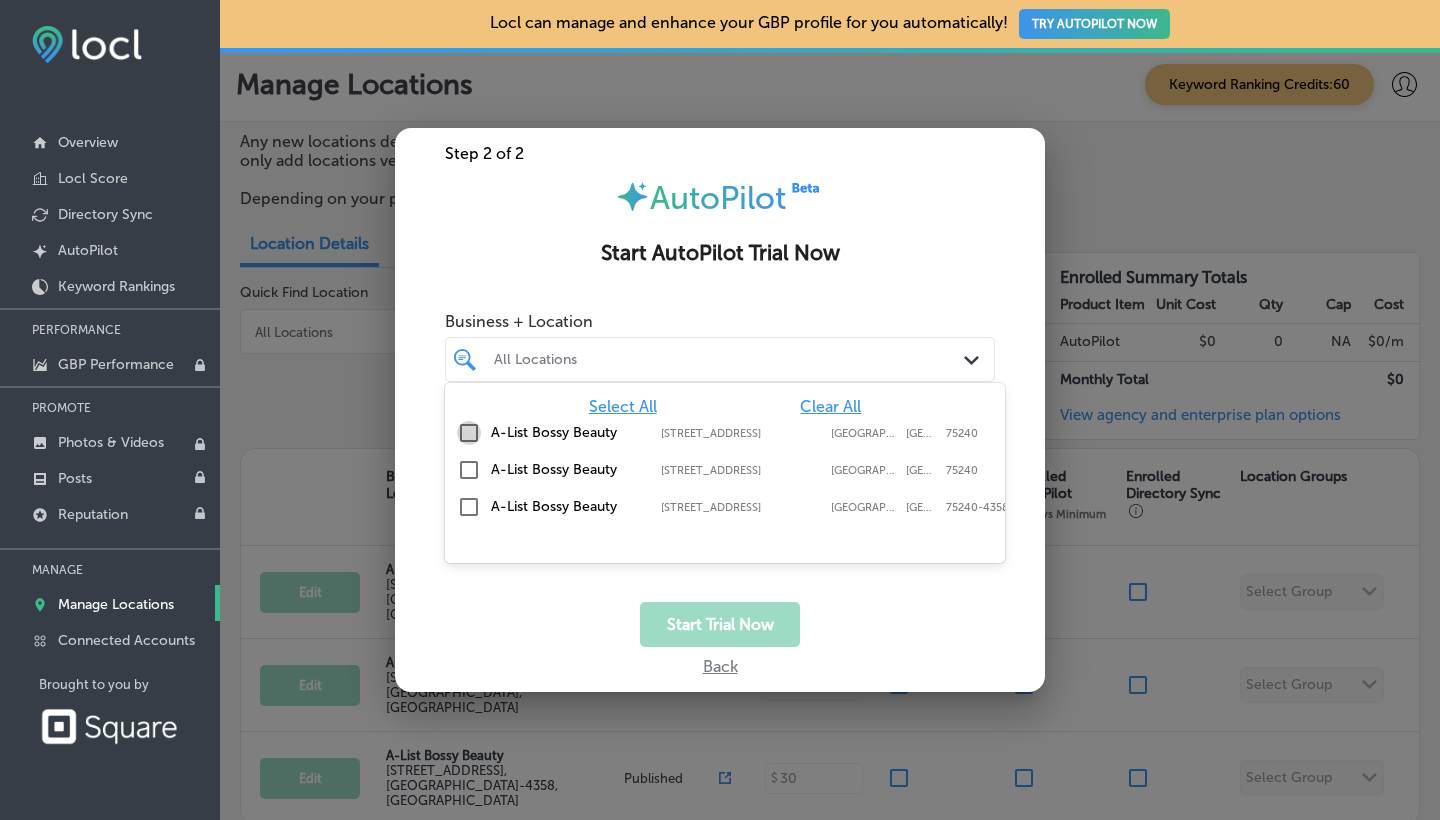 click at bounding box center [469, 433] 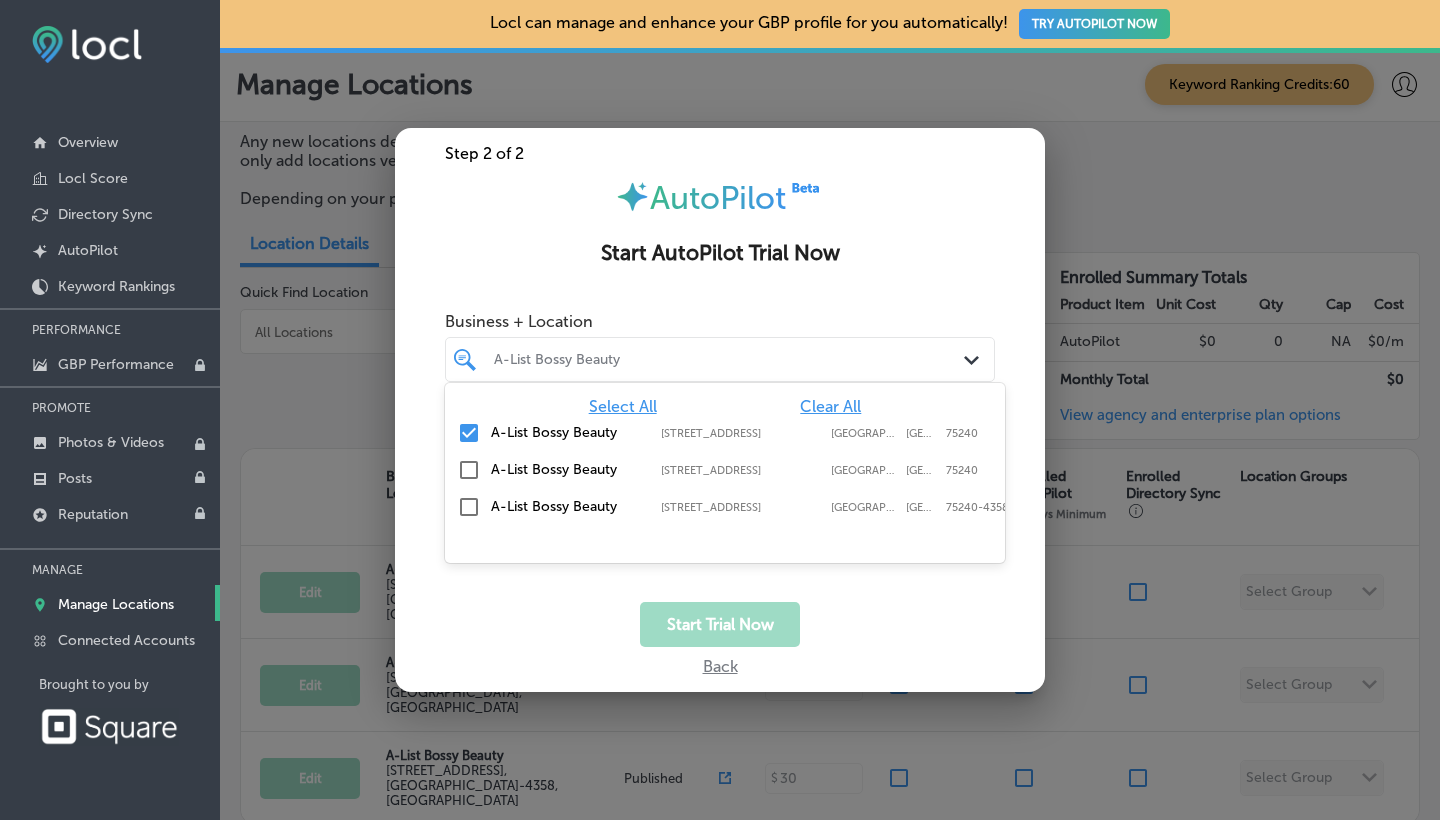 scroll, scrollTop: 0, scrollLeft: 1, axis: horizontal 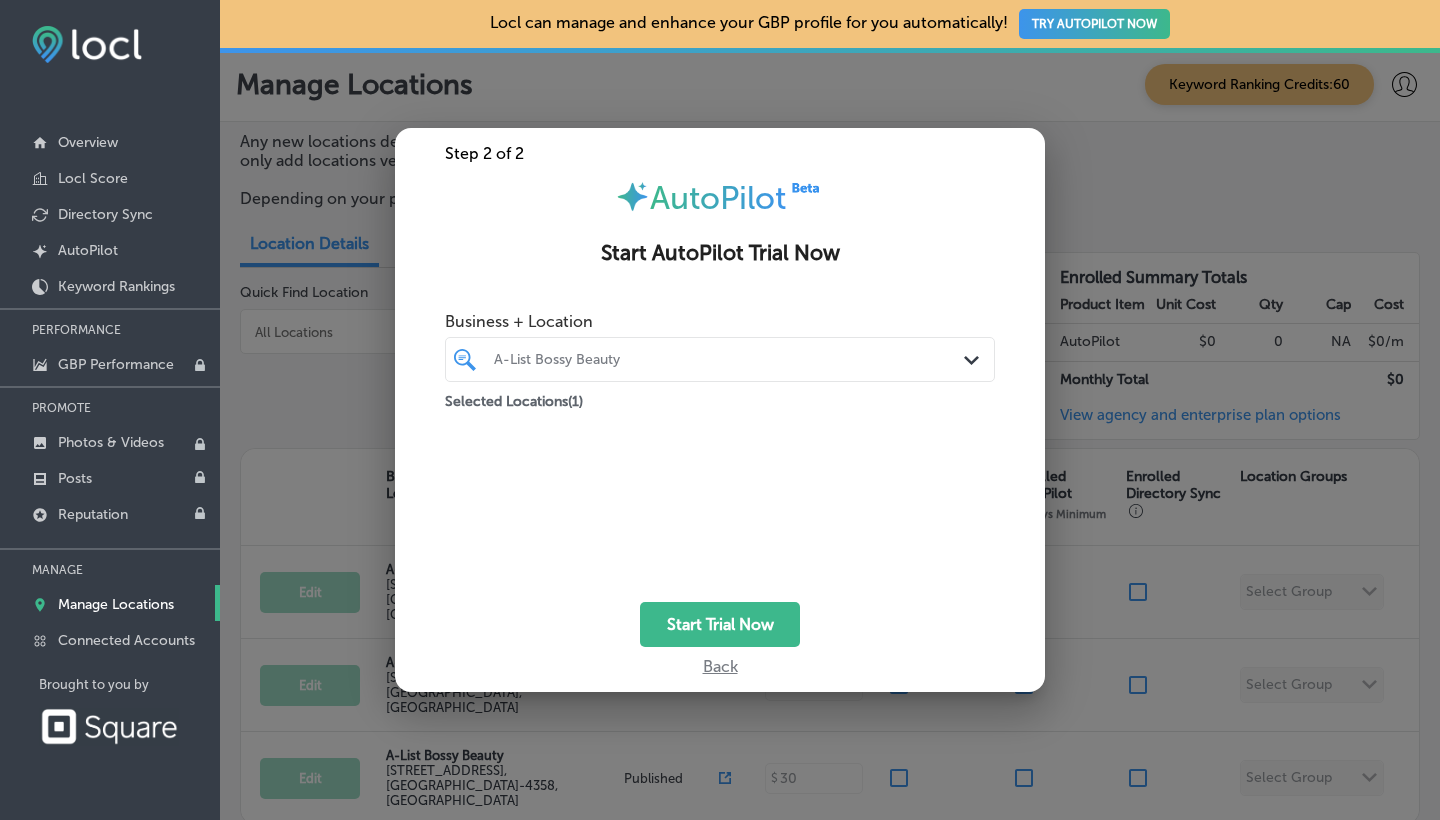 click on "Path
Created with Sketch." 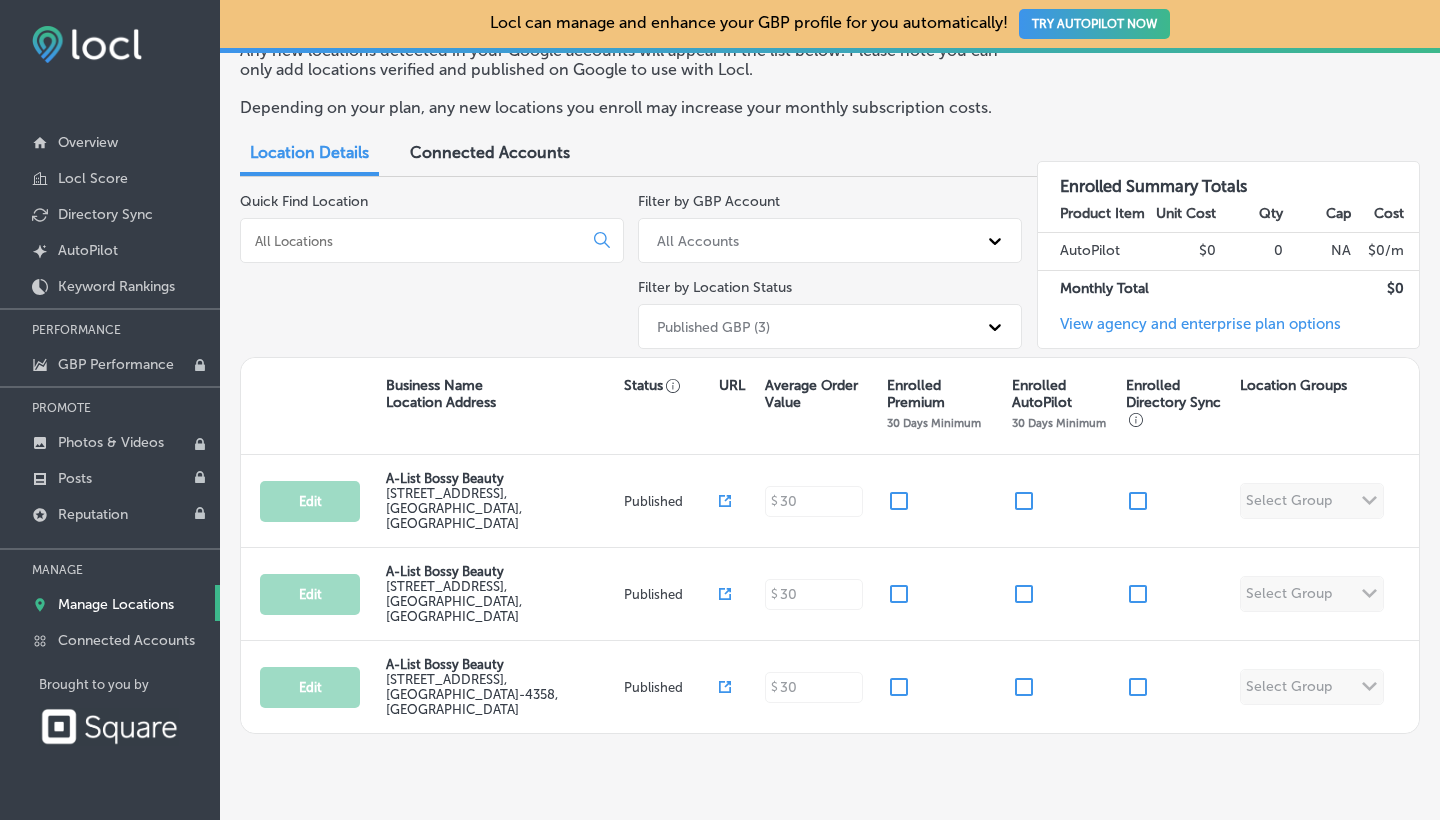 scroll, scrollTop: 89, scrollLeft: 0, axis: vertical 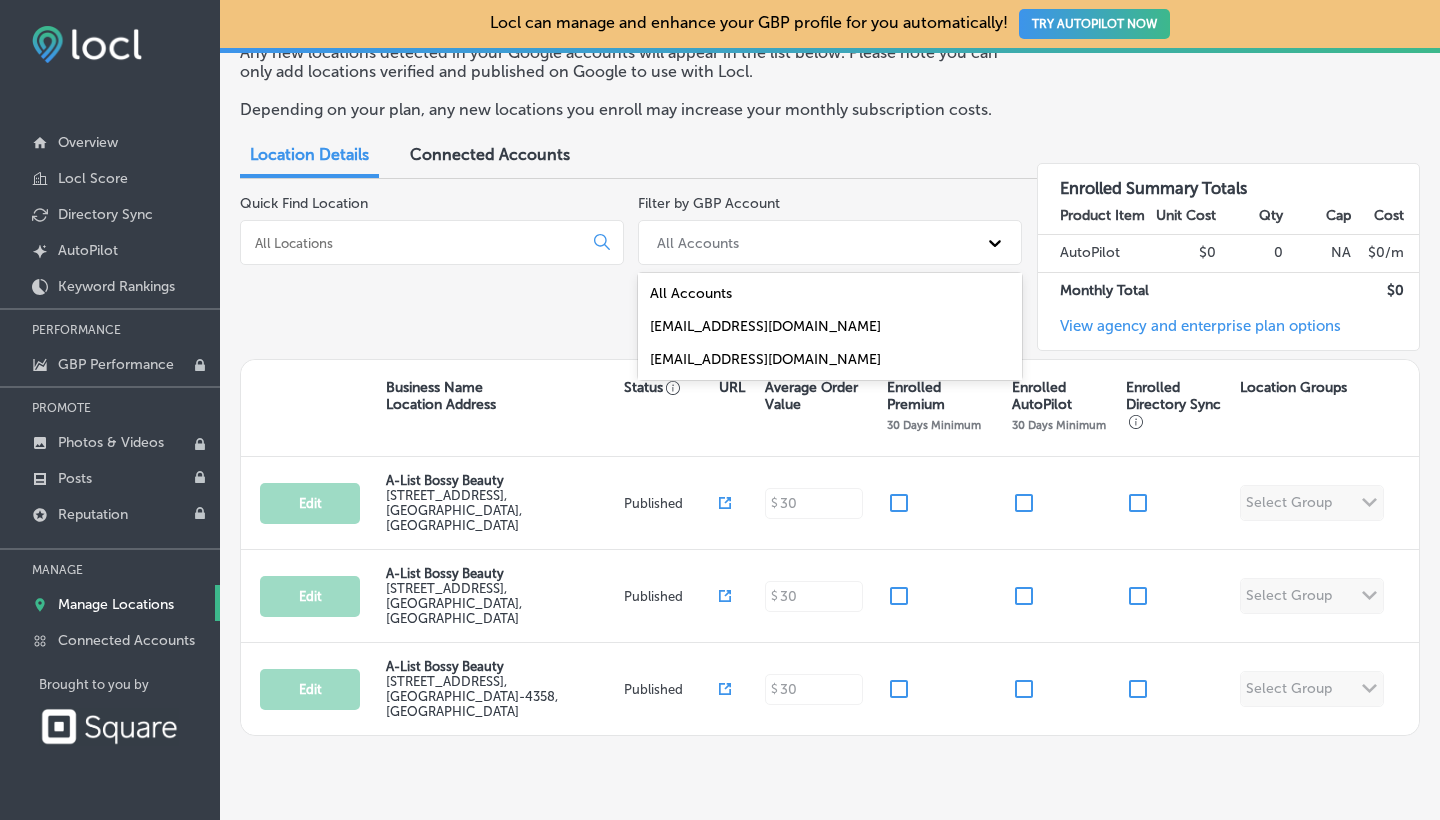 click 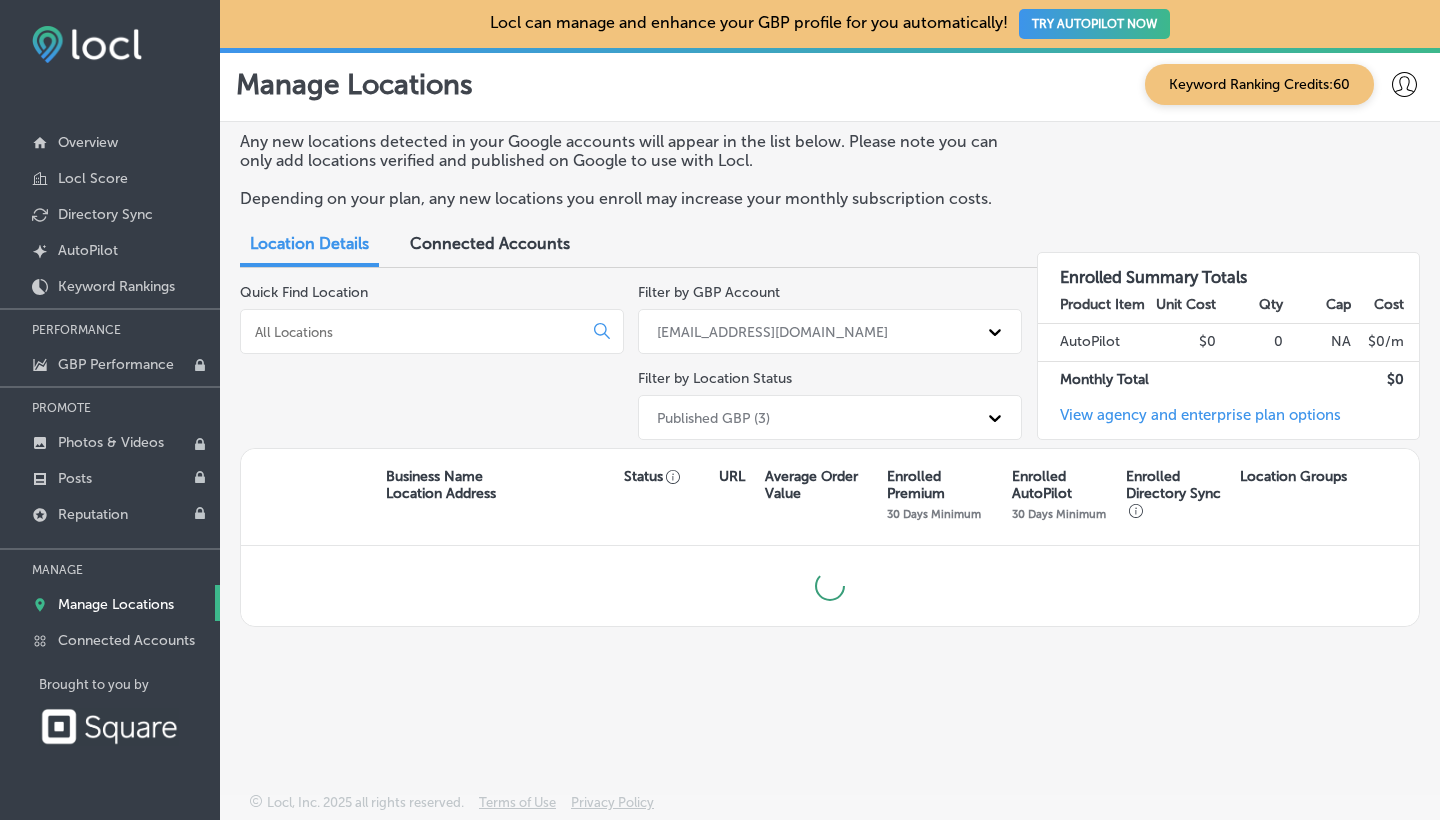 scroll, scrollTop: 0, scrollLeft: 0, axis: both 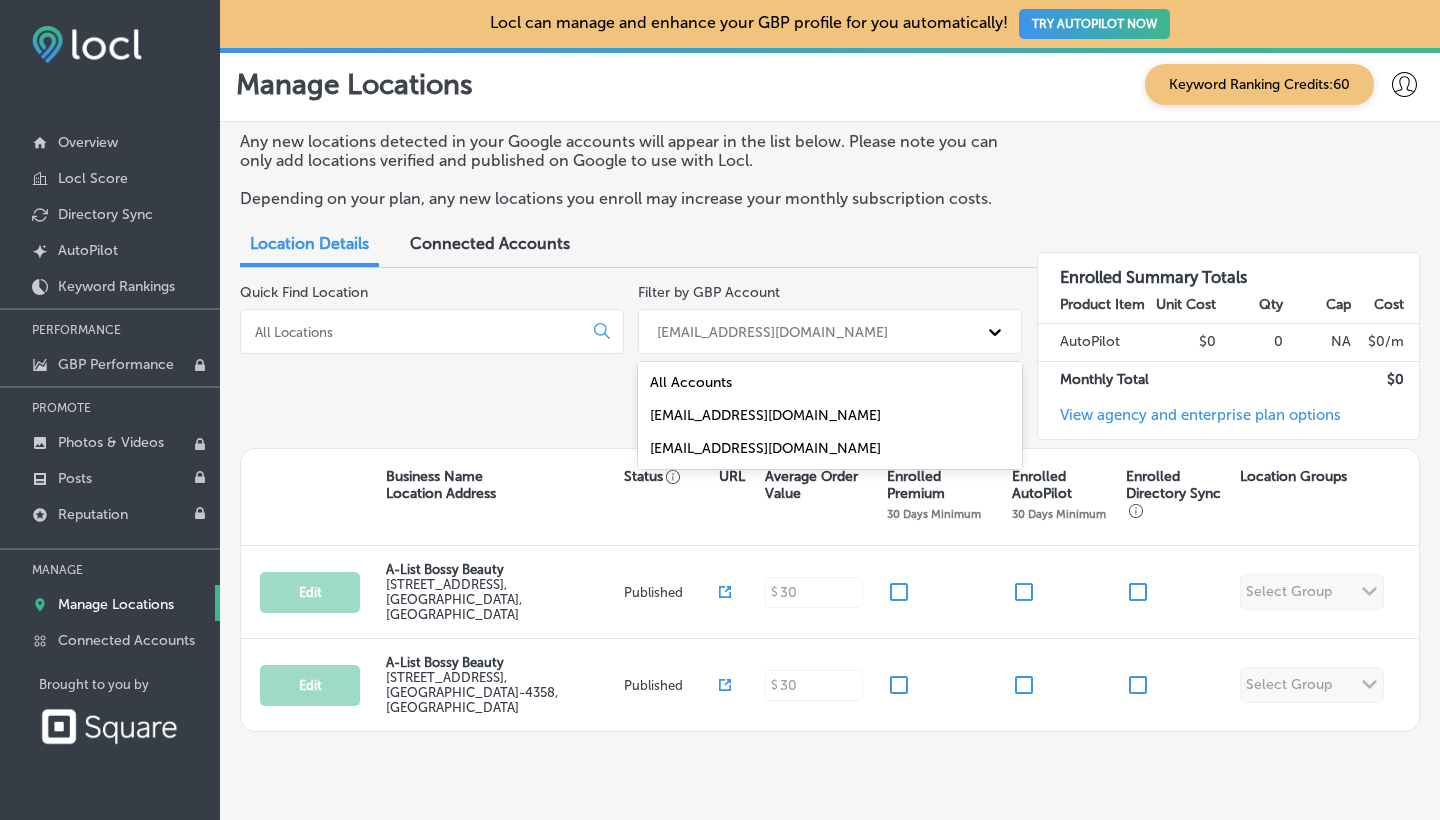 click on "[EMAIL_ADDRESS][DOMAIN_NAME]" at bounding box center (812, 331) 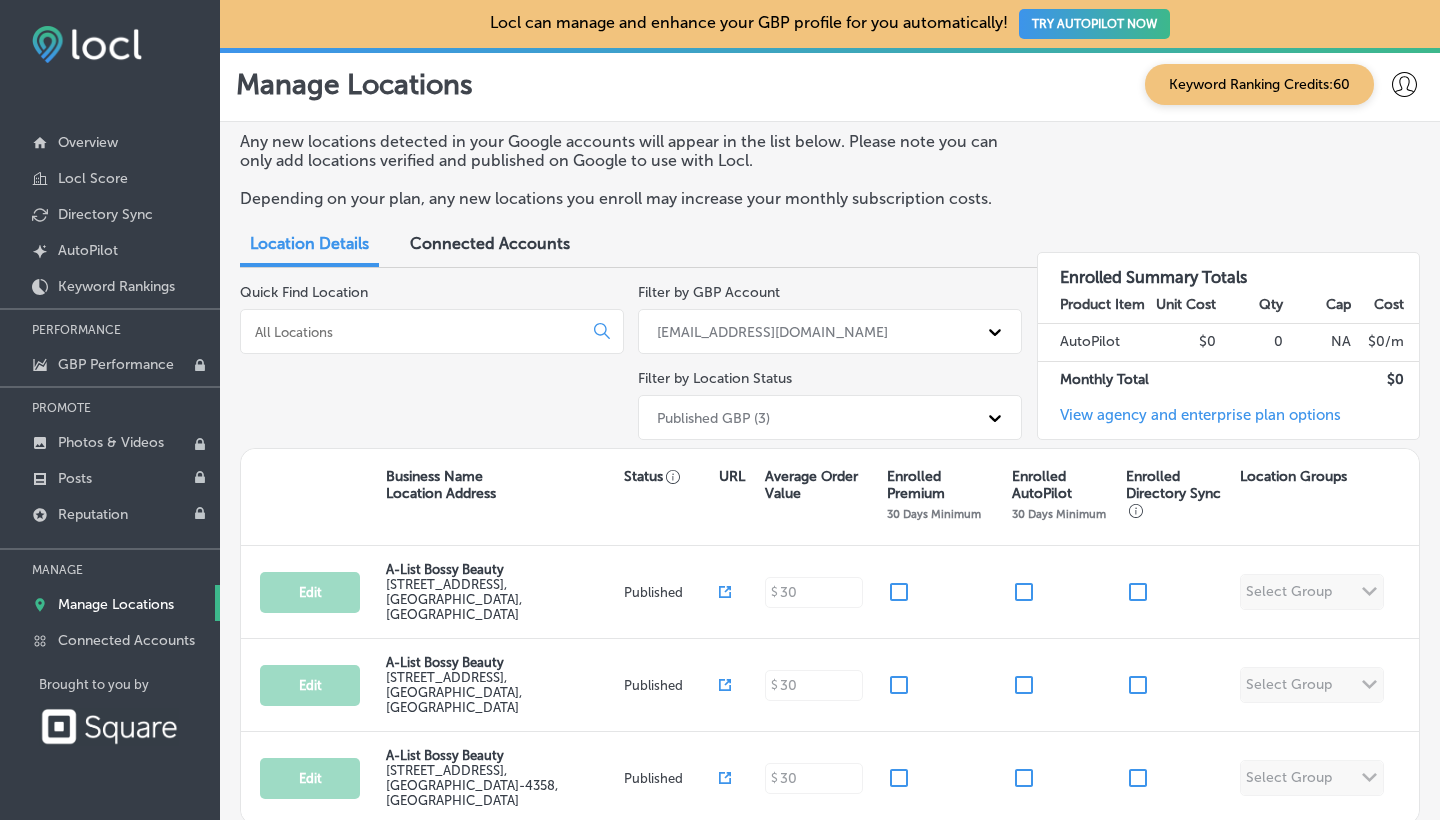 scroll, scrollTop: 0, scrollLeft: 0, axis: both 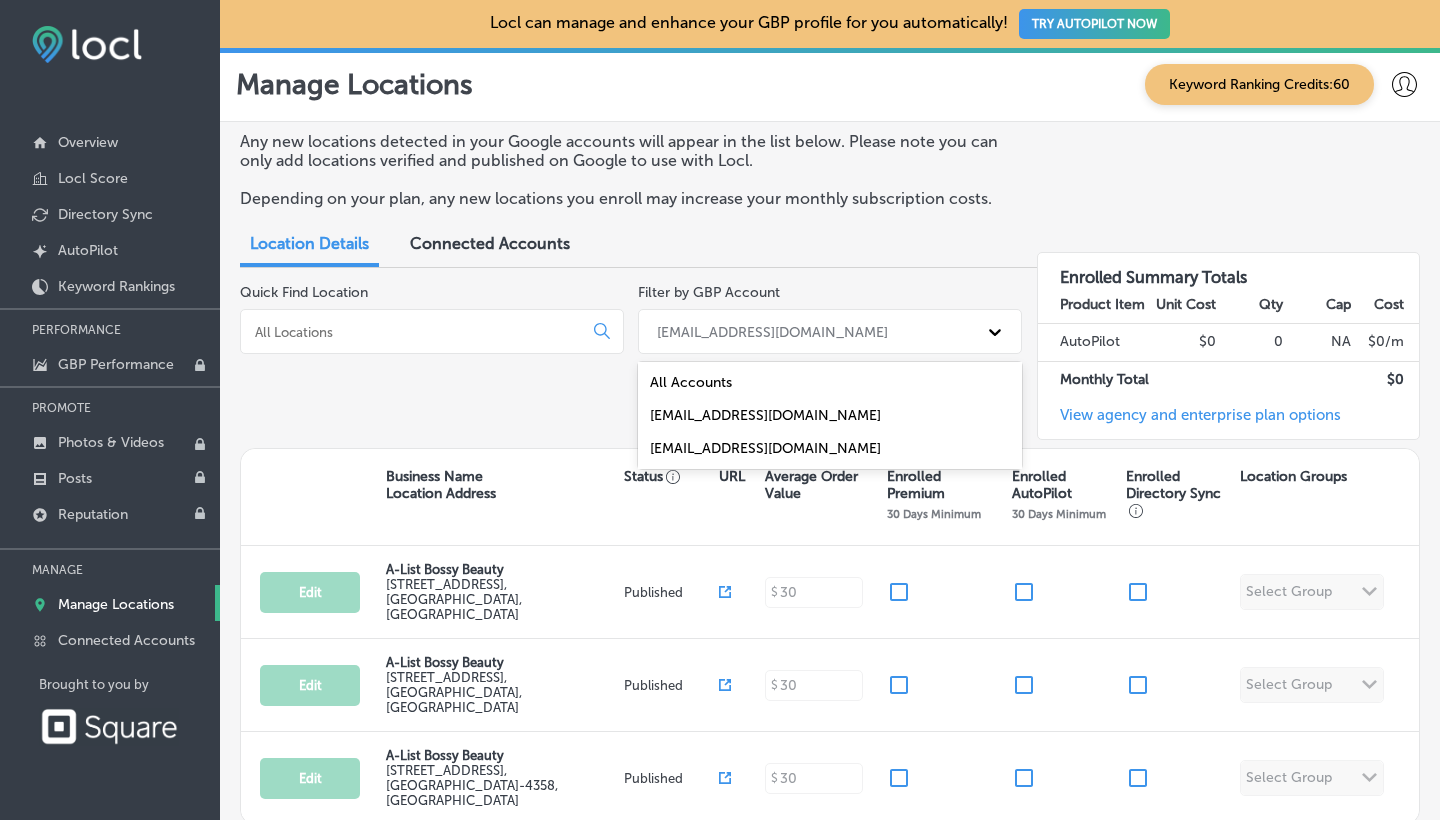 click at bounding box center [995, 332] 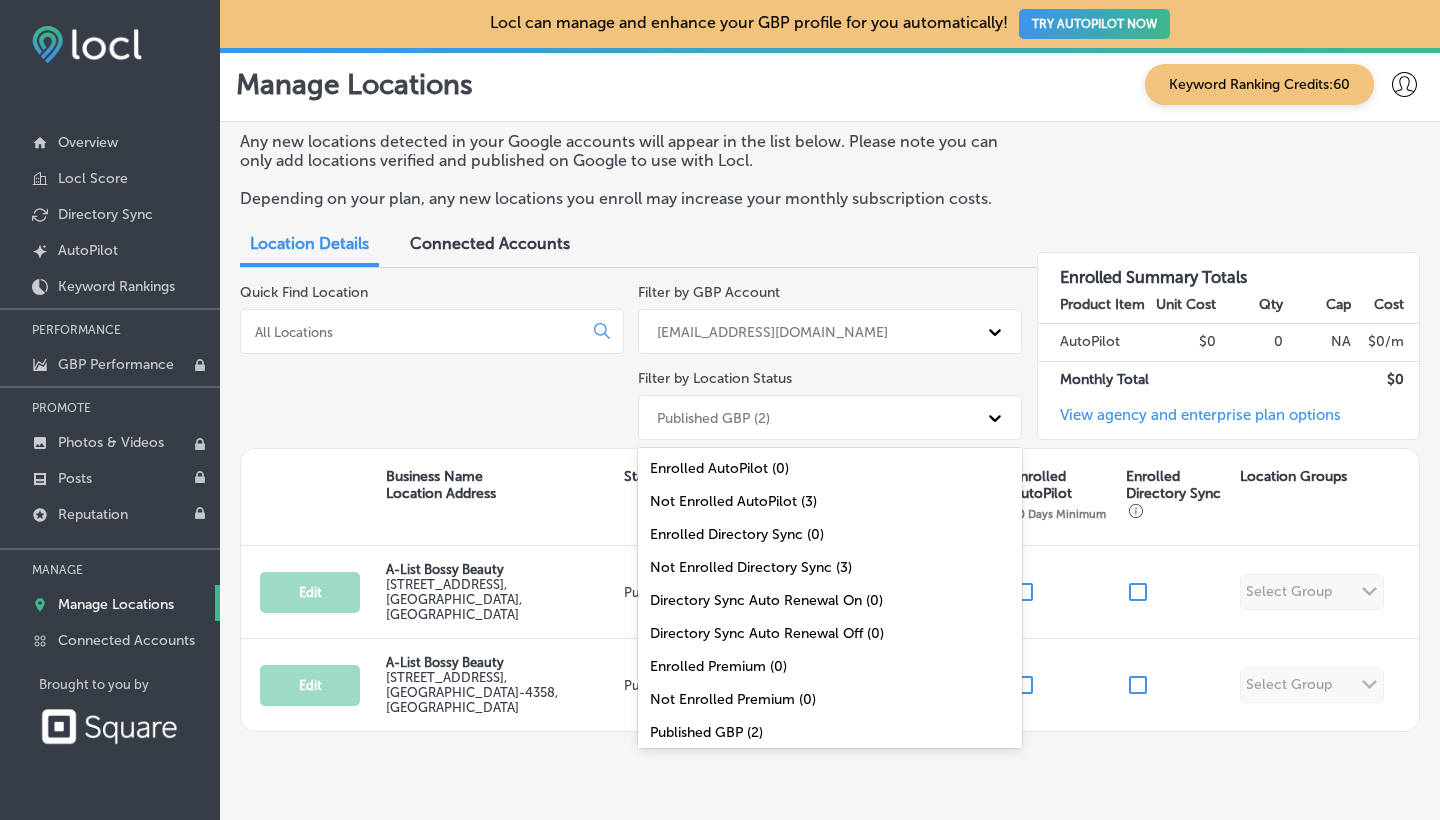 click on "Published GBP (2)" at bounding box center (812, 417) 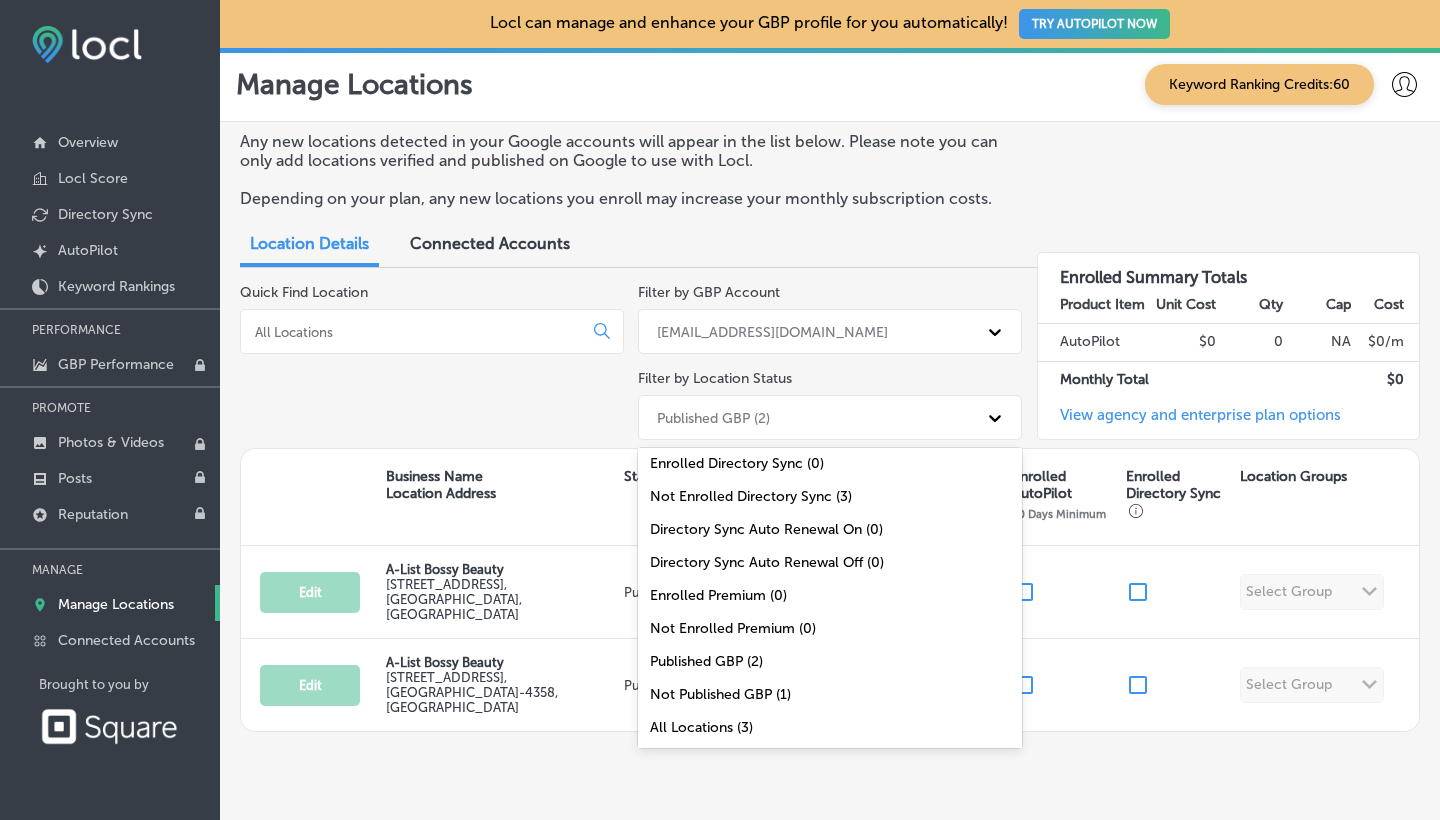 scroll, scrollTop: 71, scrollLeft: 0, axis: vertical 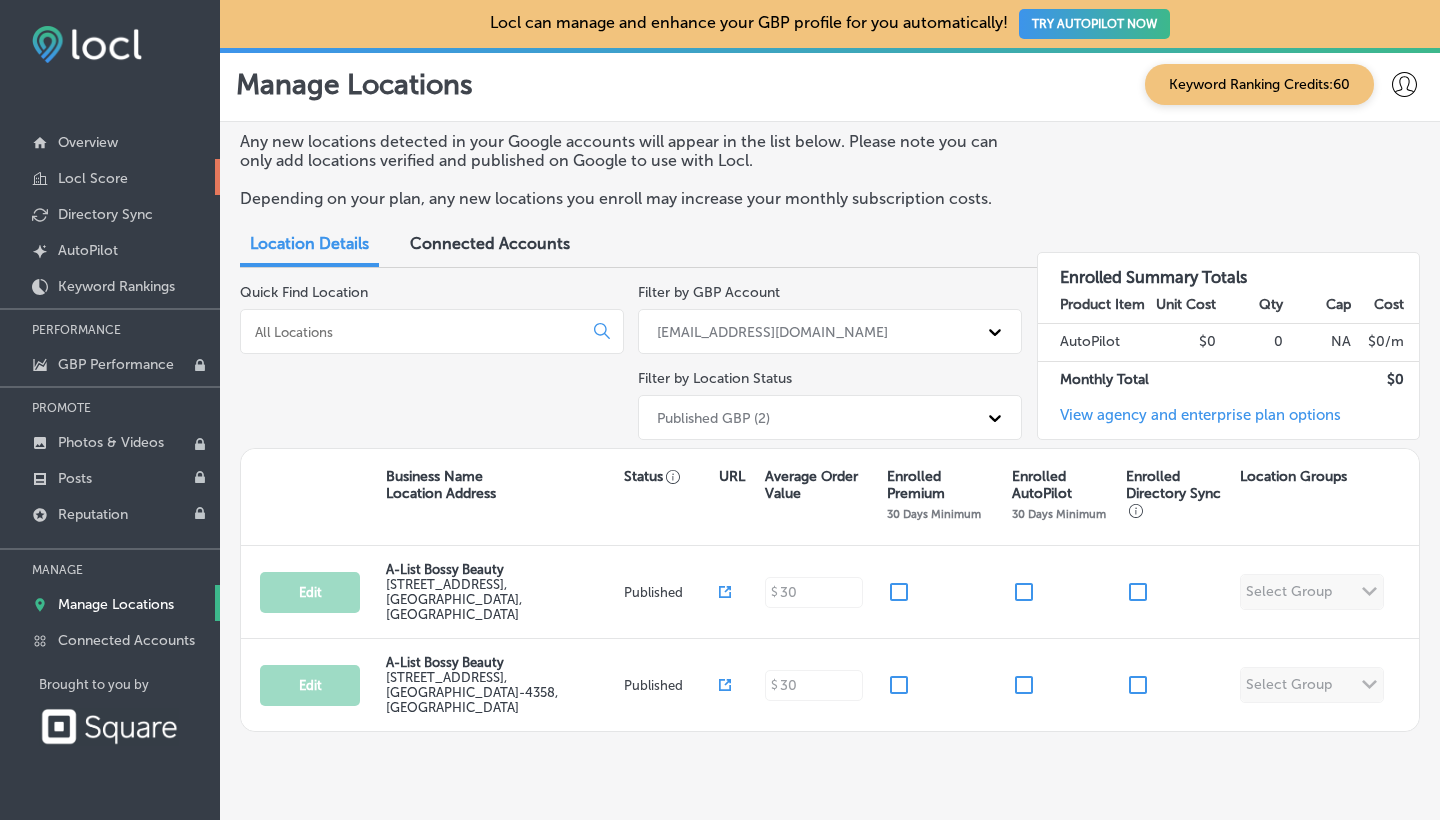 click on "Locl Score" at bounding box center [93, 178] 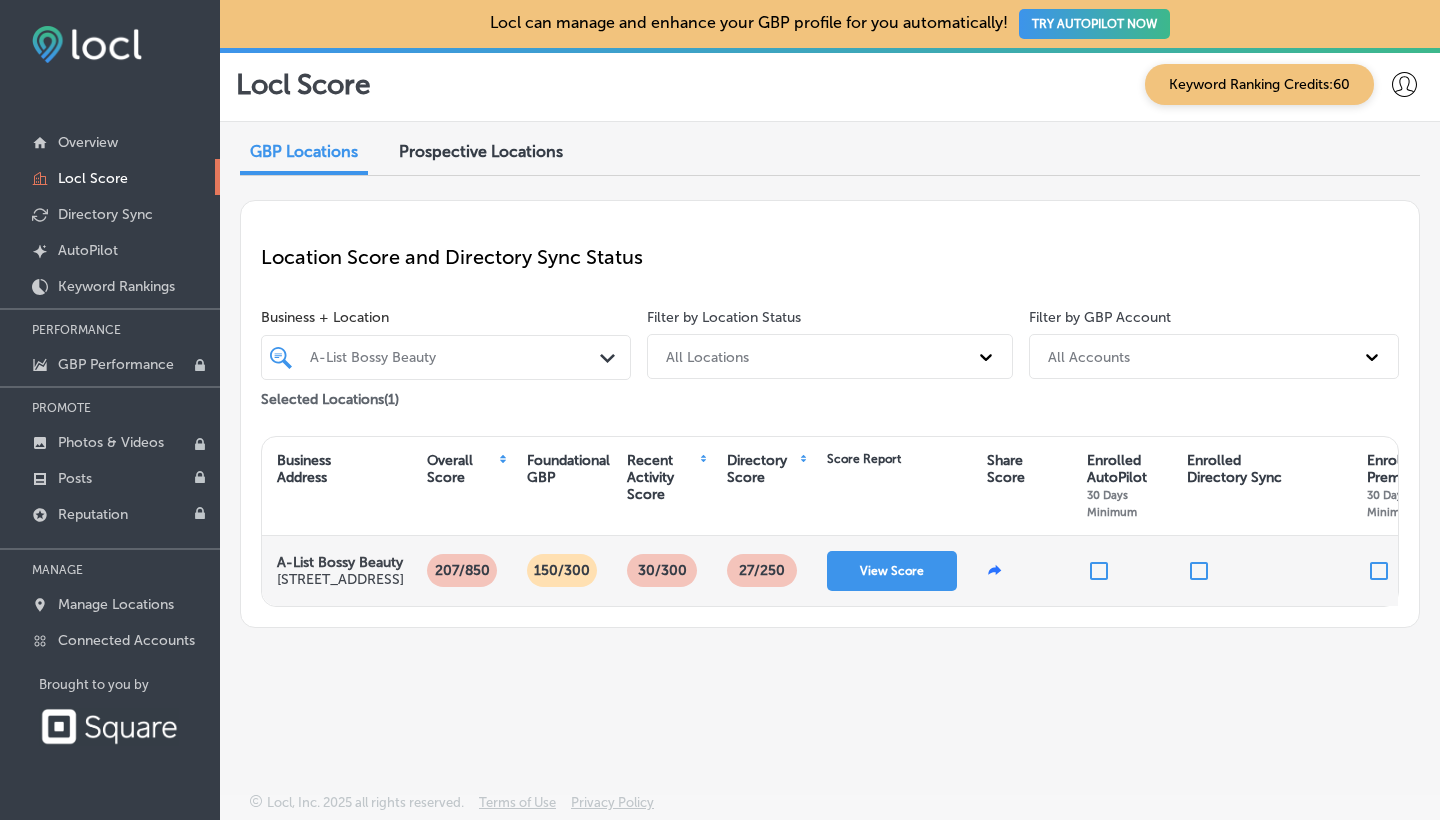 scroll, scrollTop: 0, scrollLeft: 0, axis: both 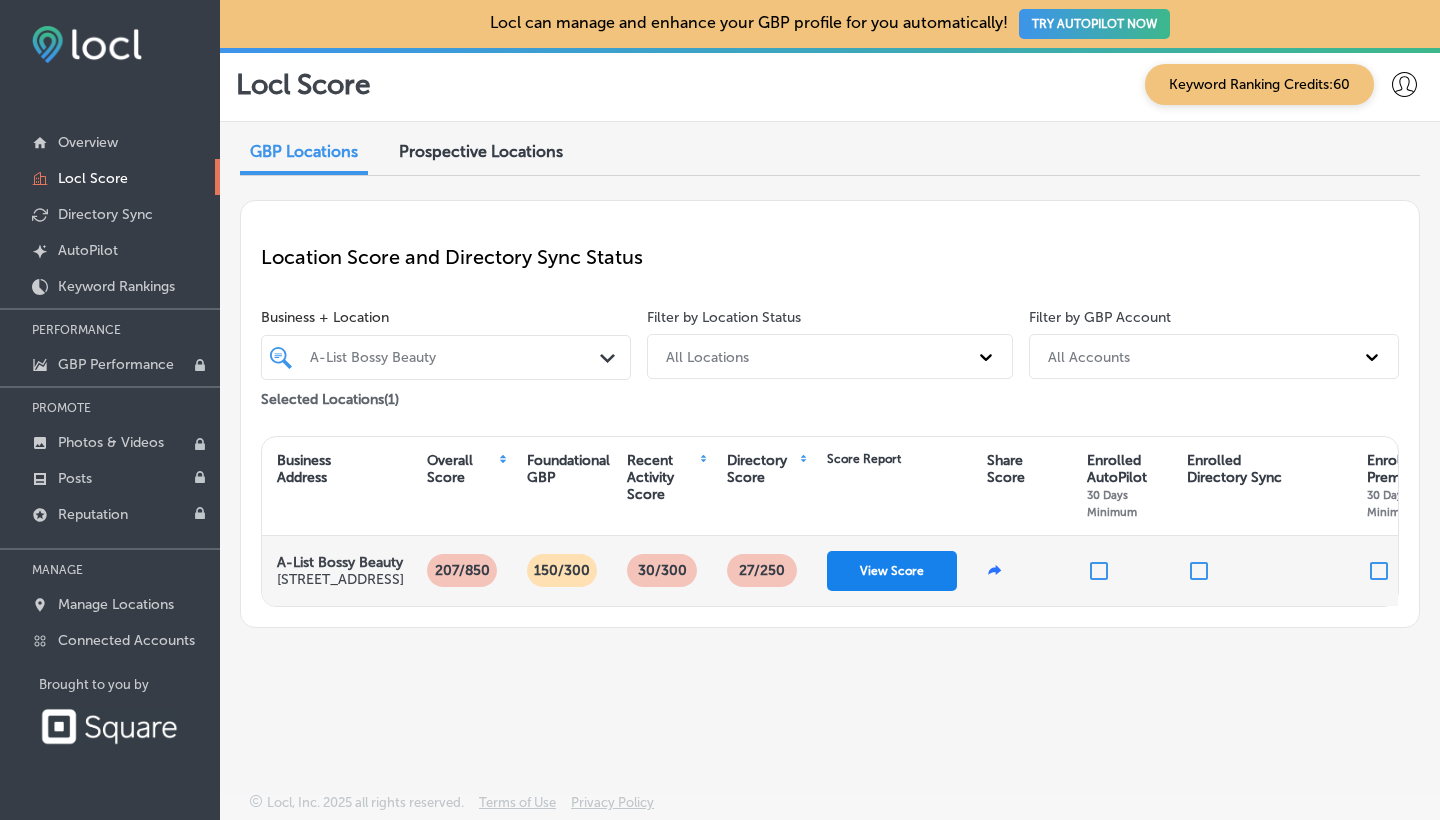 click on "View Score" at bounding box center [892, 571] 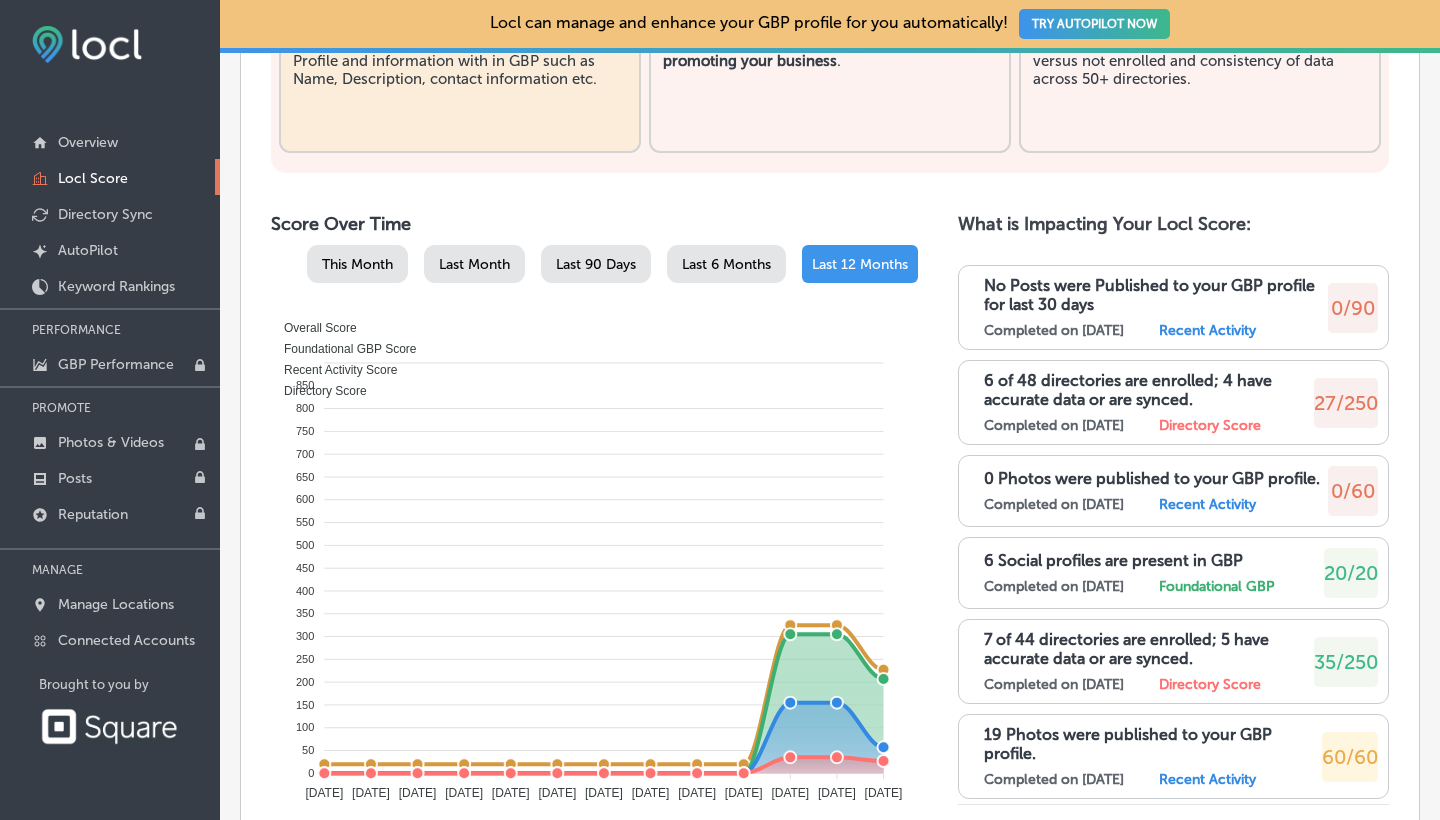scroll, scrollTop: 874, scrollLeft: 0, axis: vertical 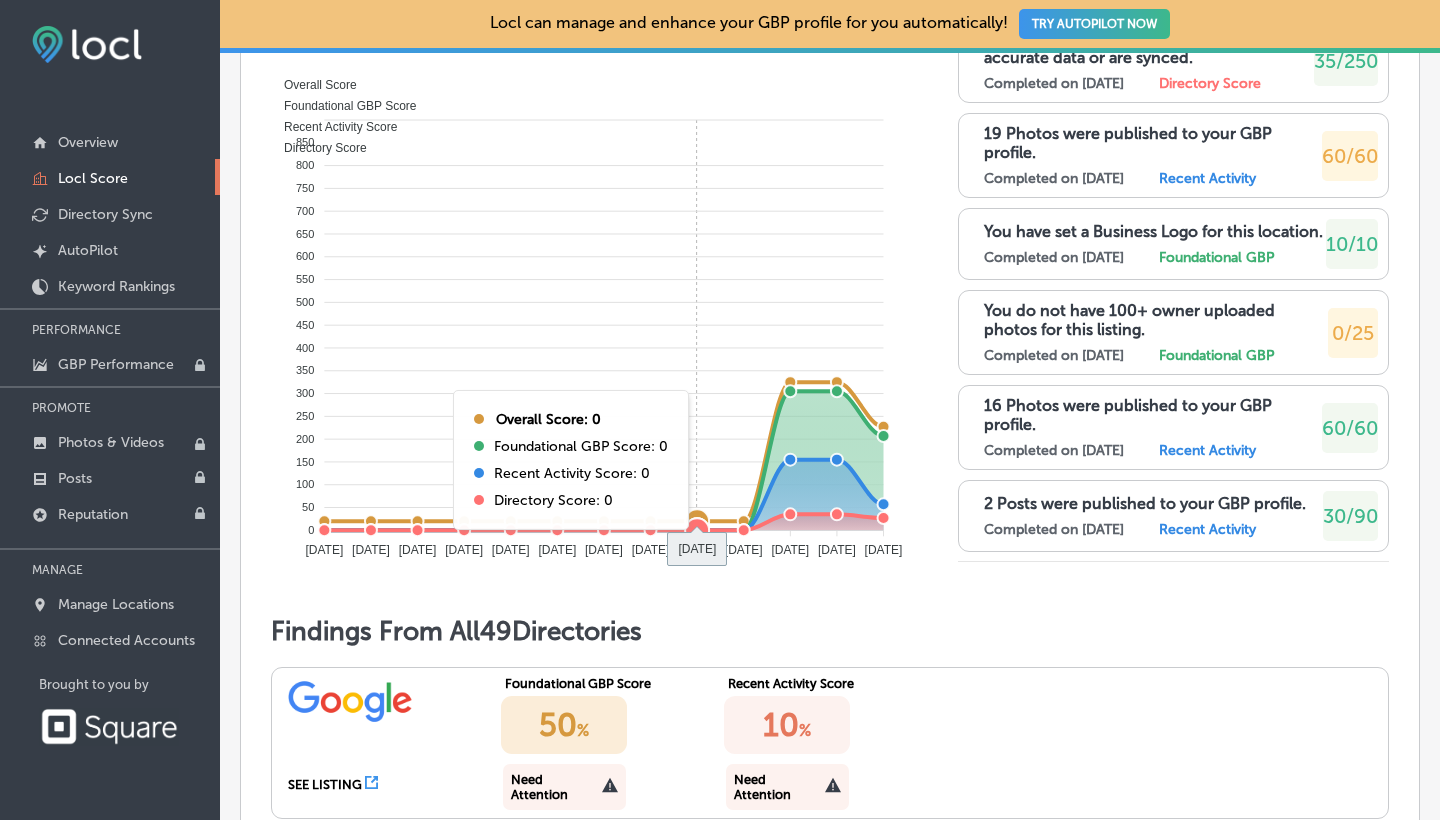drag, startPoint x: 837, startPoint y: 441, endPoint x: 718, endPoint y: 460, distance: 120.50726 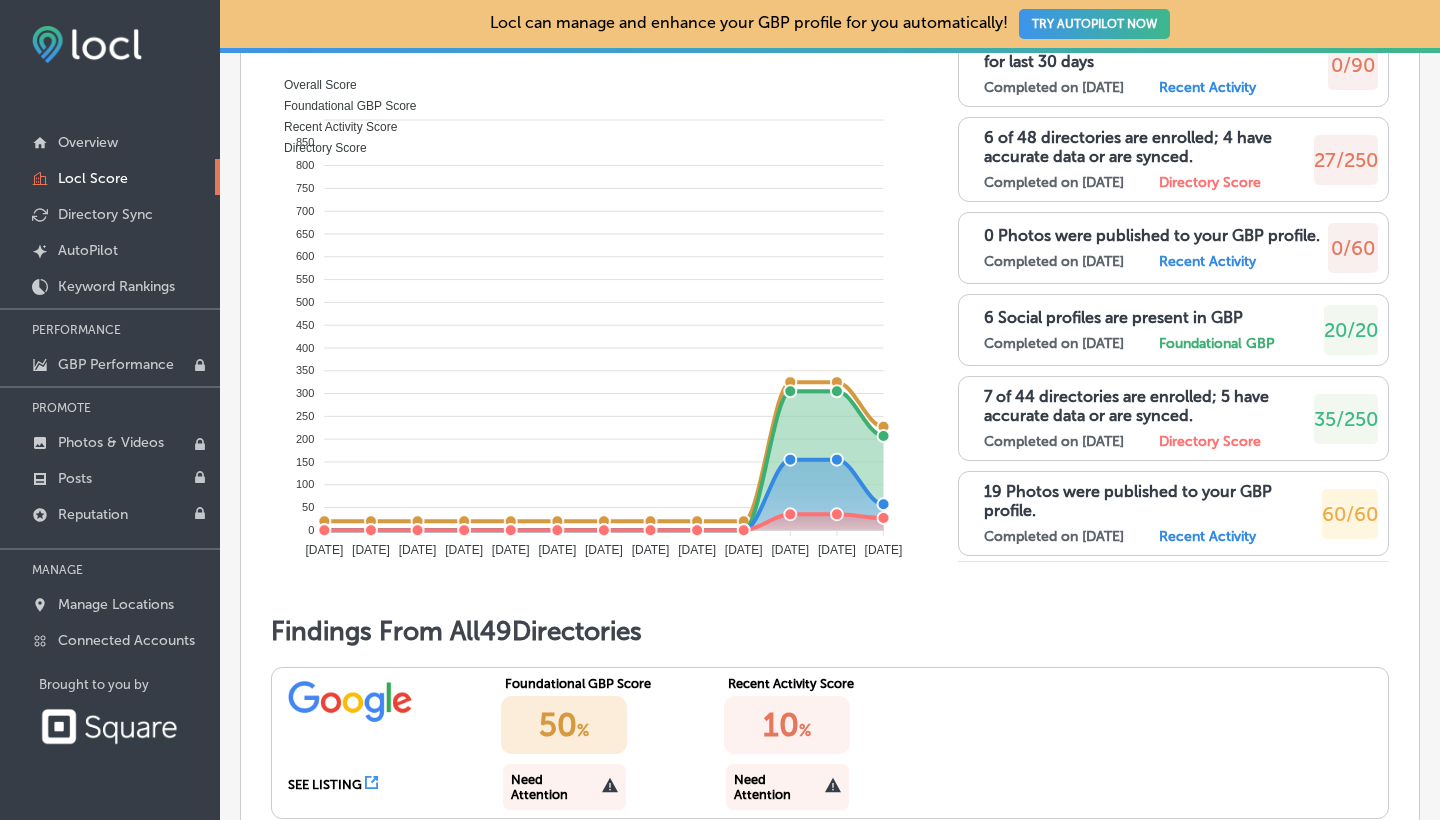 scroll, scrollTop: 0, scrollLeft: 0, axis: both 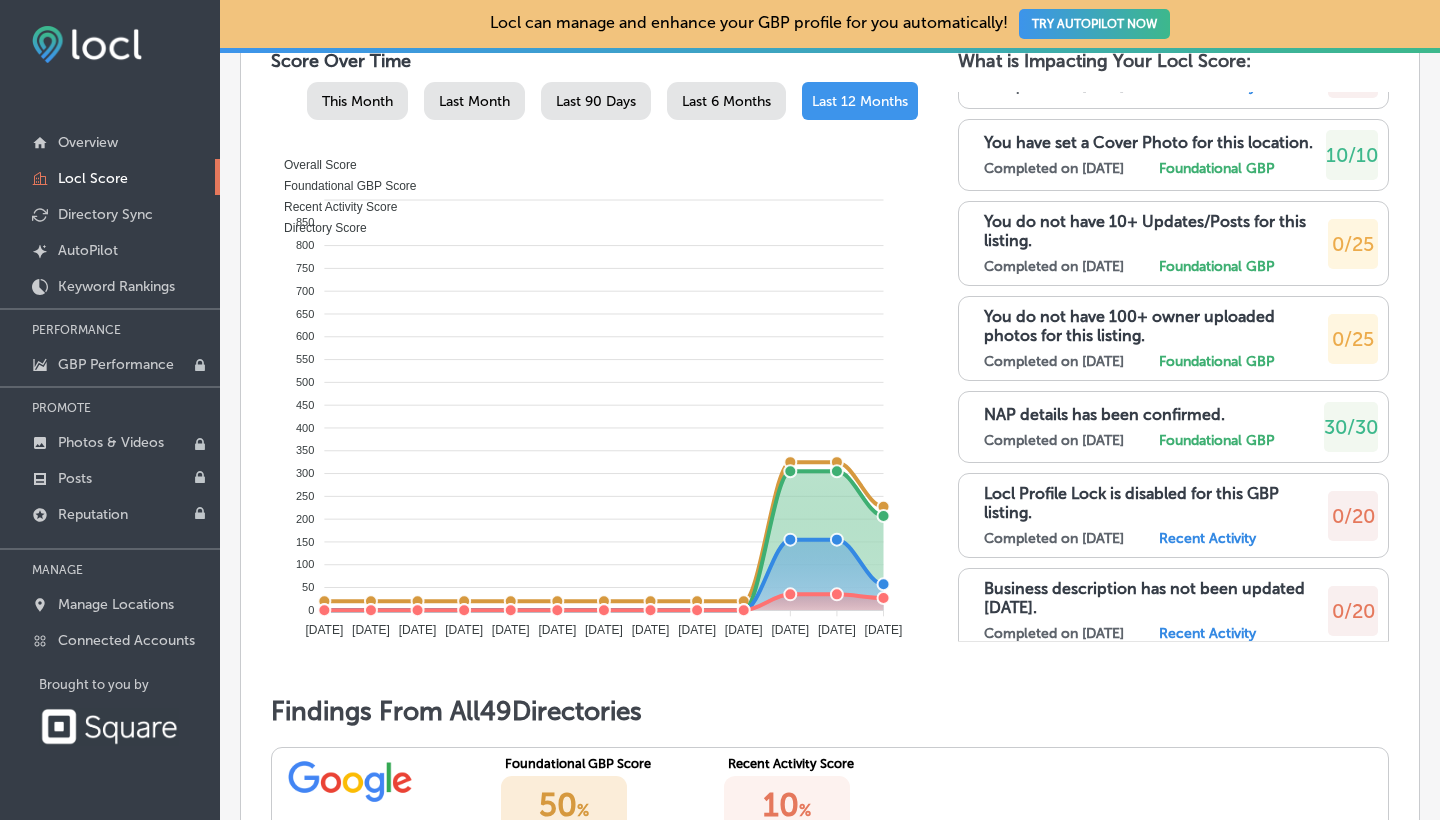 click on "Foundational GBP" at bounding box center [1216, 440] 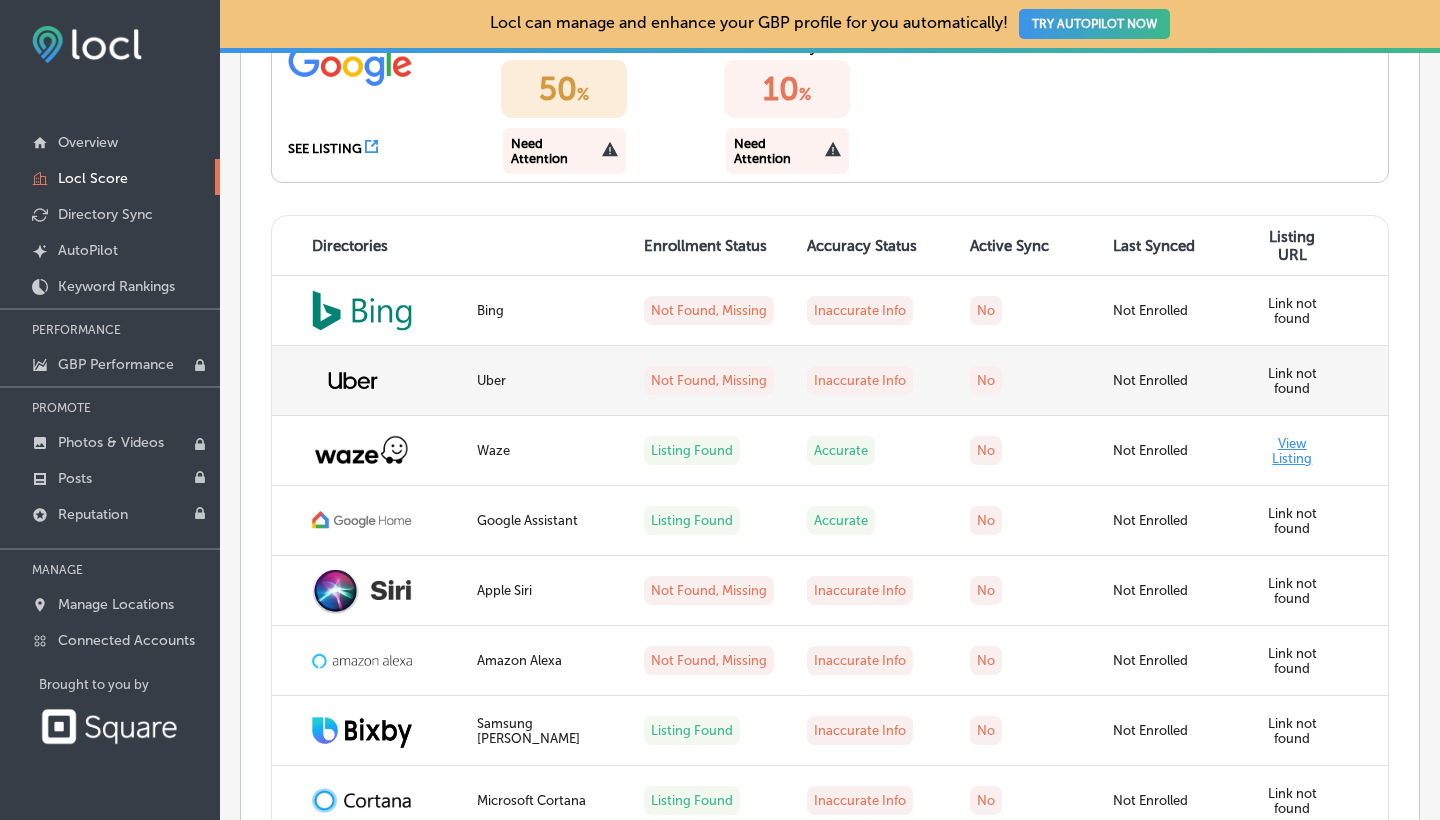 scroll, scrollTop: 1753, scrollLeft: 0, axis: vertical 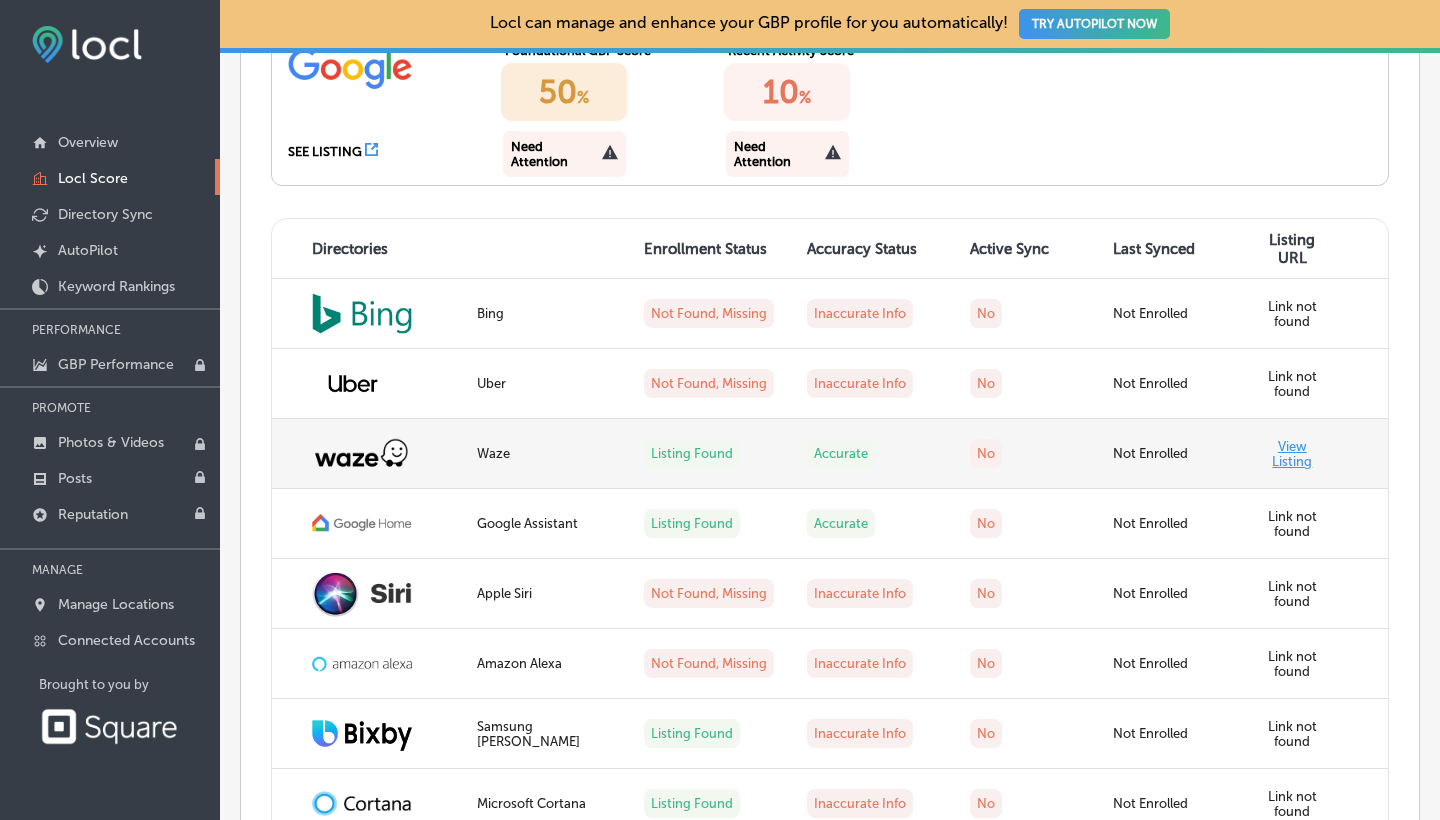 click on "View Listing" at bounding box center (1292, 454) 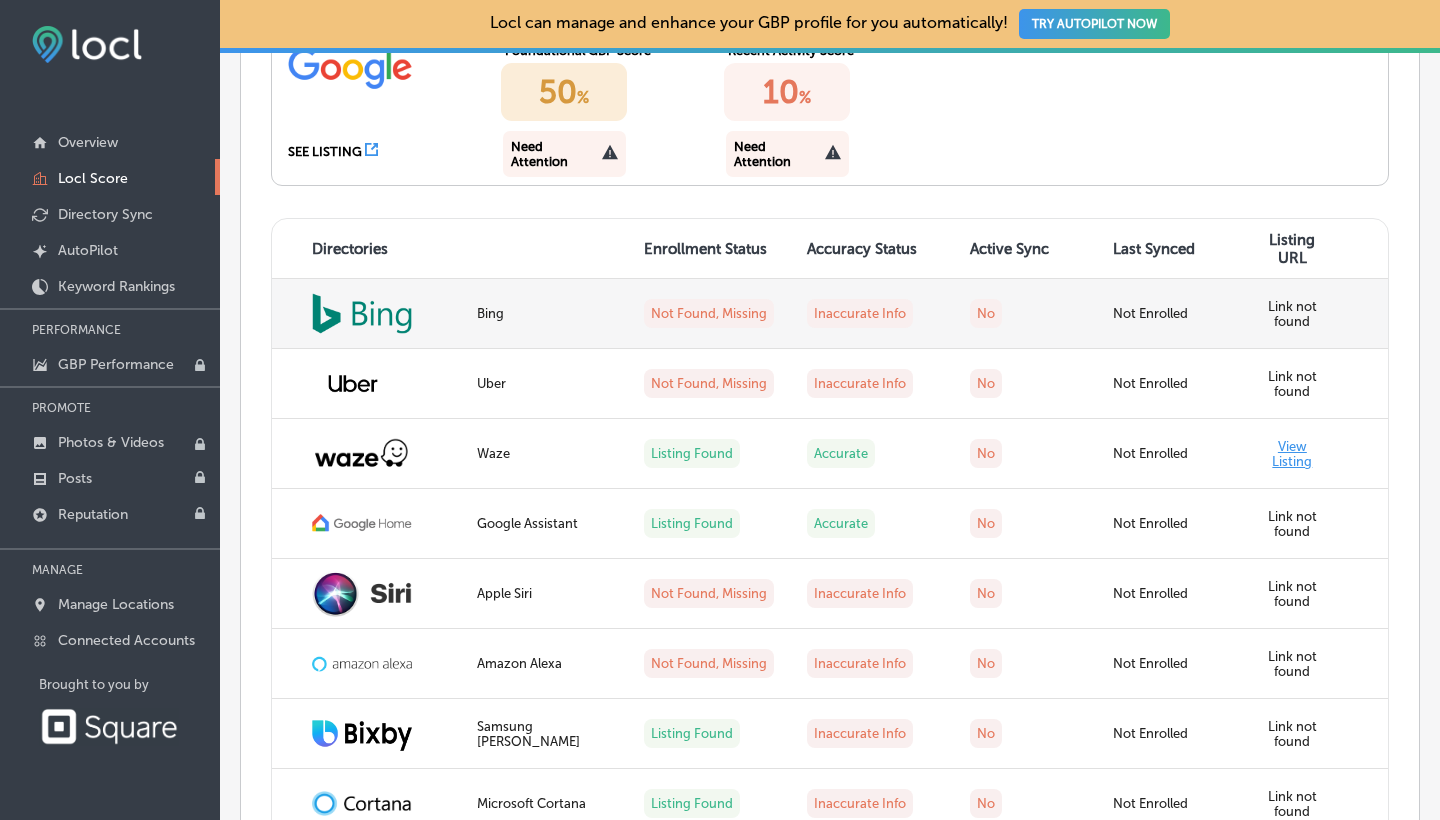 click on "Not Found, Missing" at bounding box center (713, 314) 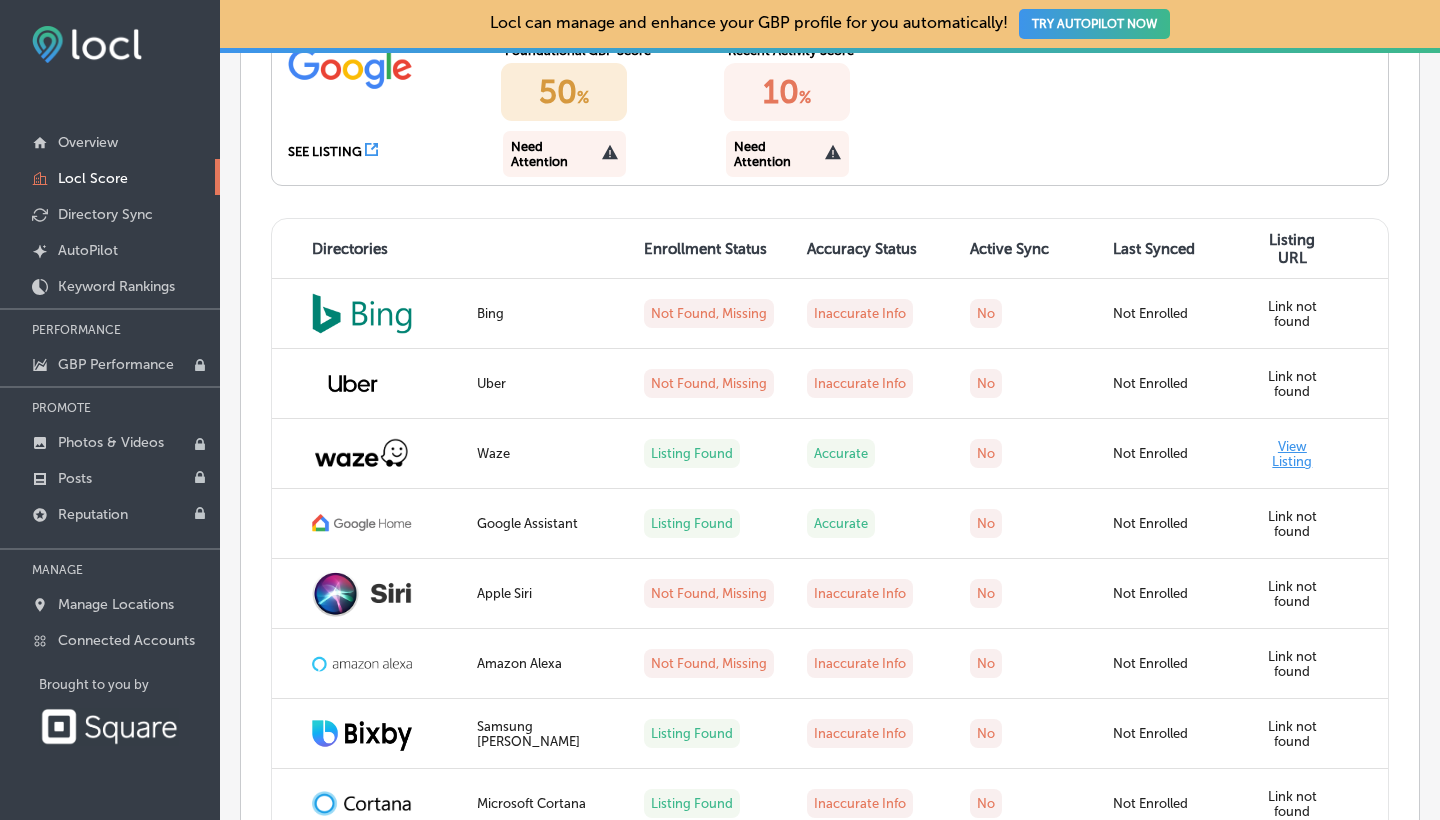 click 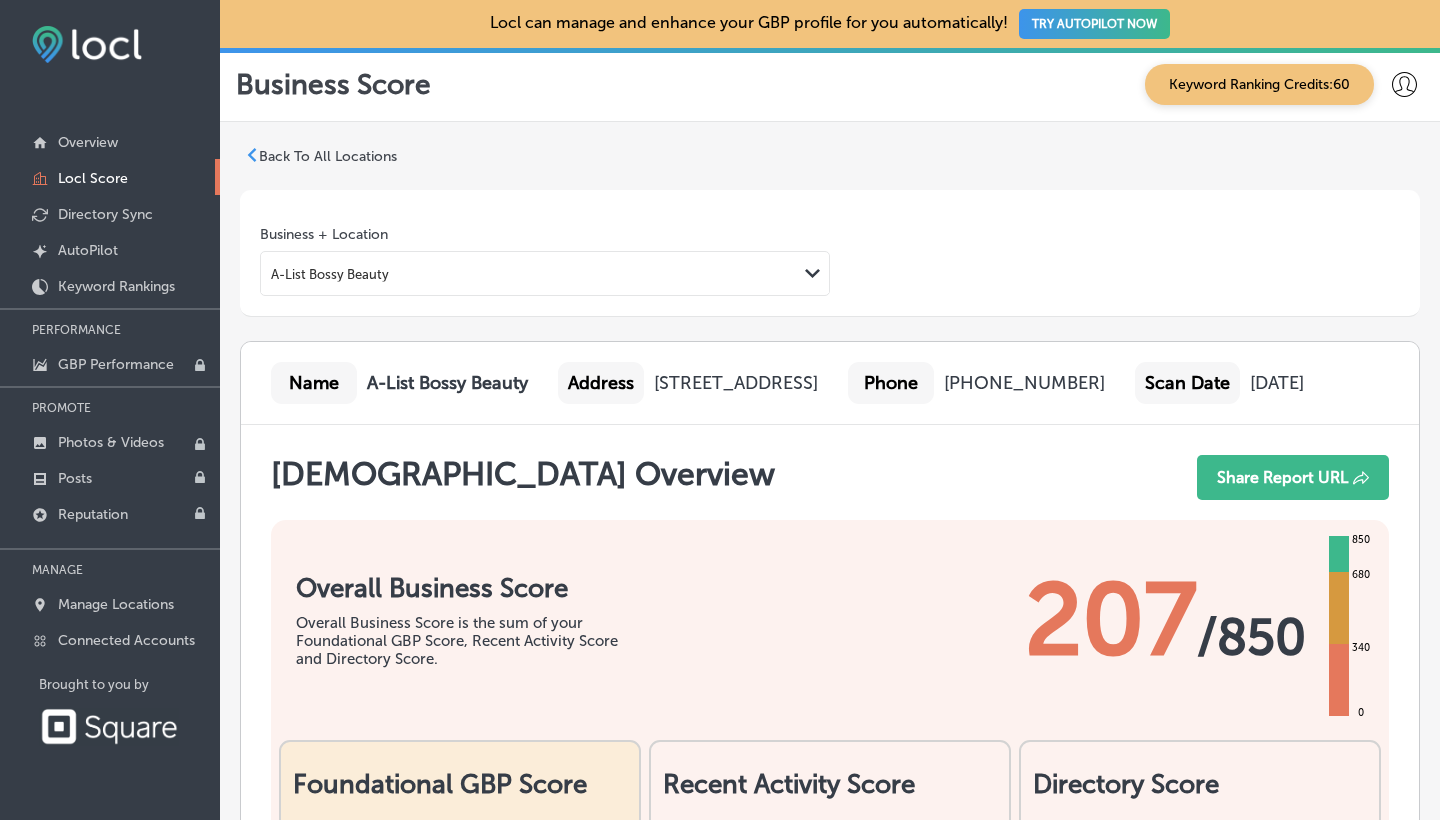 scroll, scrollTop: 0, scrollLeft: 0, axis: both 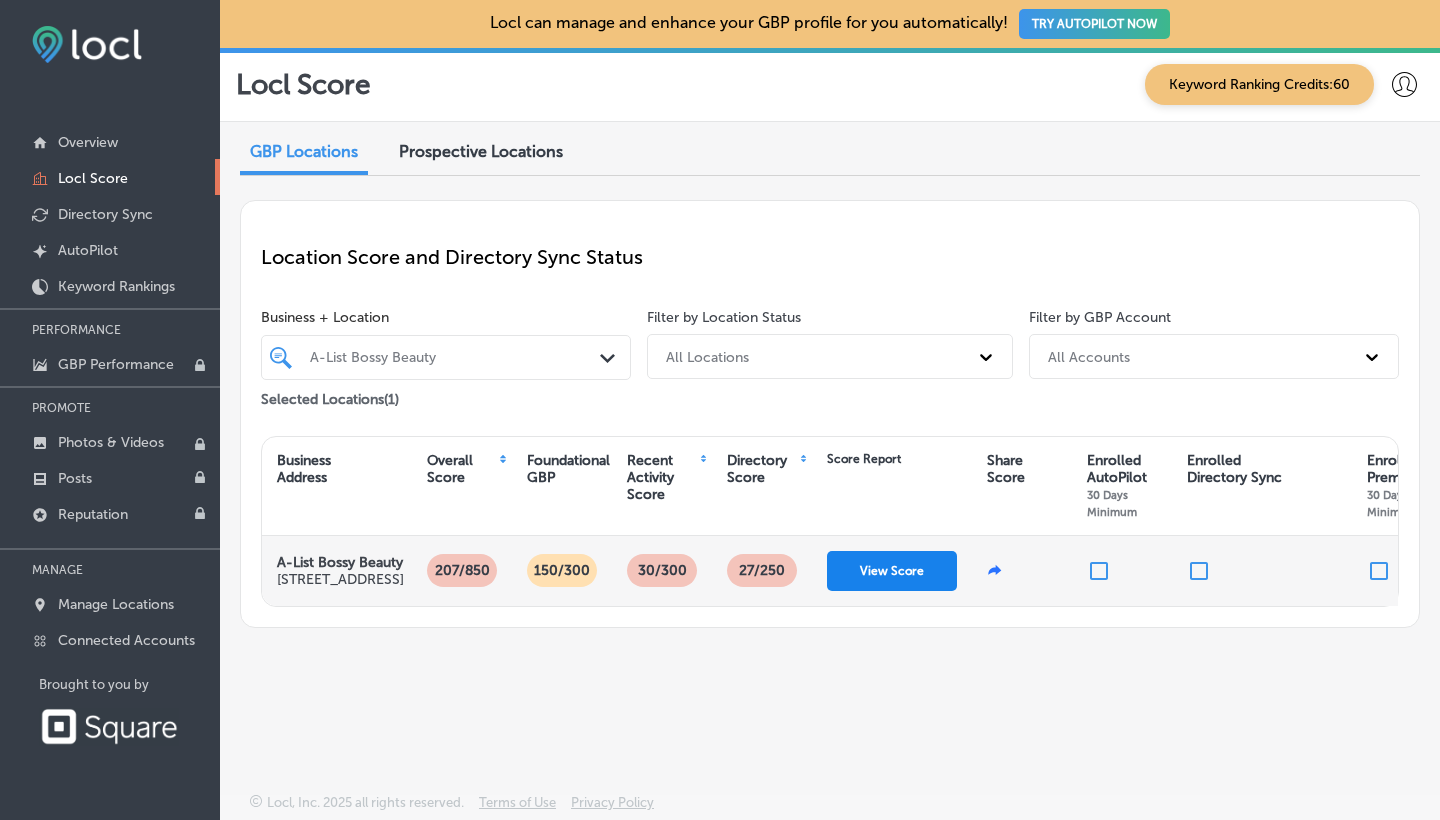click on "View Score" at bounding box center [892, 571] 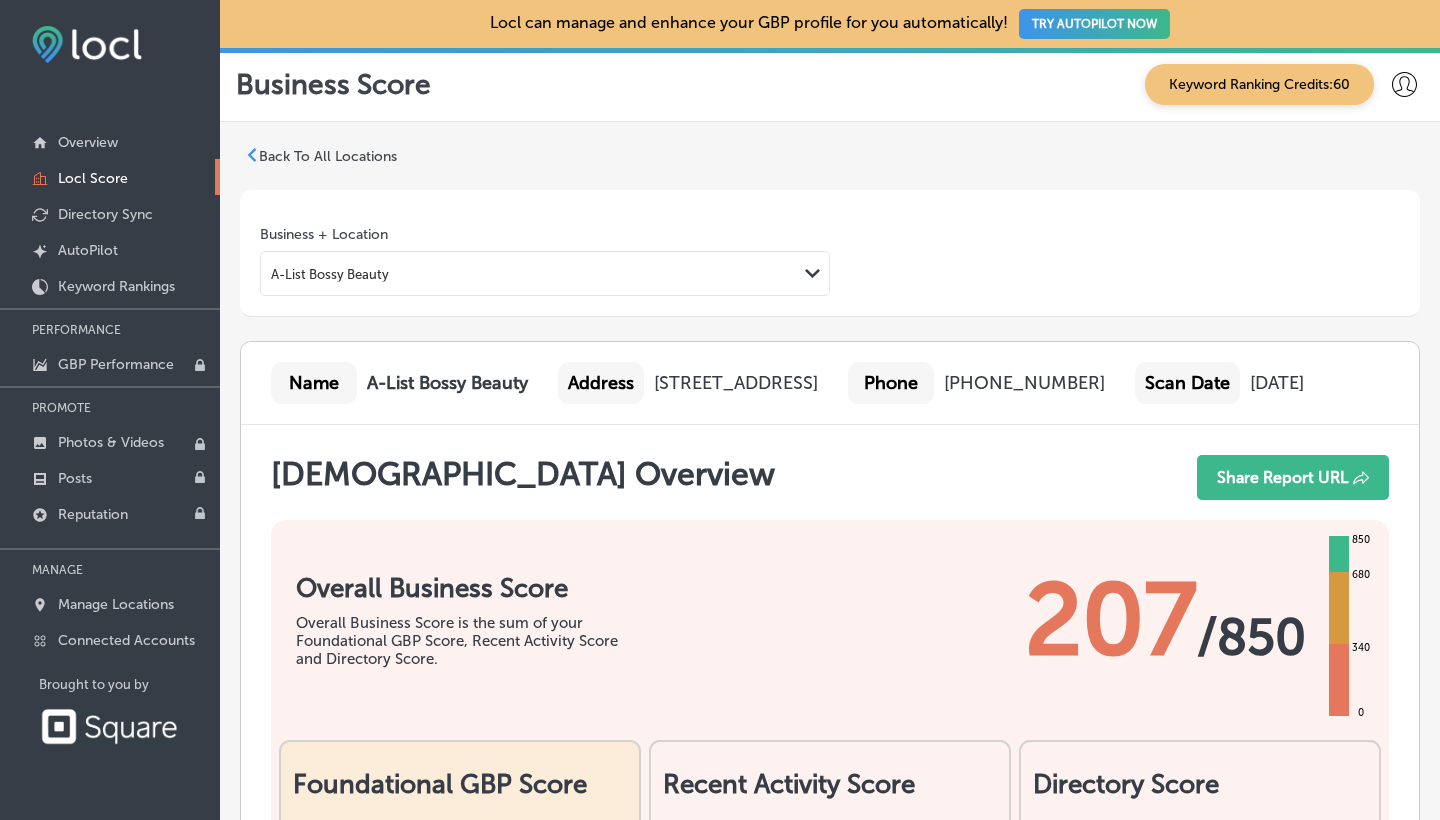 scroll, scrollTop: 232, scrollLeft: 0, axis: vertical 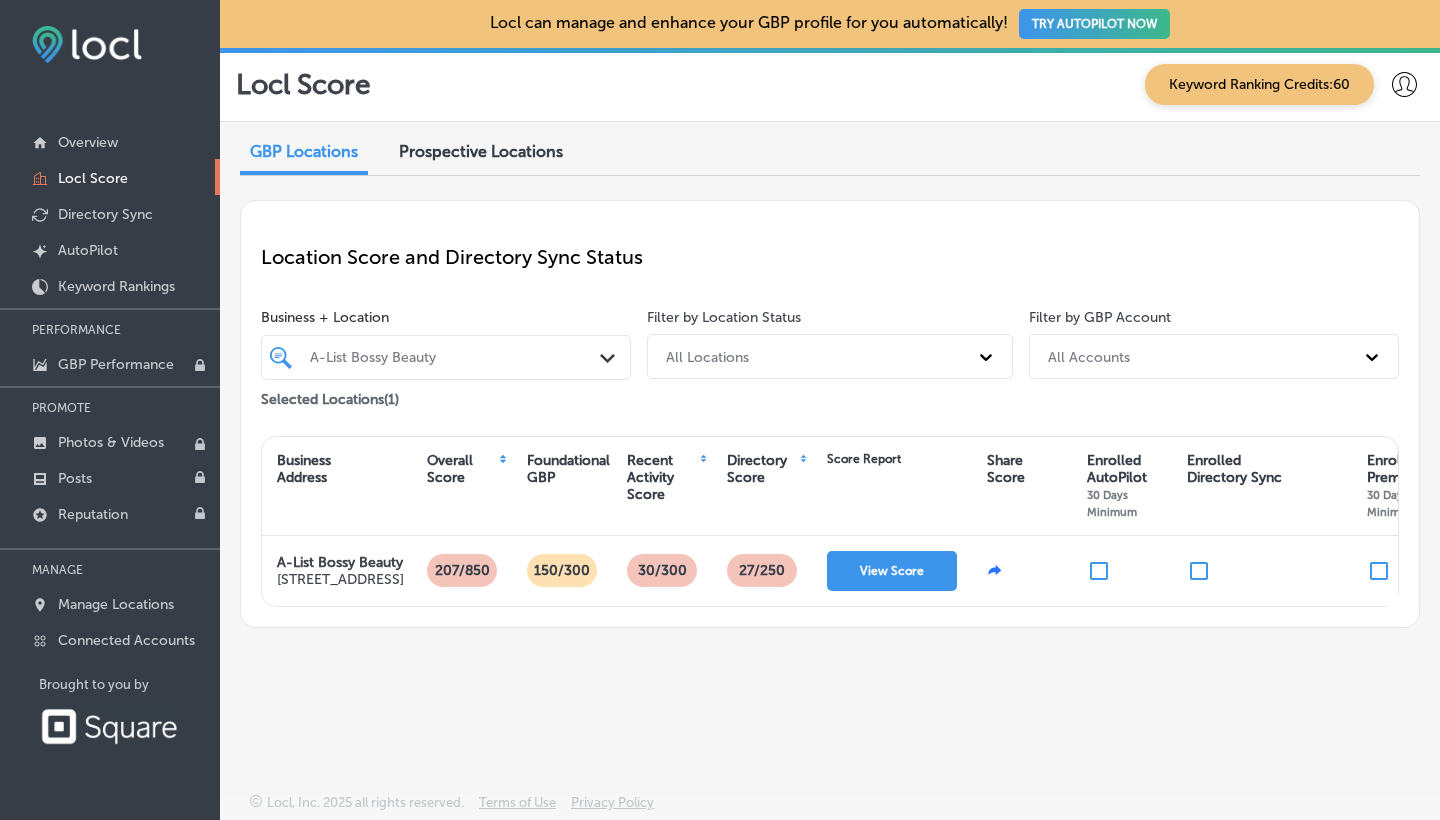 click on "A-List Bossy Beauty
Path
Created with Sketch." at bounding box center (446, 357) 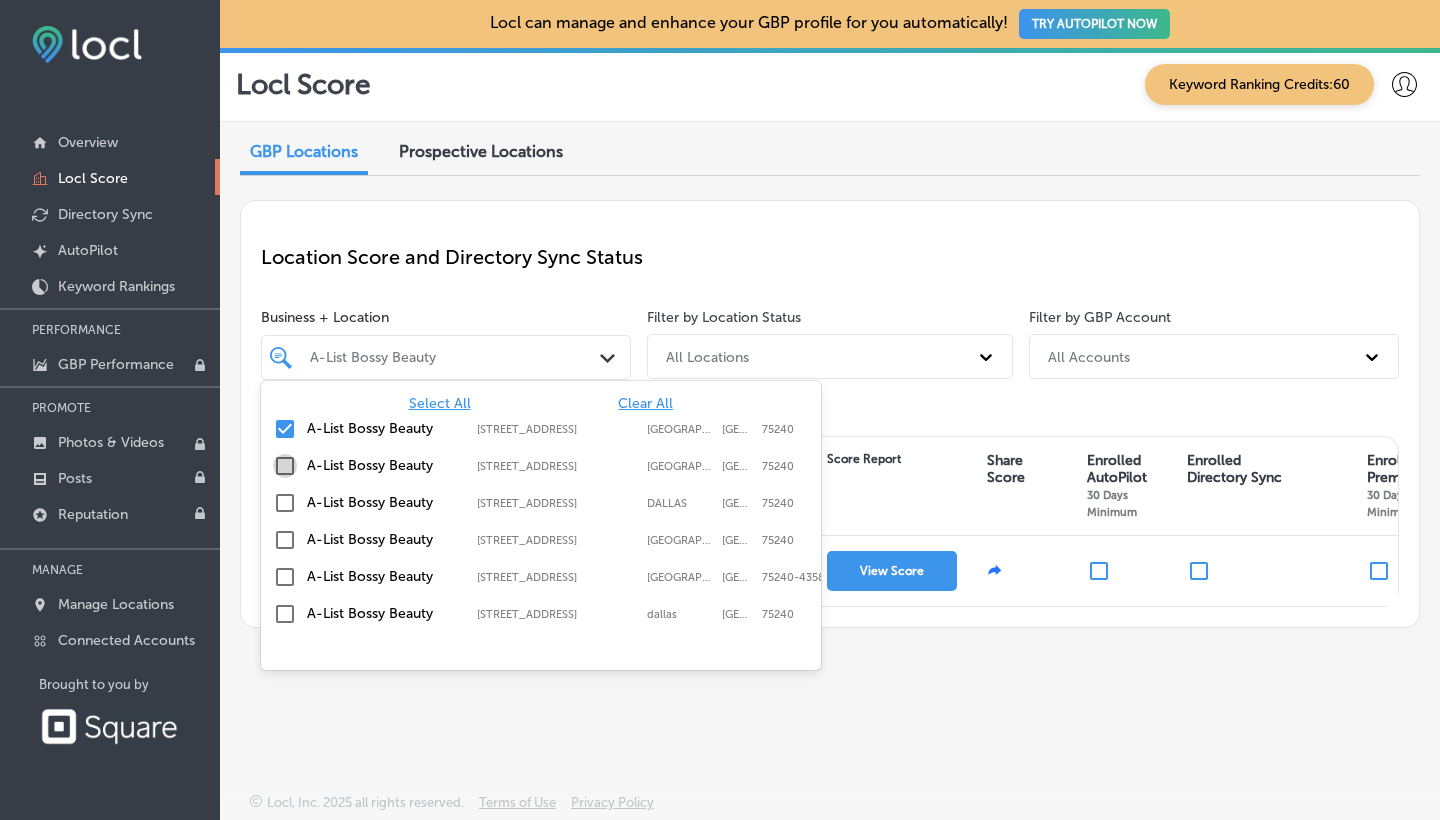 click at bounding box center (285, 466) 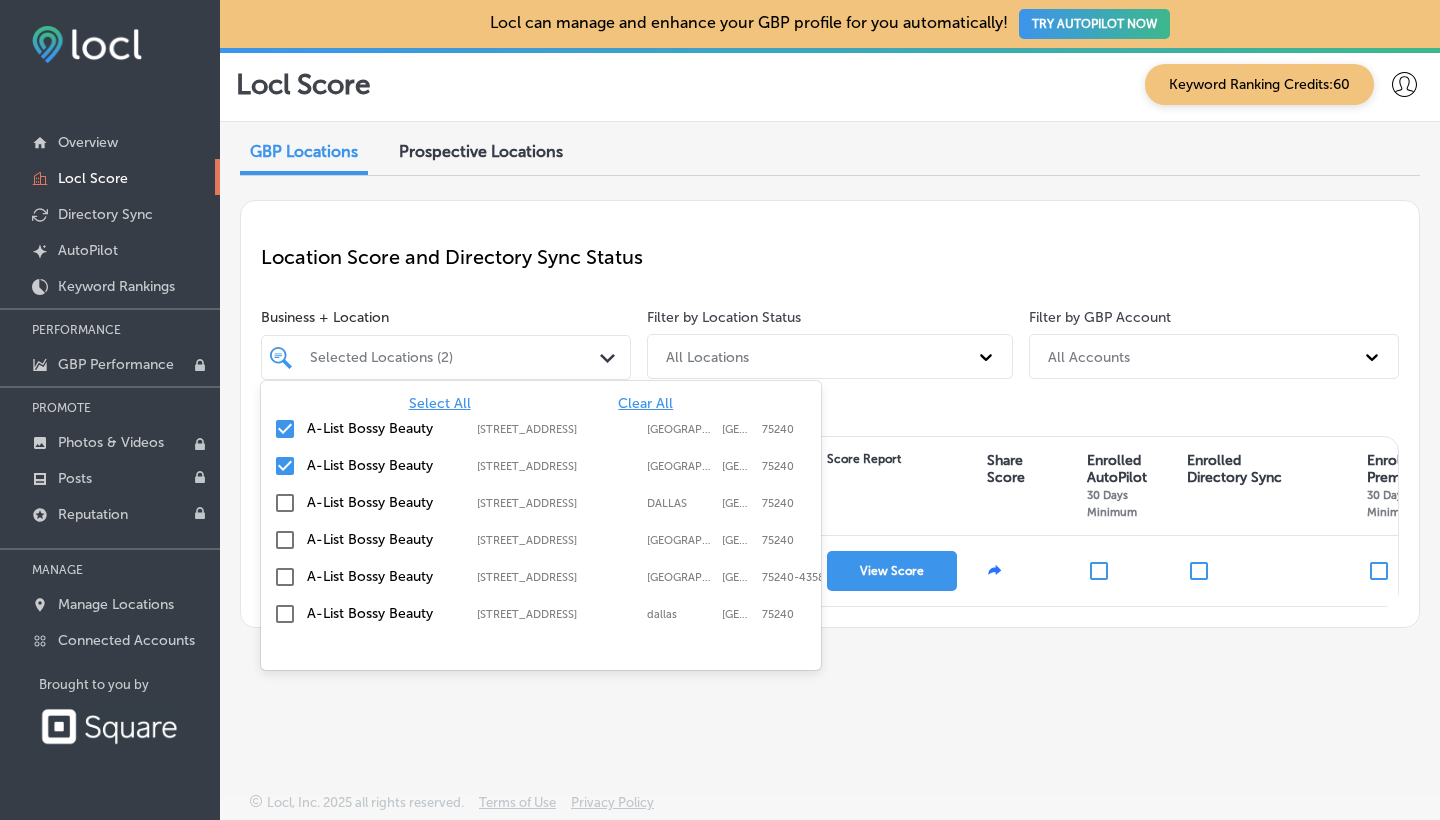 click at bounding box center [285, 503] 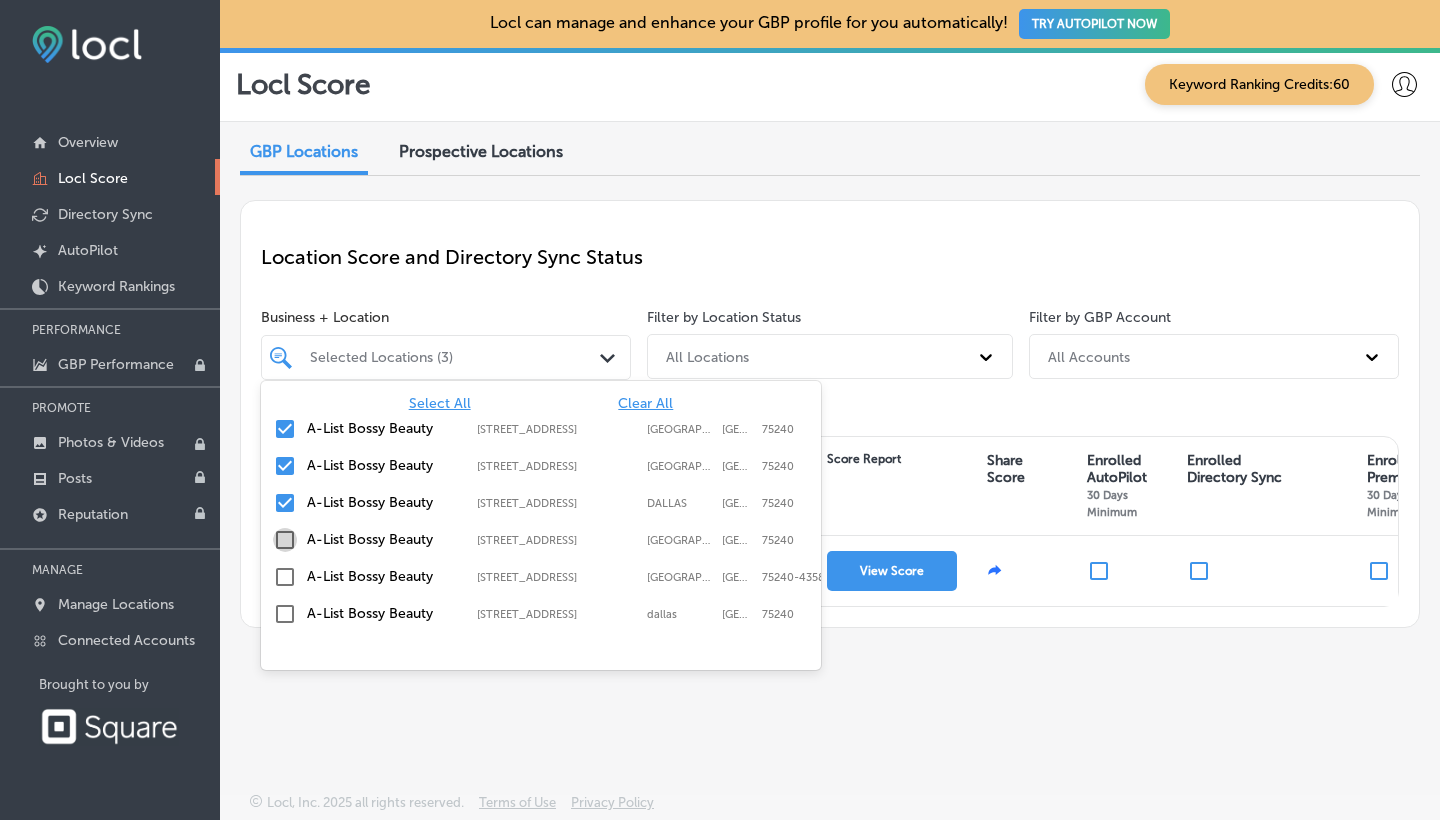 click at bounding box center [285, 540] 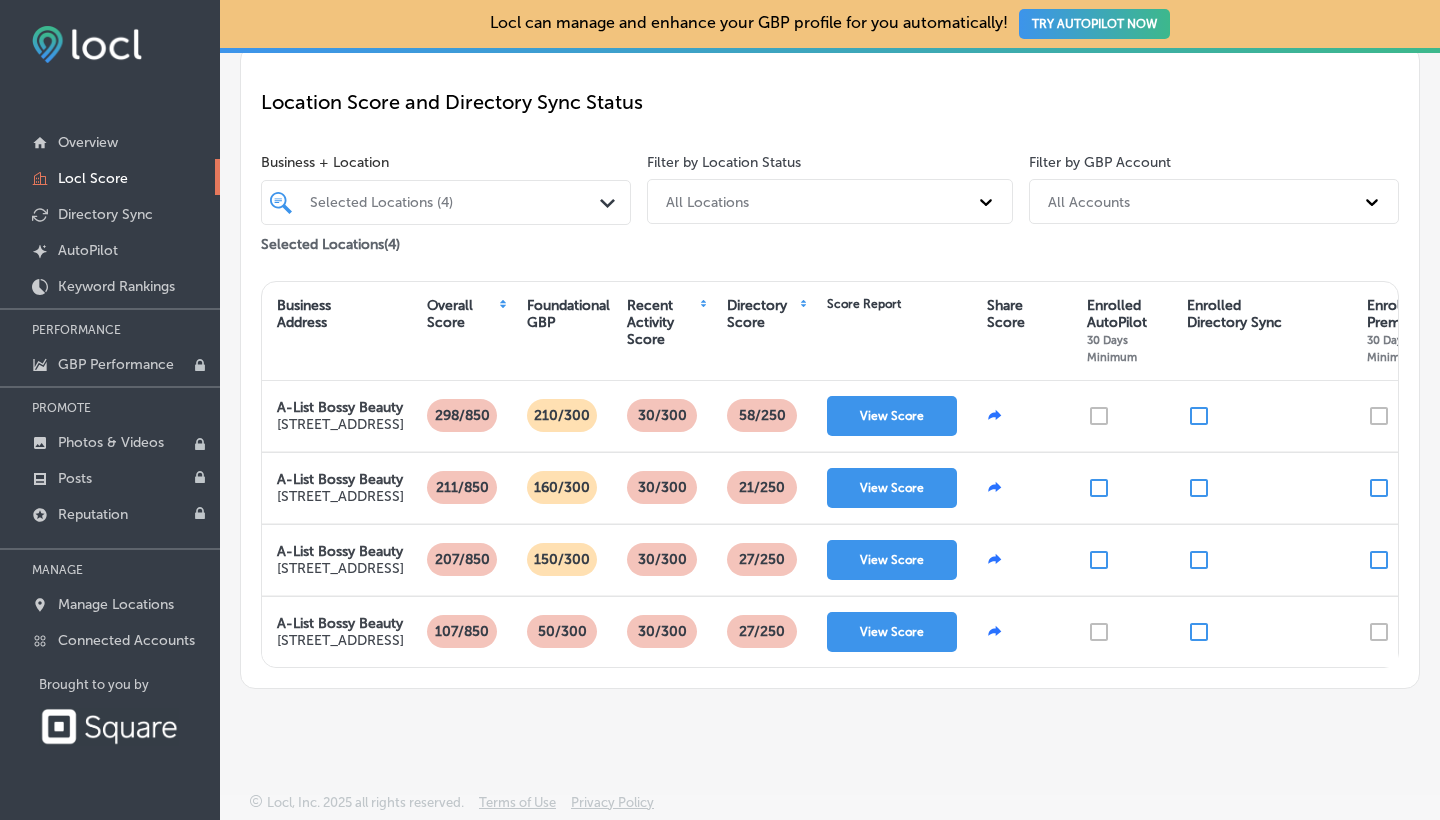 scroll, scrollTop: 336, scrollLeft: 0, axis: vertical 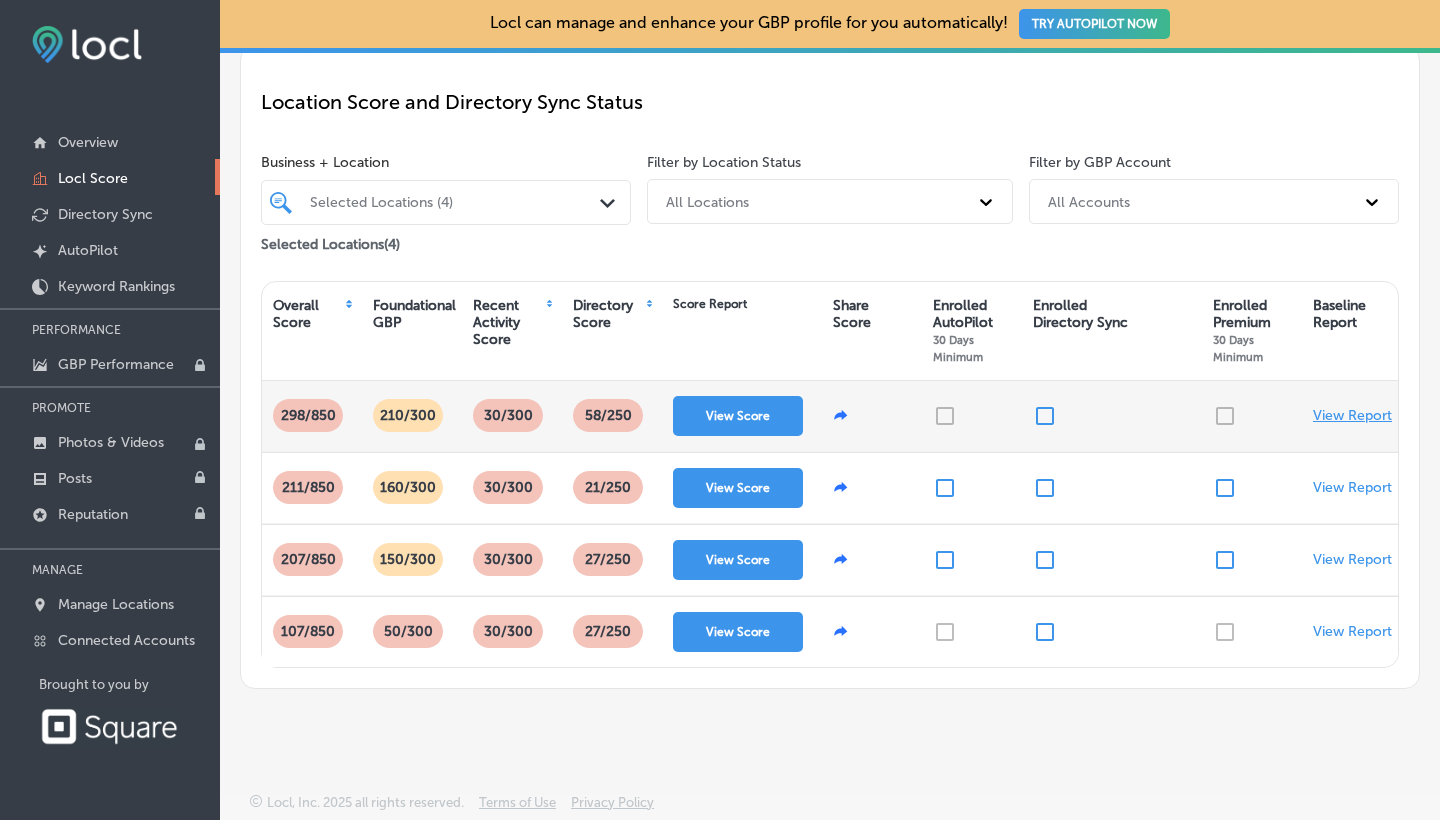 click on "View Report" at bounding box center [1352, 415] 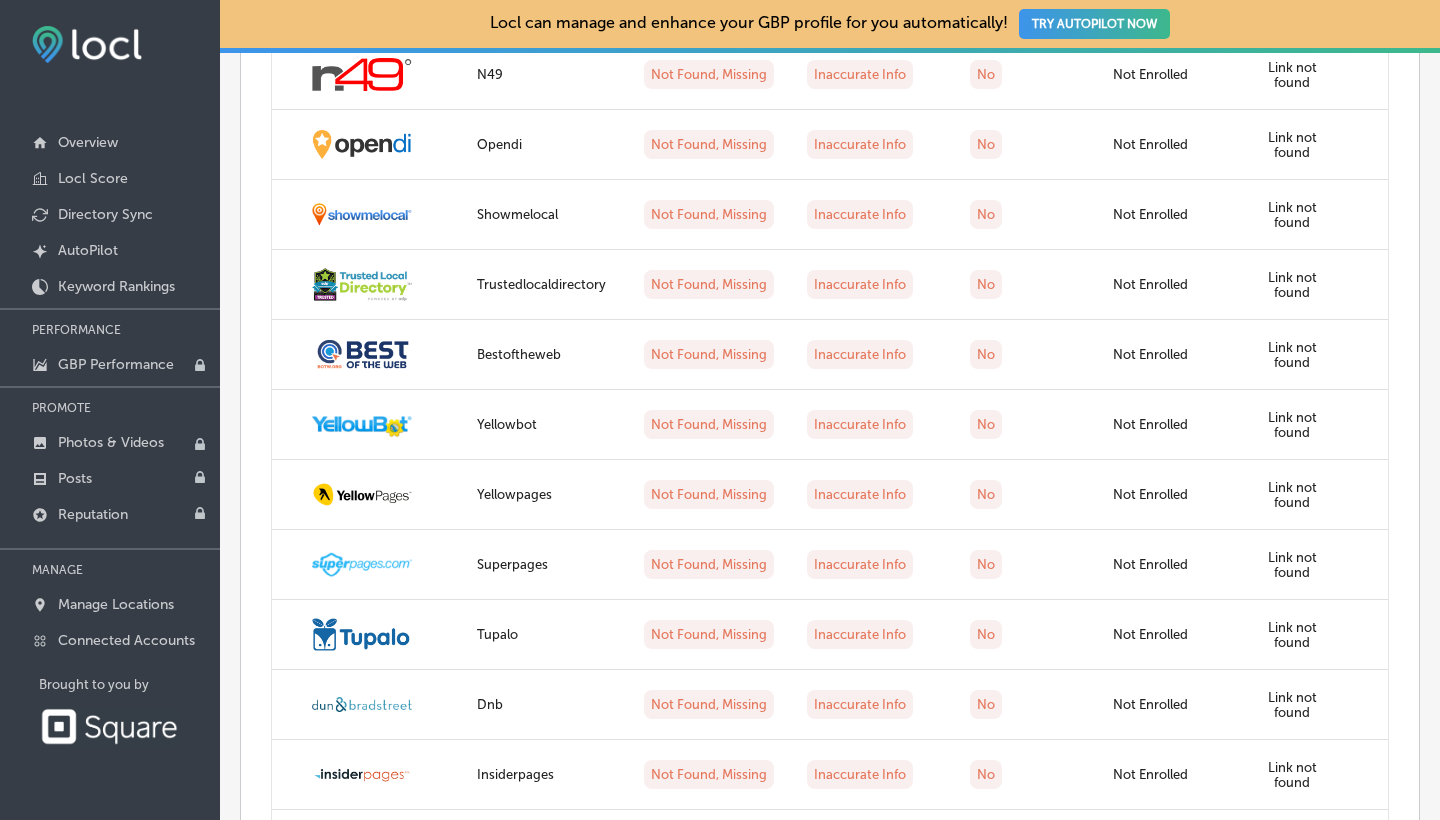 scroll, scrollTop: 3202, scrollLeft: 0, axis: vertical 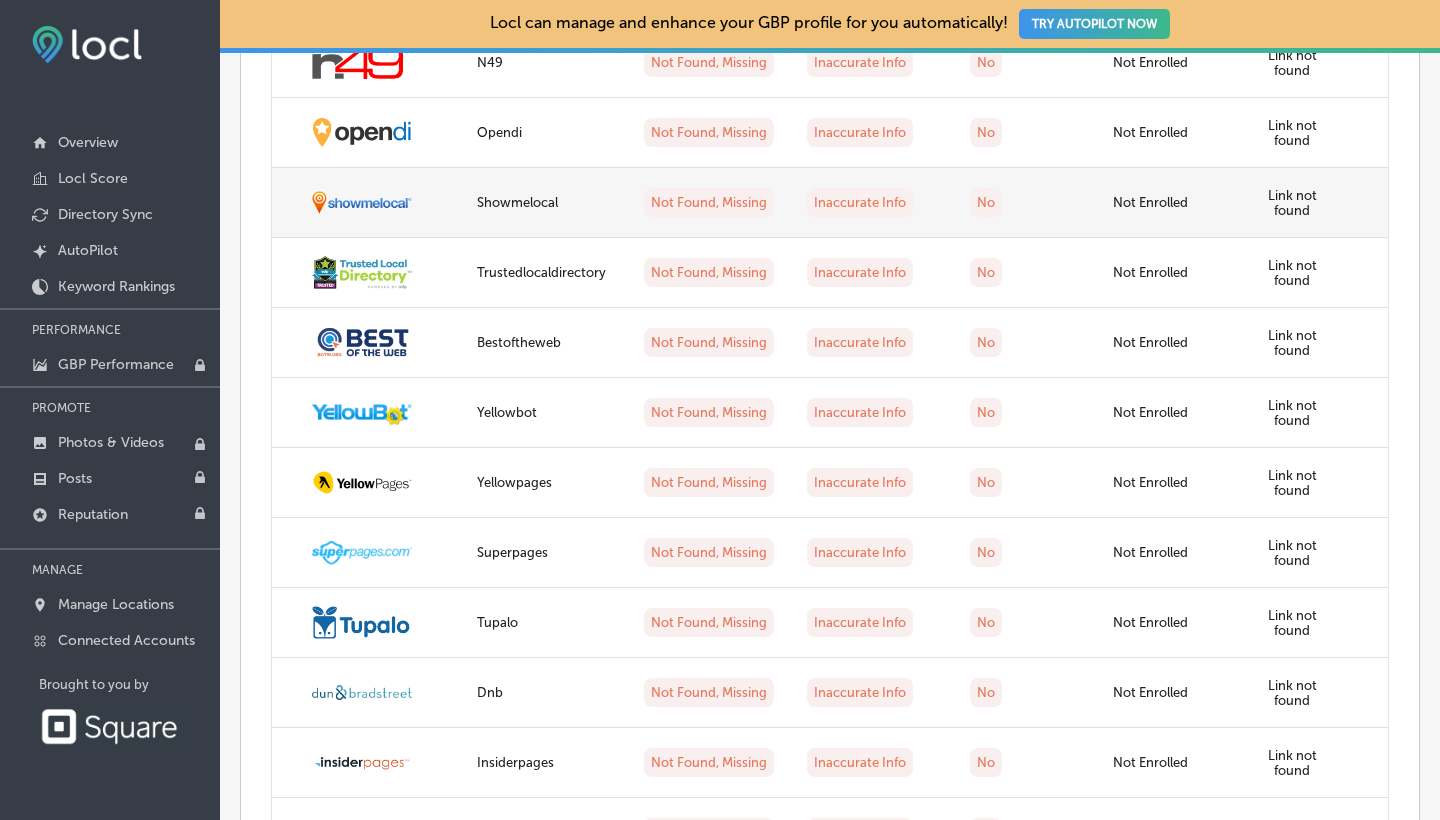 click on "Not Found, Missing" at bounding box center (709, 202) 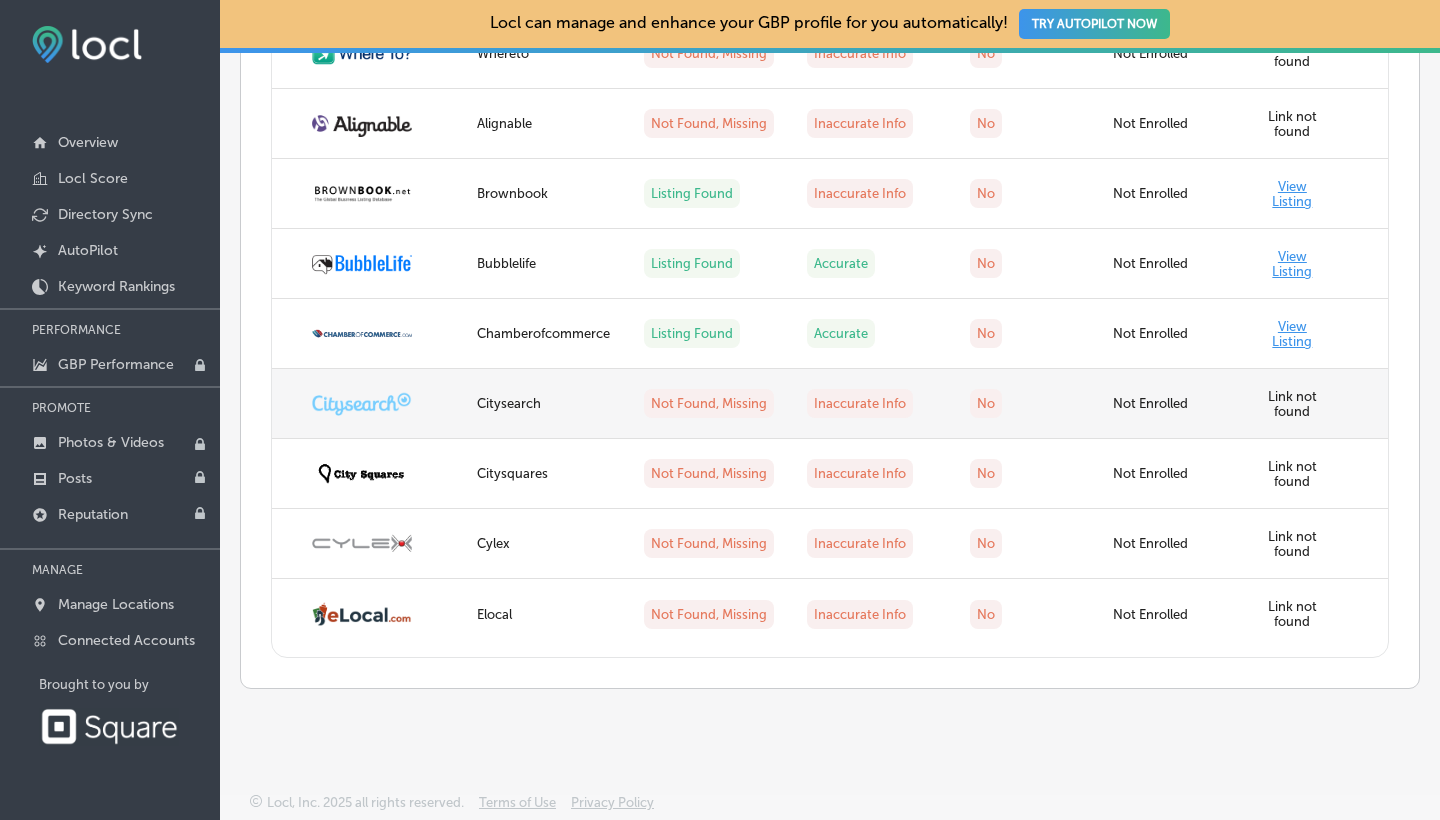 scroll, scrollTop: 4117, scrollLeft: 0, axis: vertical 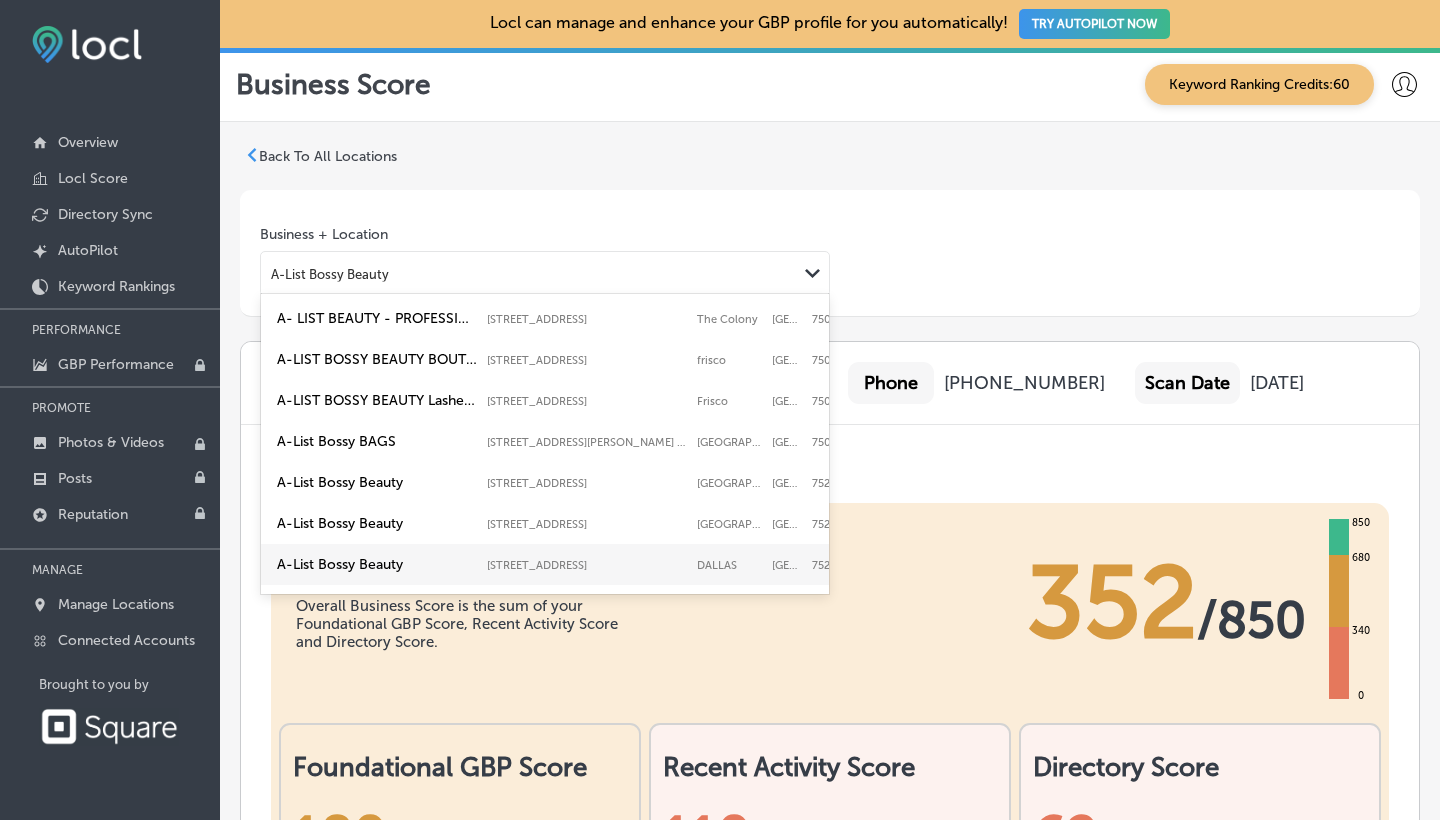 click on "A-List Bossy Beauty" at bounding box center [330, 273] 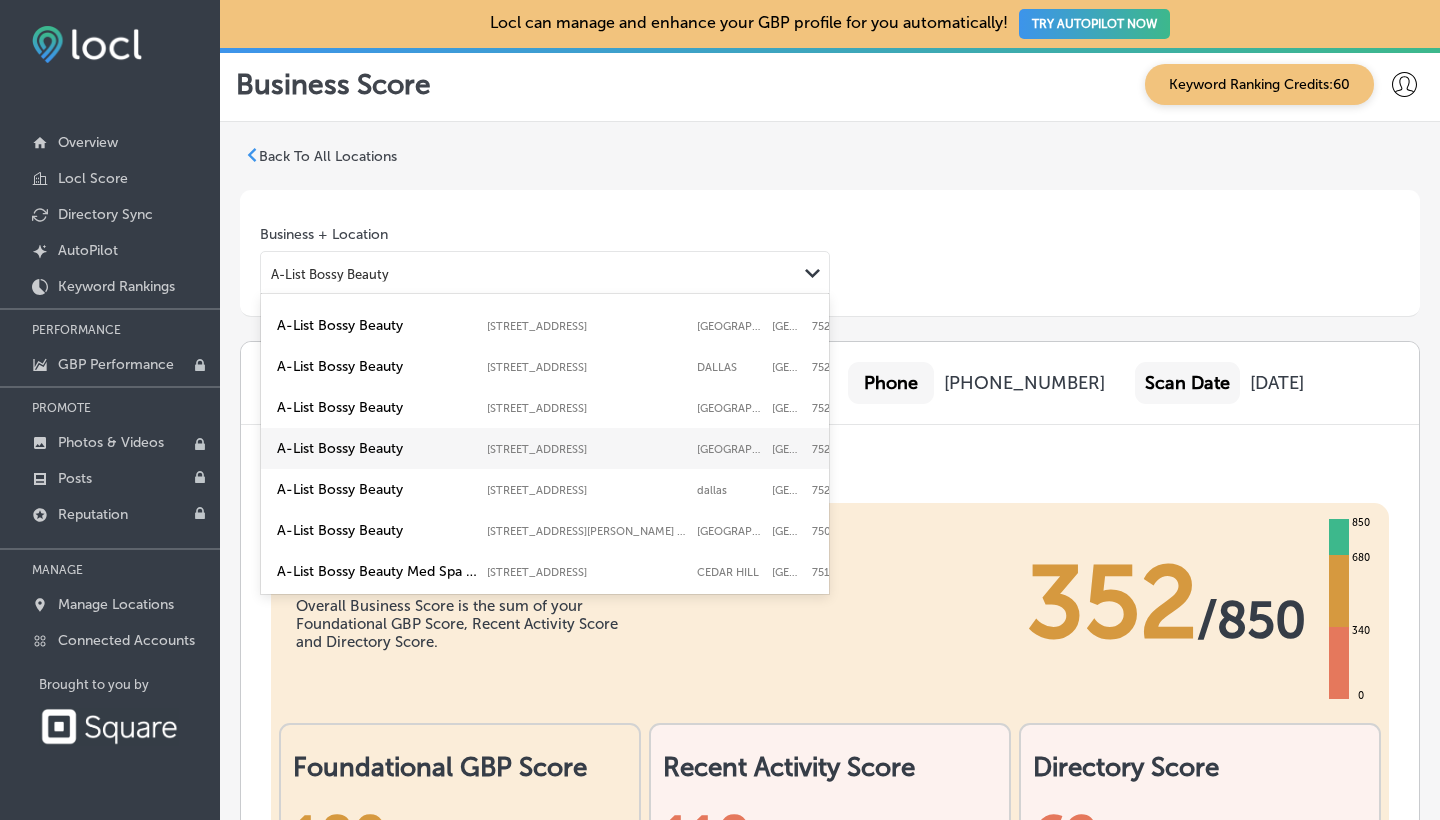 scroll, scrollTop: 200, scrollLeft: 0, axis: vertical 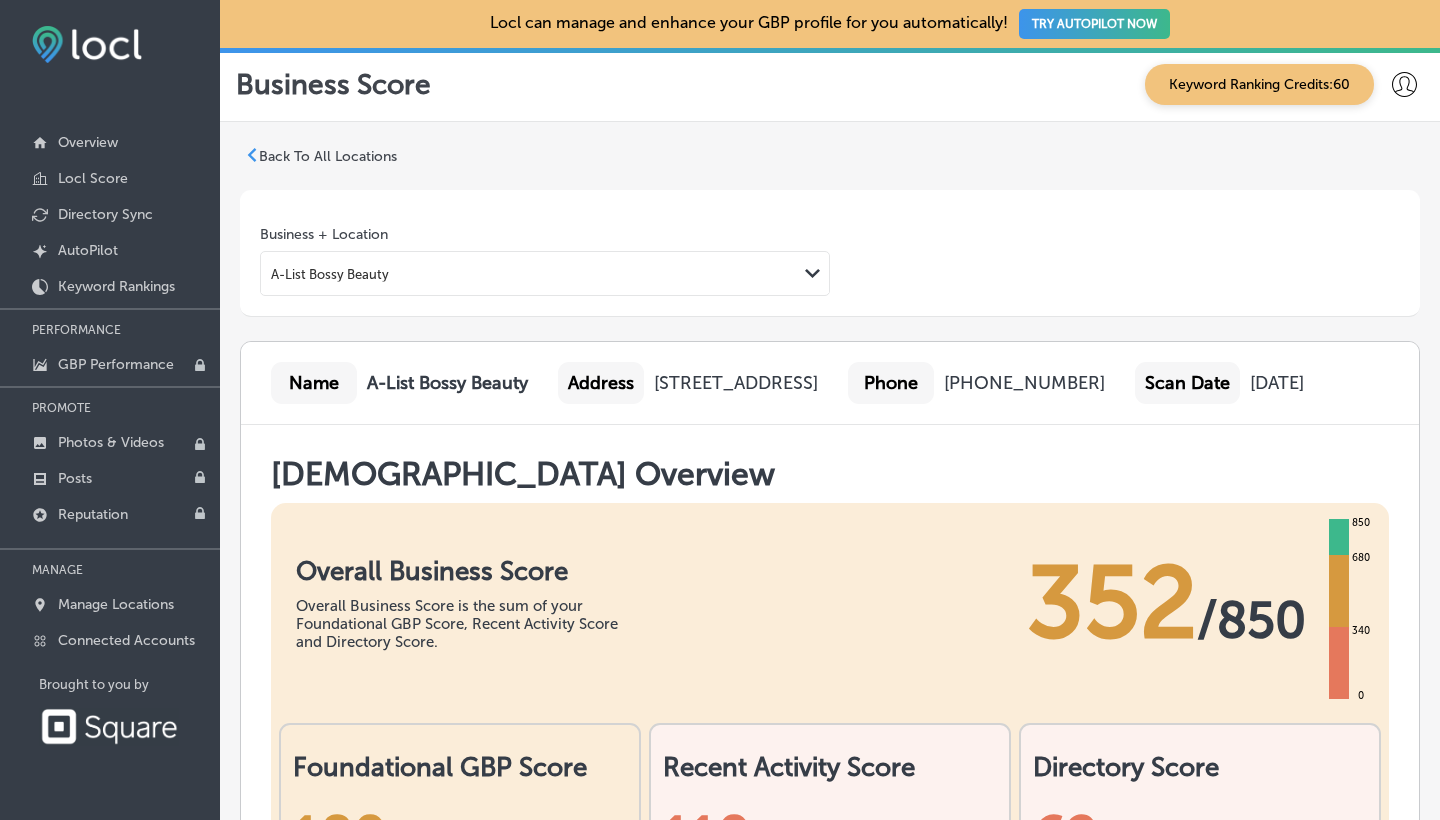 click on "A-List Bossy Beauty" at bounding box center [529, 273] 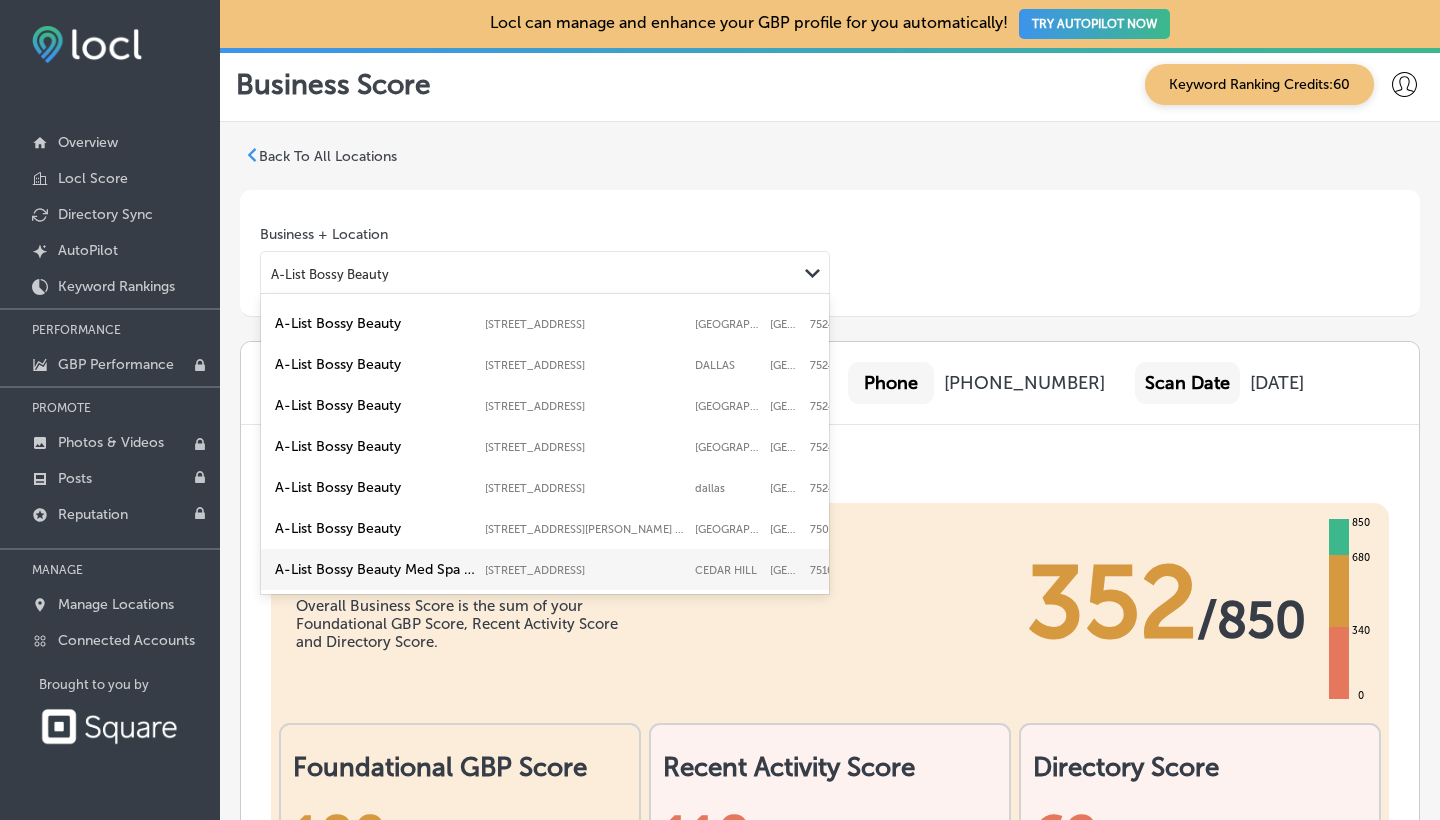 scroll, scrollTop: 200, scrollLeft: 2, axis: both 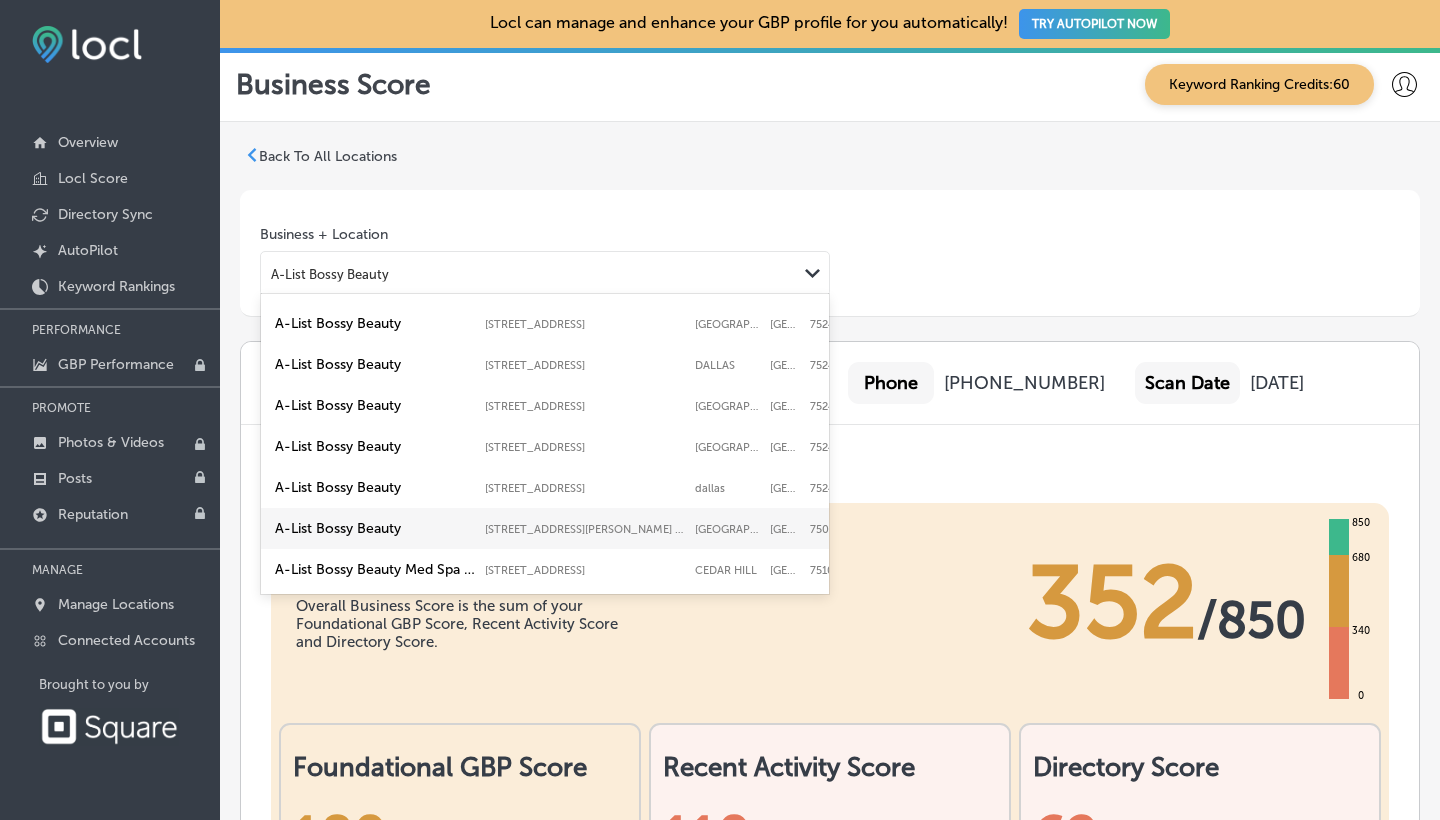 click on "A-List Bossy Beauty" at bounding box center (375, 528) 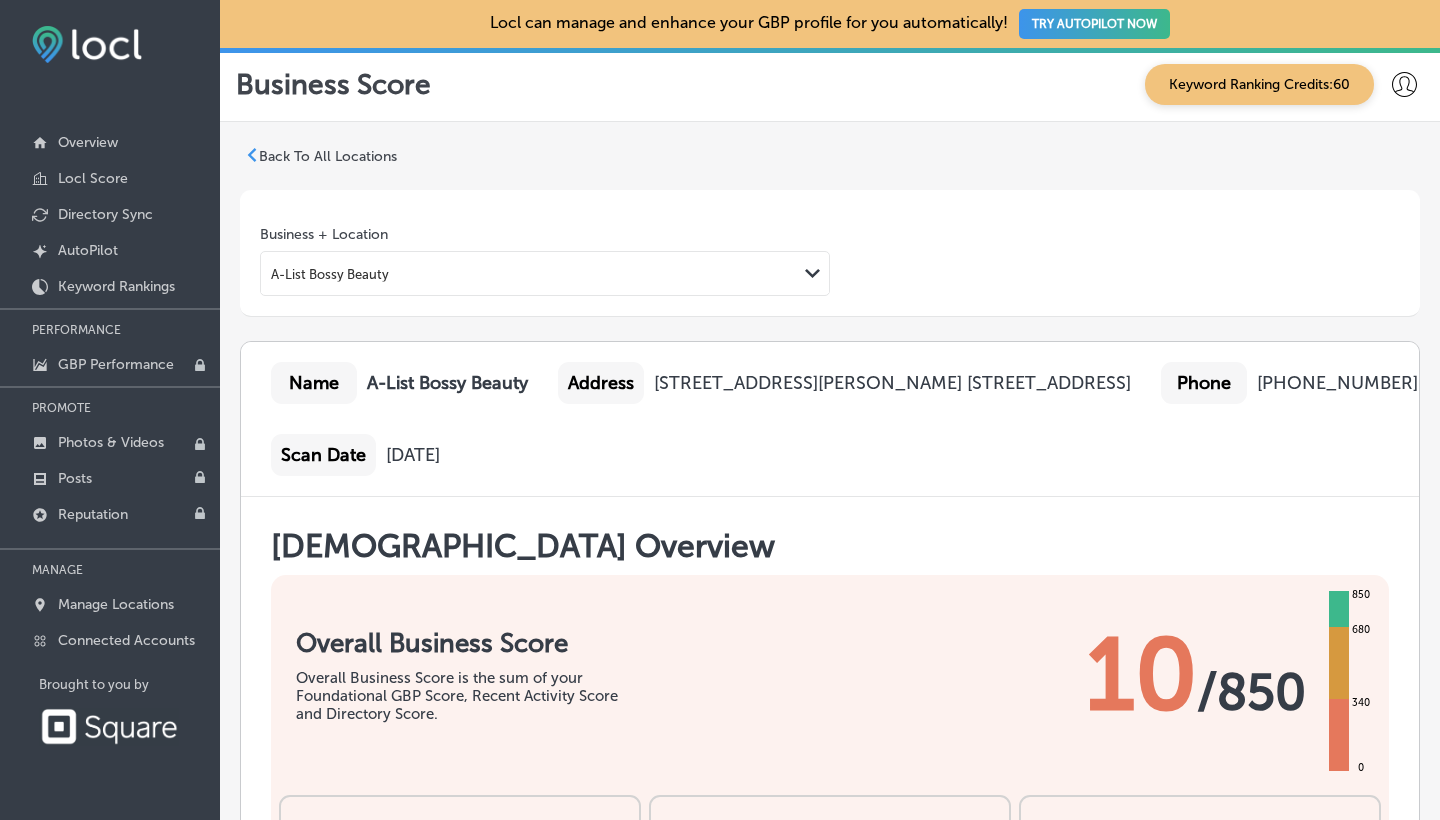 scroll, scrollTop: 0, scrollLeft: 0, axis: both 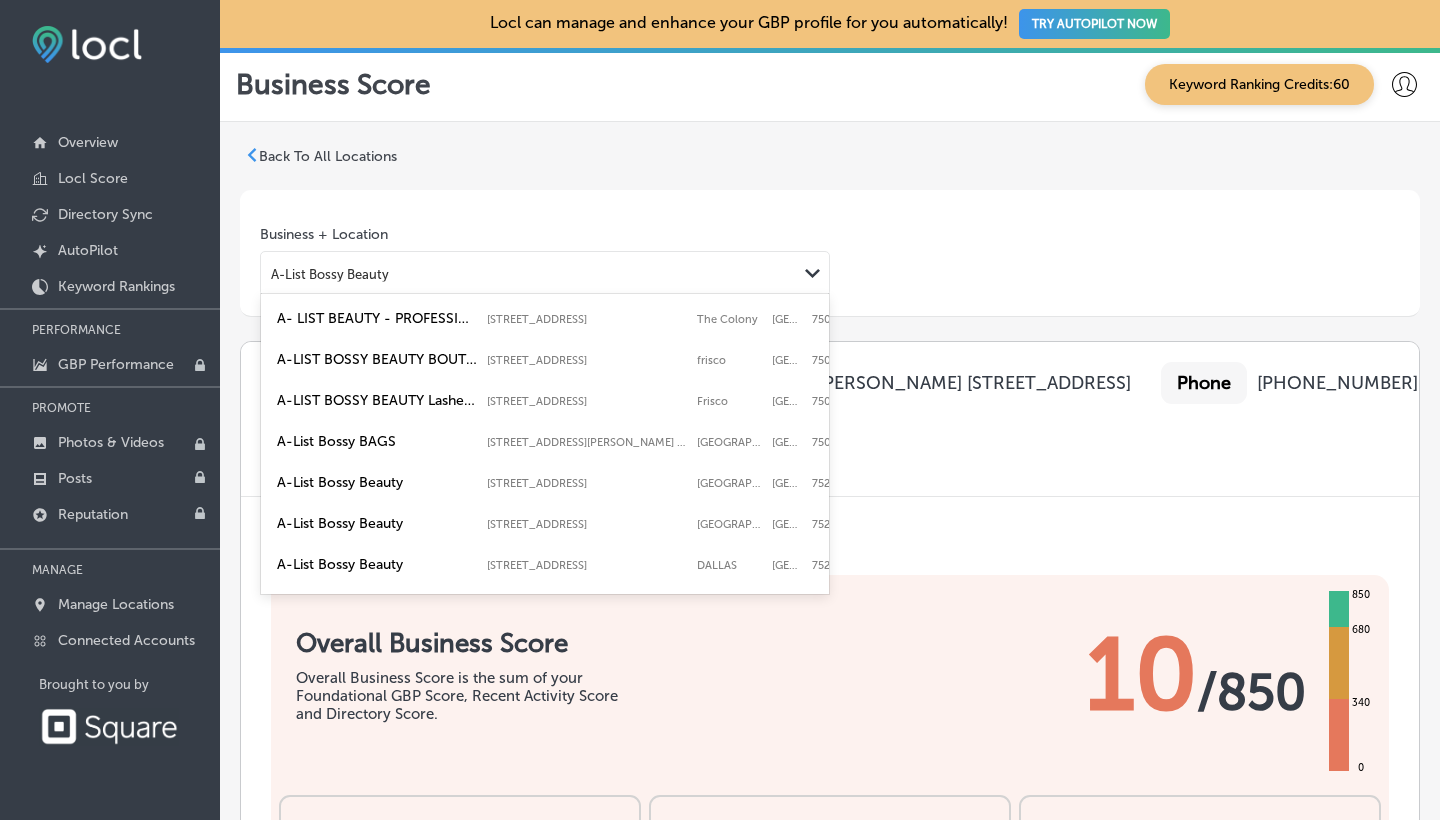click on "A-List Bossy Beauty" at bounding box center [529, 273] 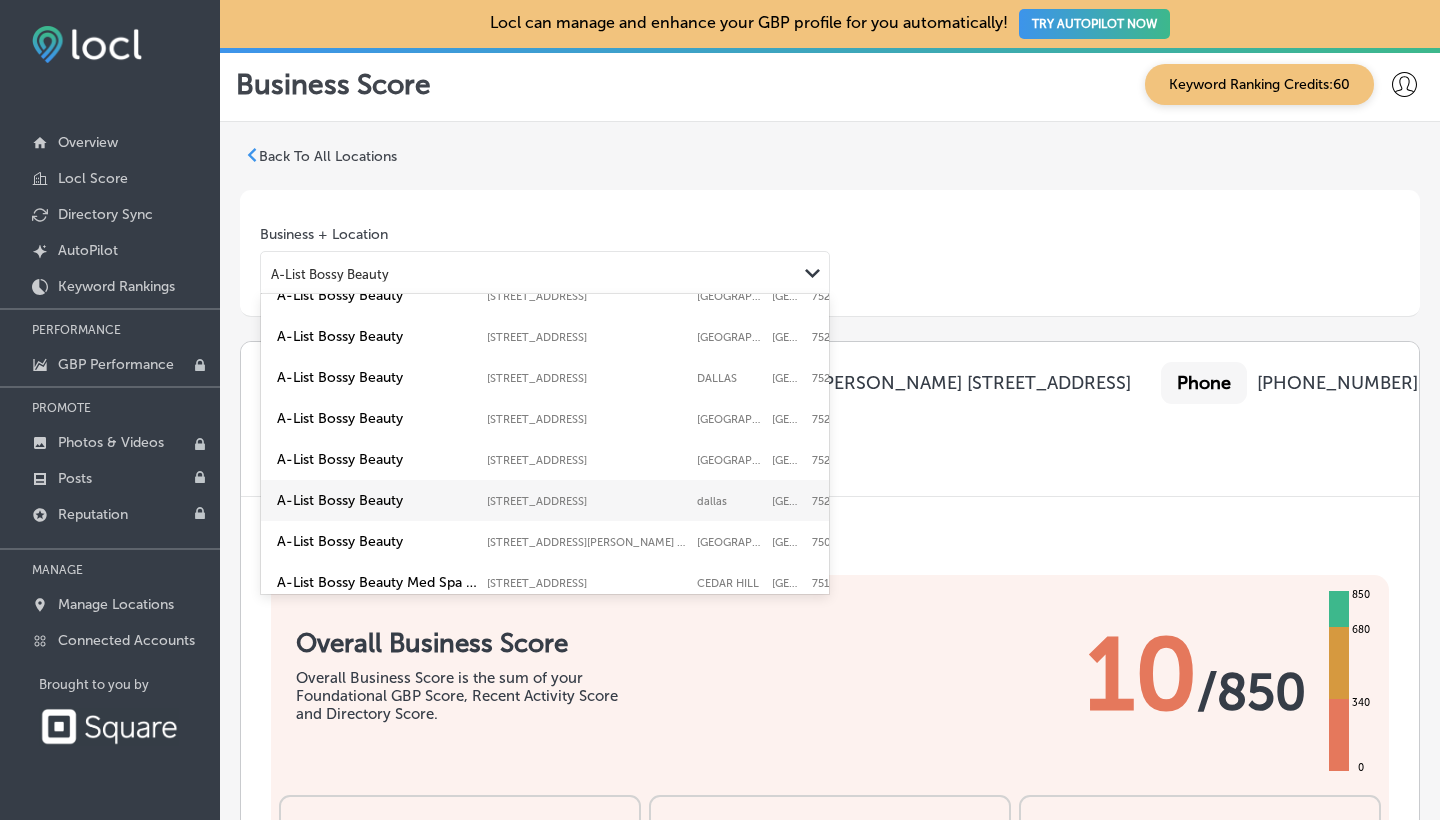 scroll, scrollTop: 182, scrollLeft: 2, axis: both 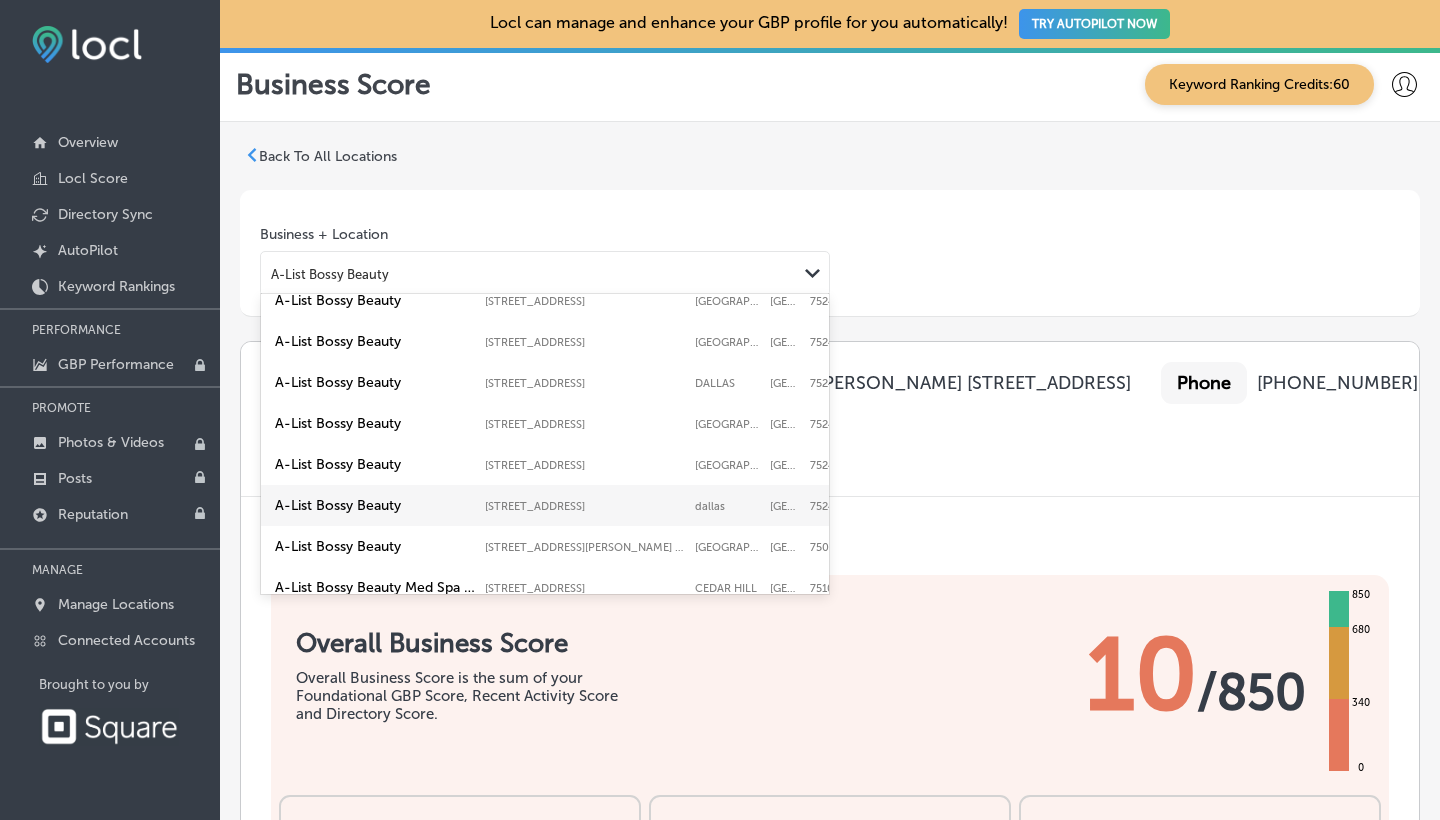 click on "[STREET_ADDRESS]" at bounding box center (585, 506) 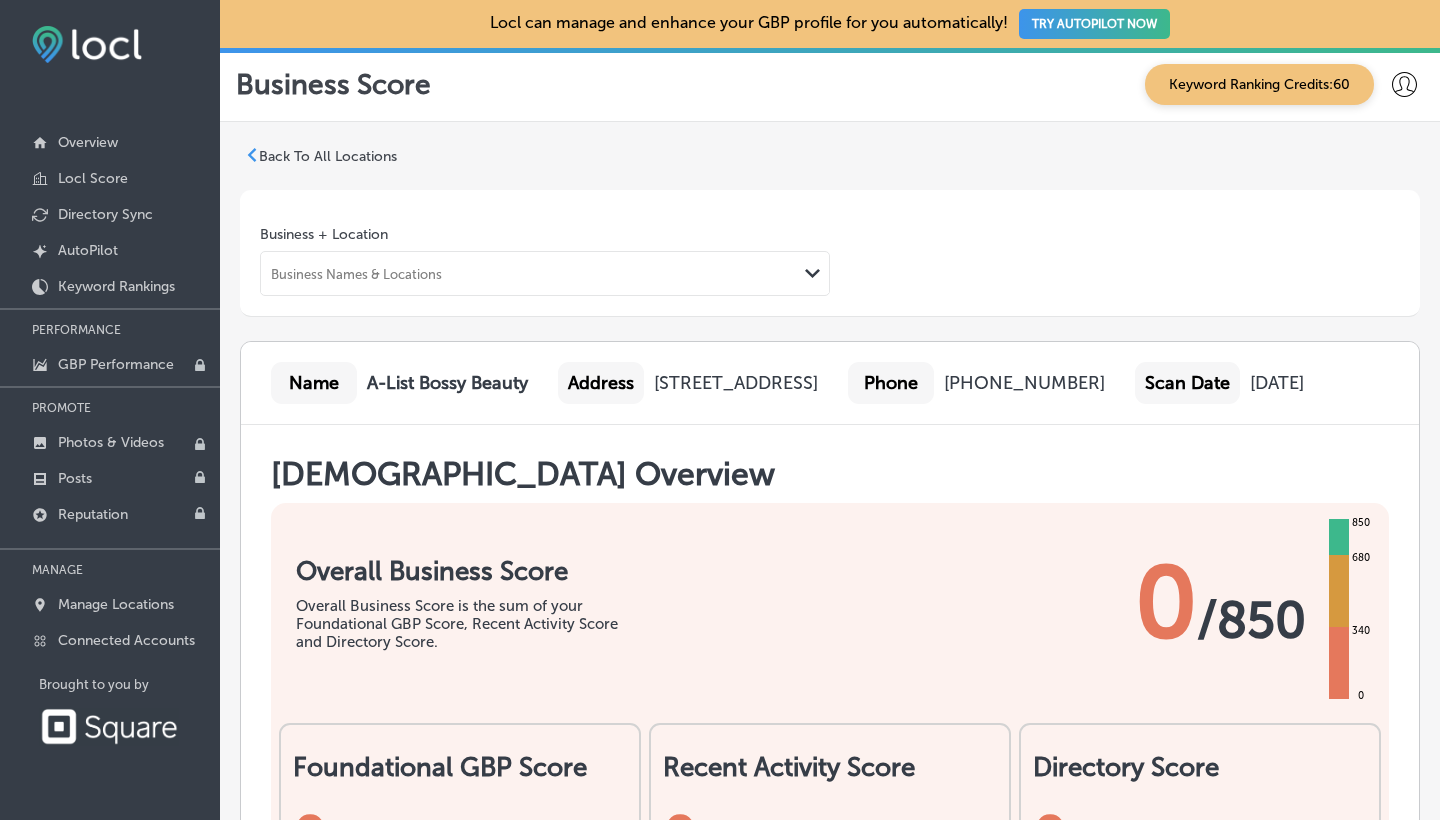 scroll, scrollTop: 0, scrollLeft: 0, axis: both 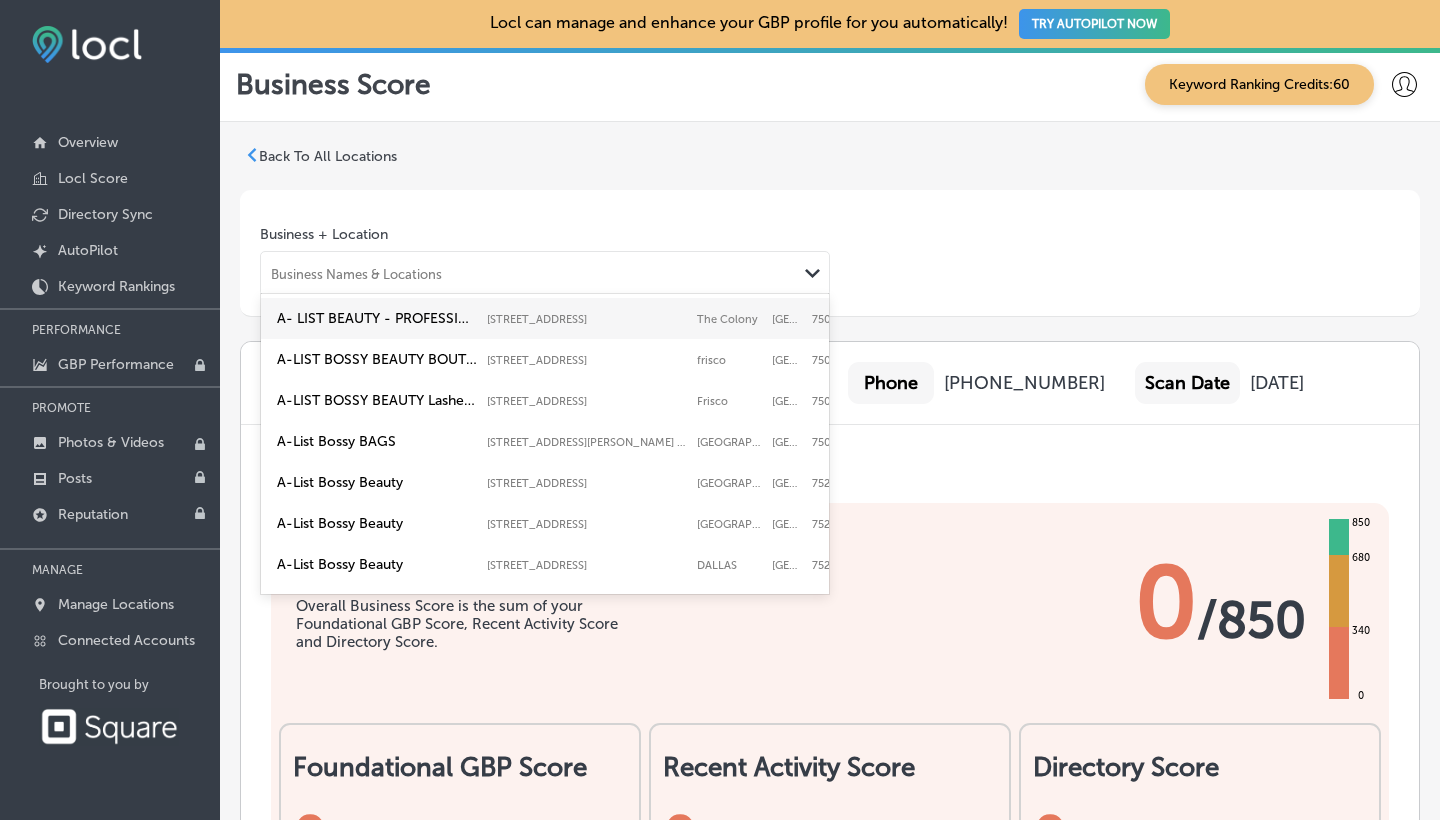 click on "Business Names & Locations" at bounding box center [529, 273] 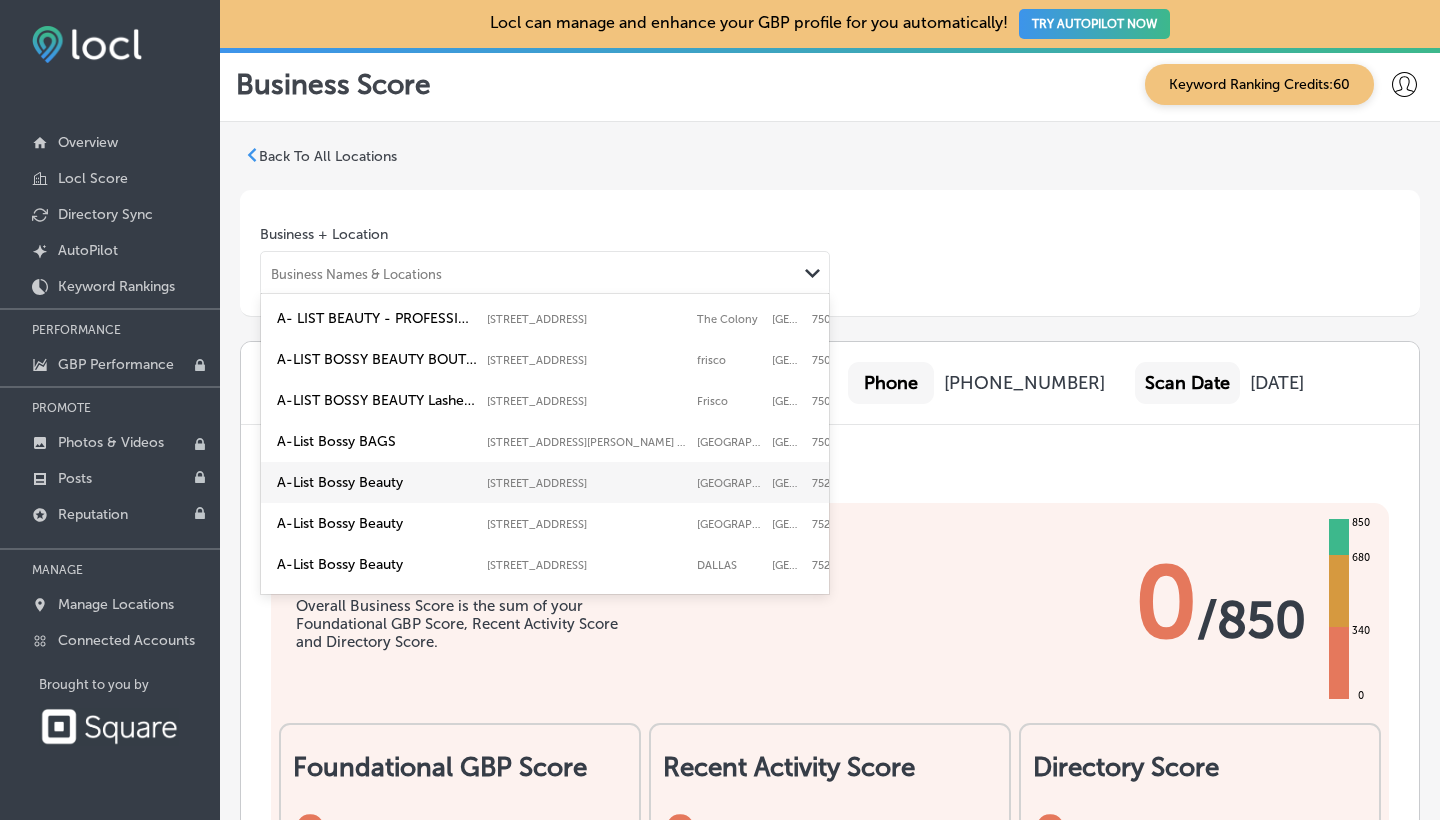 click on "A-List Bossy Beauty [STREET_ADDRESS] [STREET_ADDRESS]" at bounding box center (575, 482) 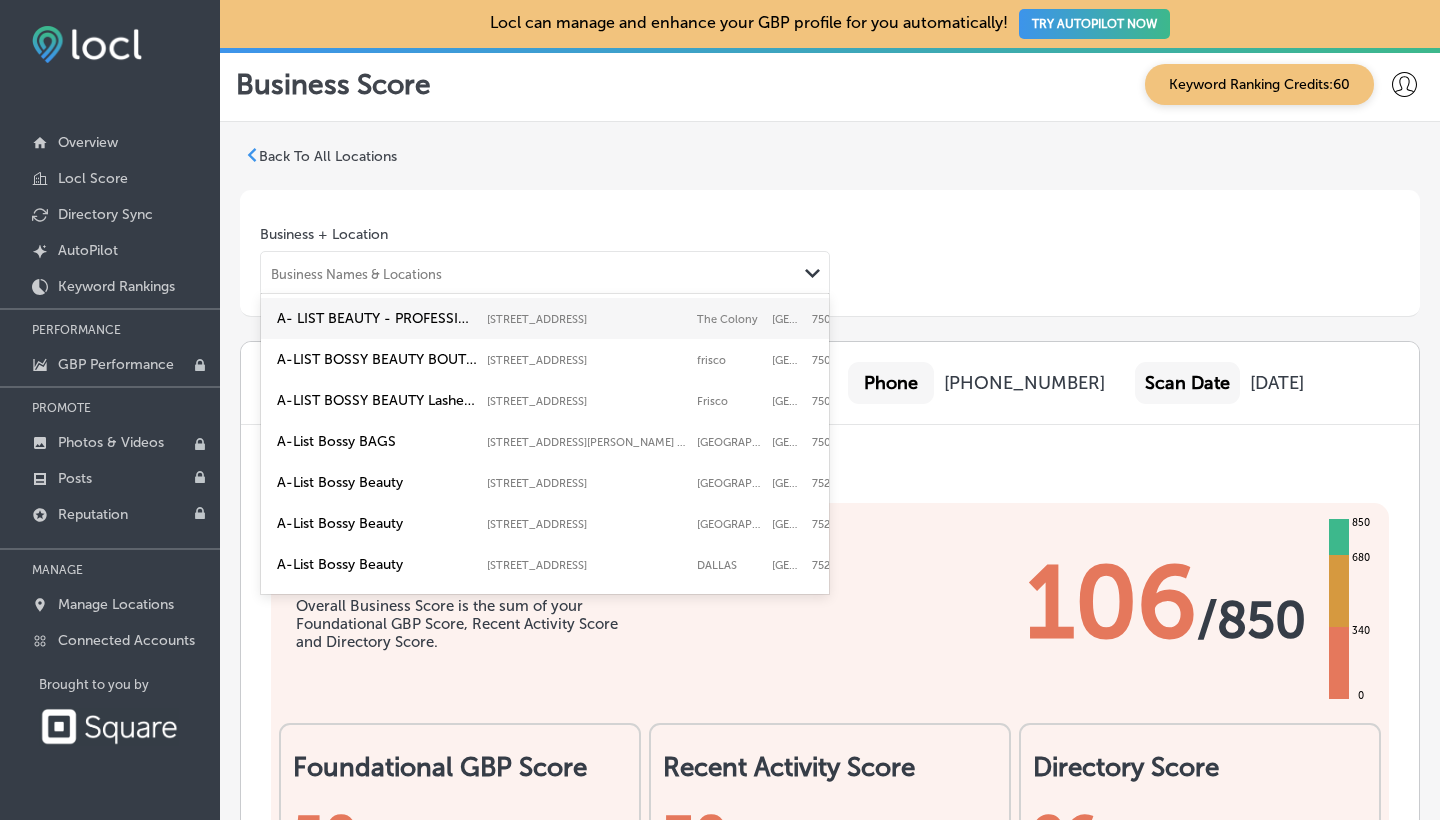 click on "Business Names & Locations" at bounding box center (529, 273) 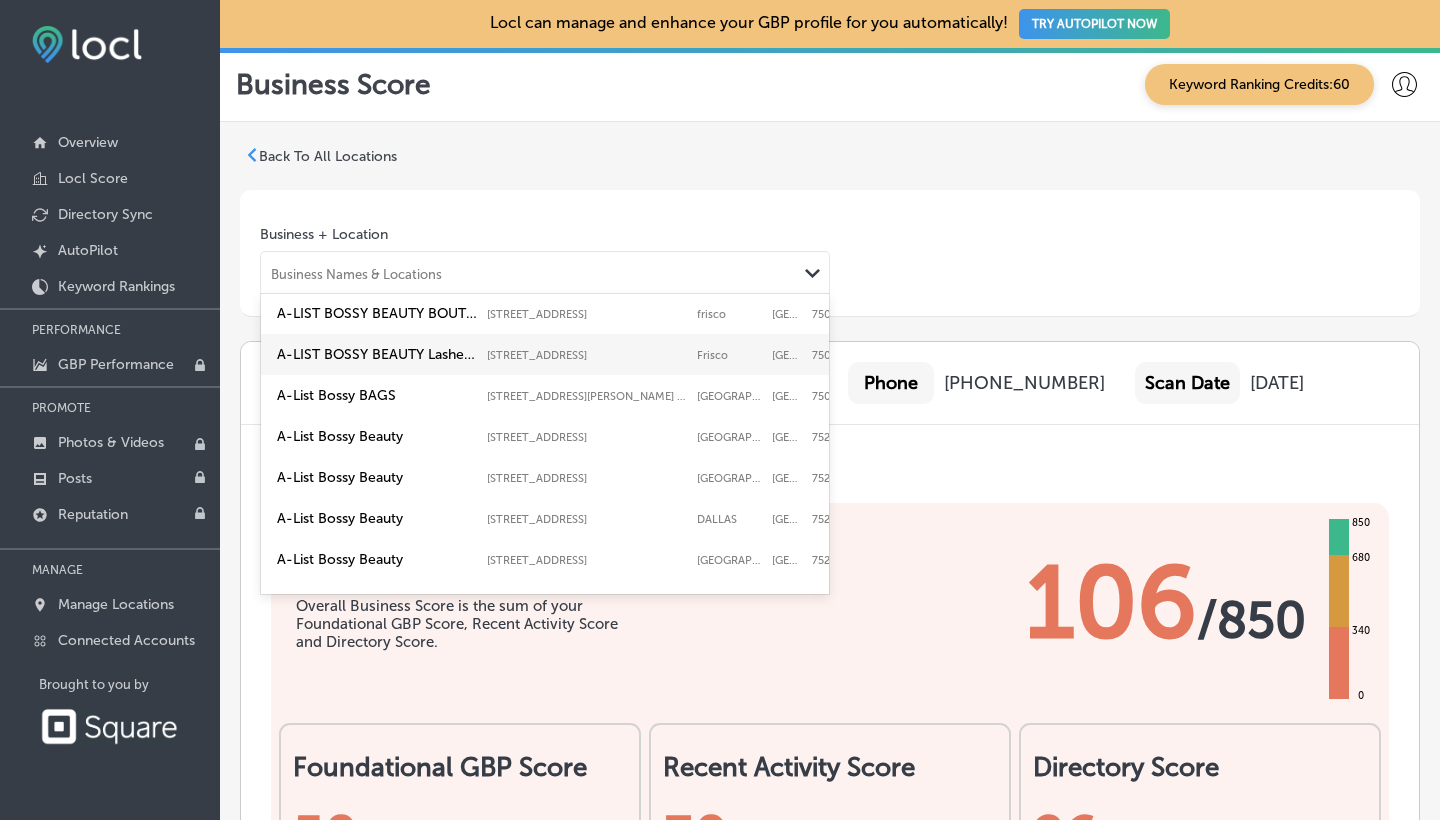 scroll, scrollTop: 54, scrollLeft: 0, axis: vertical 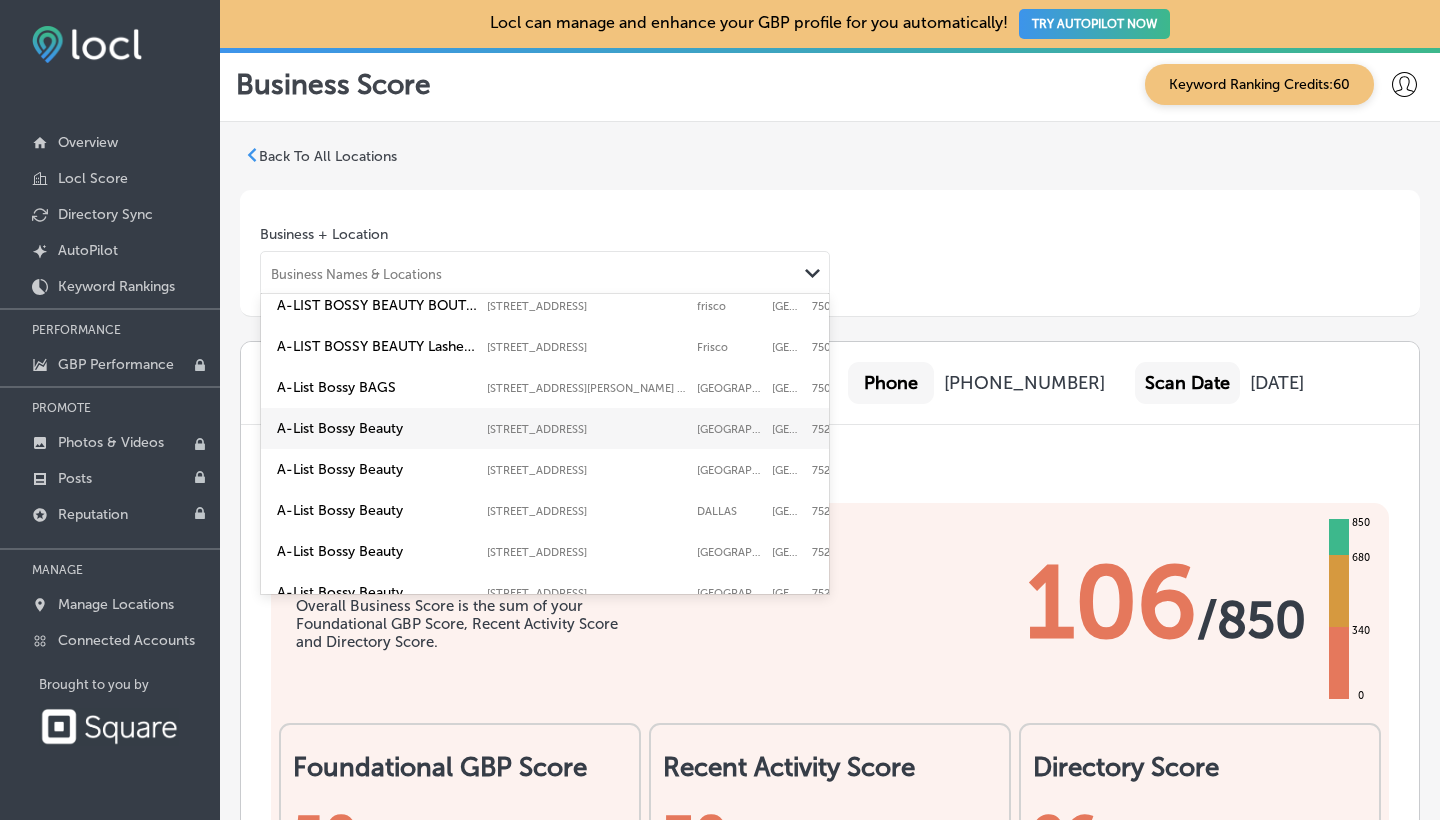 click on "A-List Bossy Beauty [STREET_ADDRESS] [STREET_ADDRESS]" at bounding box center [575, 428] 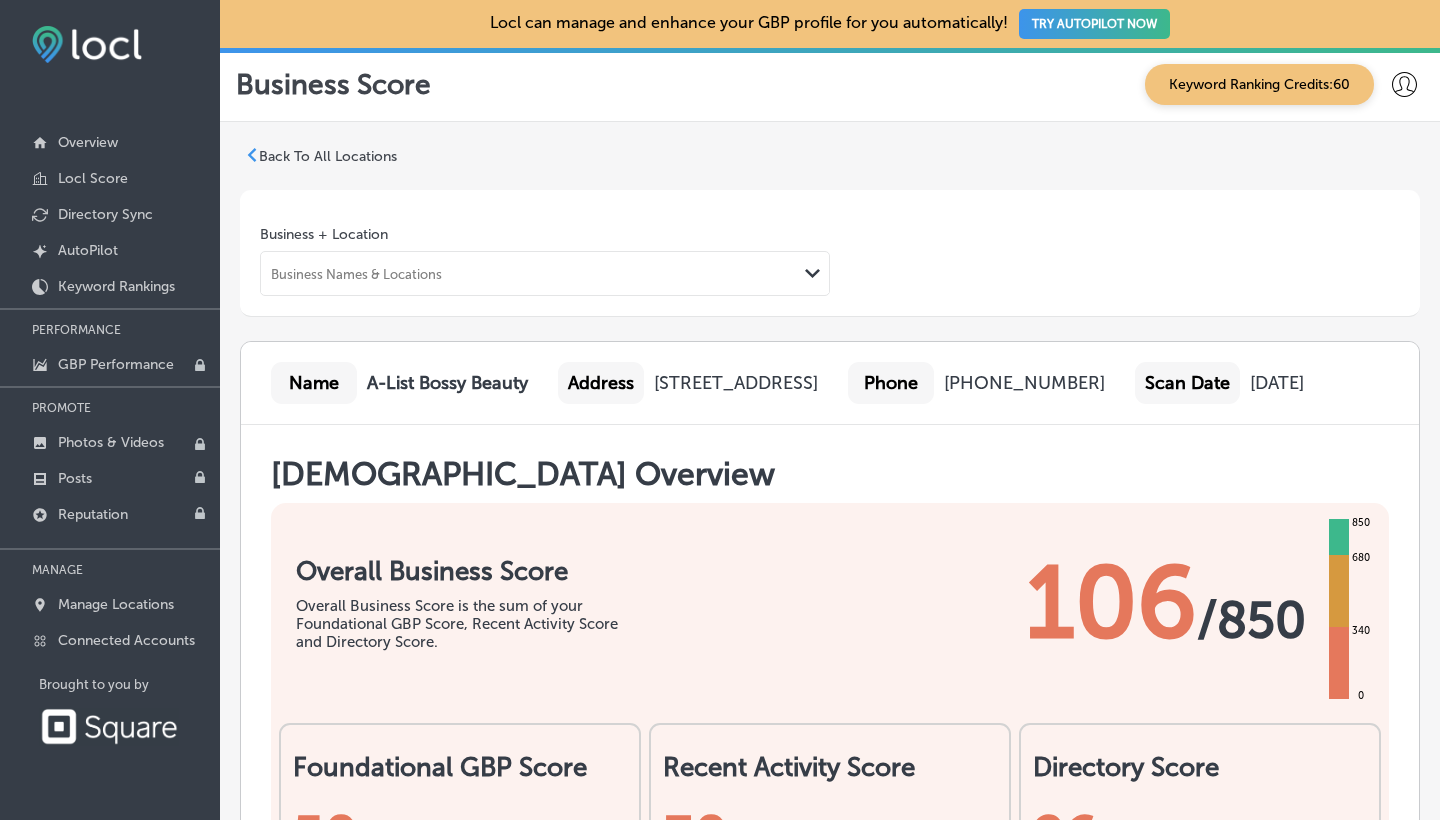 click on "Business Names & Locations" at bounding box center (529, 273) 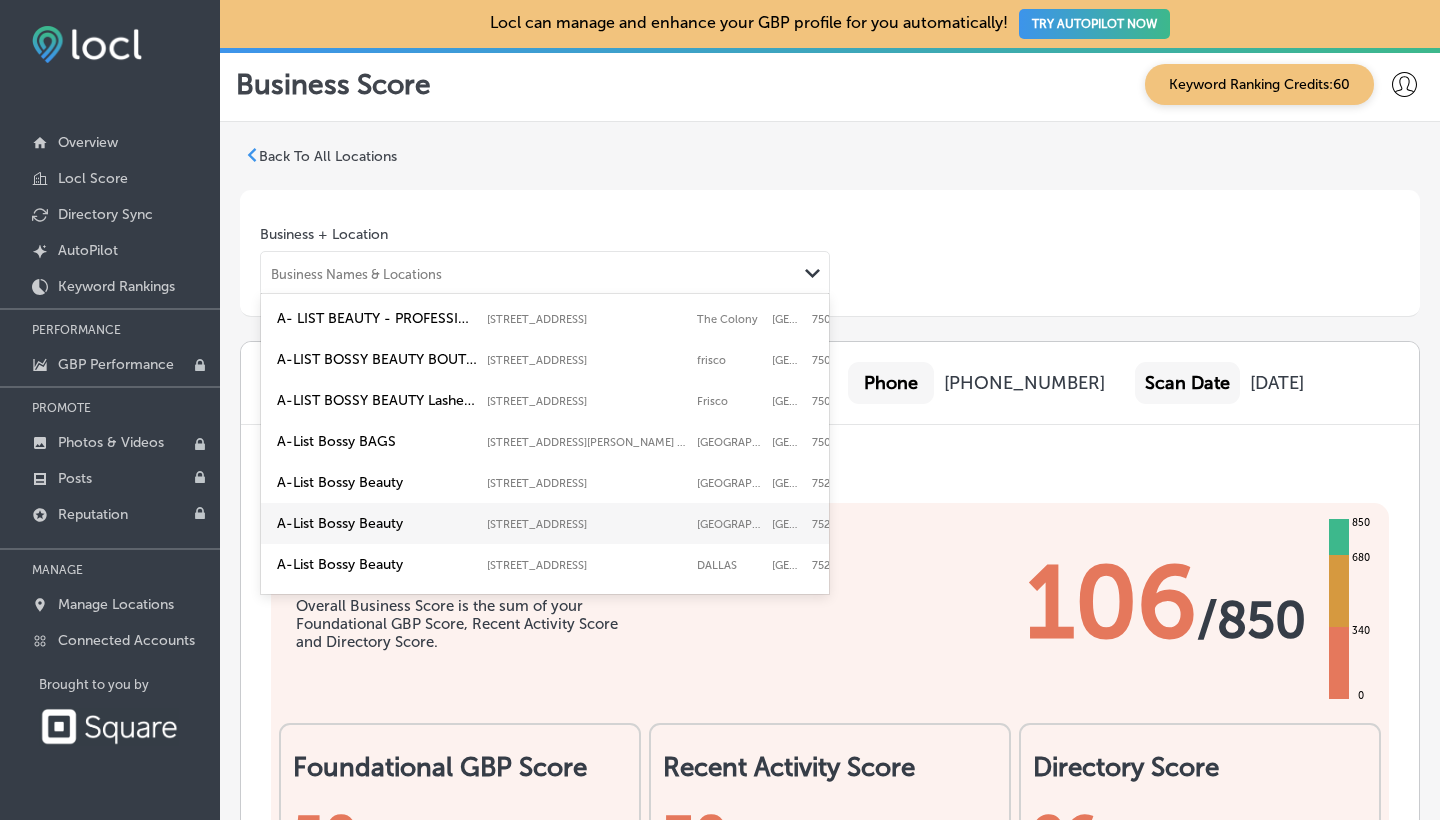 click on "A-List Bossy Beauty [STREET_ADDRESS] [STREET_ADDRESS]" at bounding box center [575, 523] 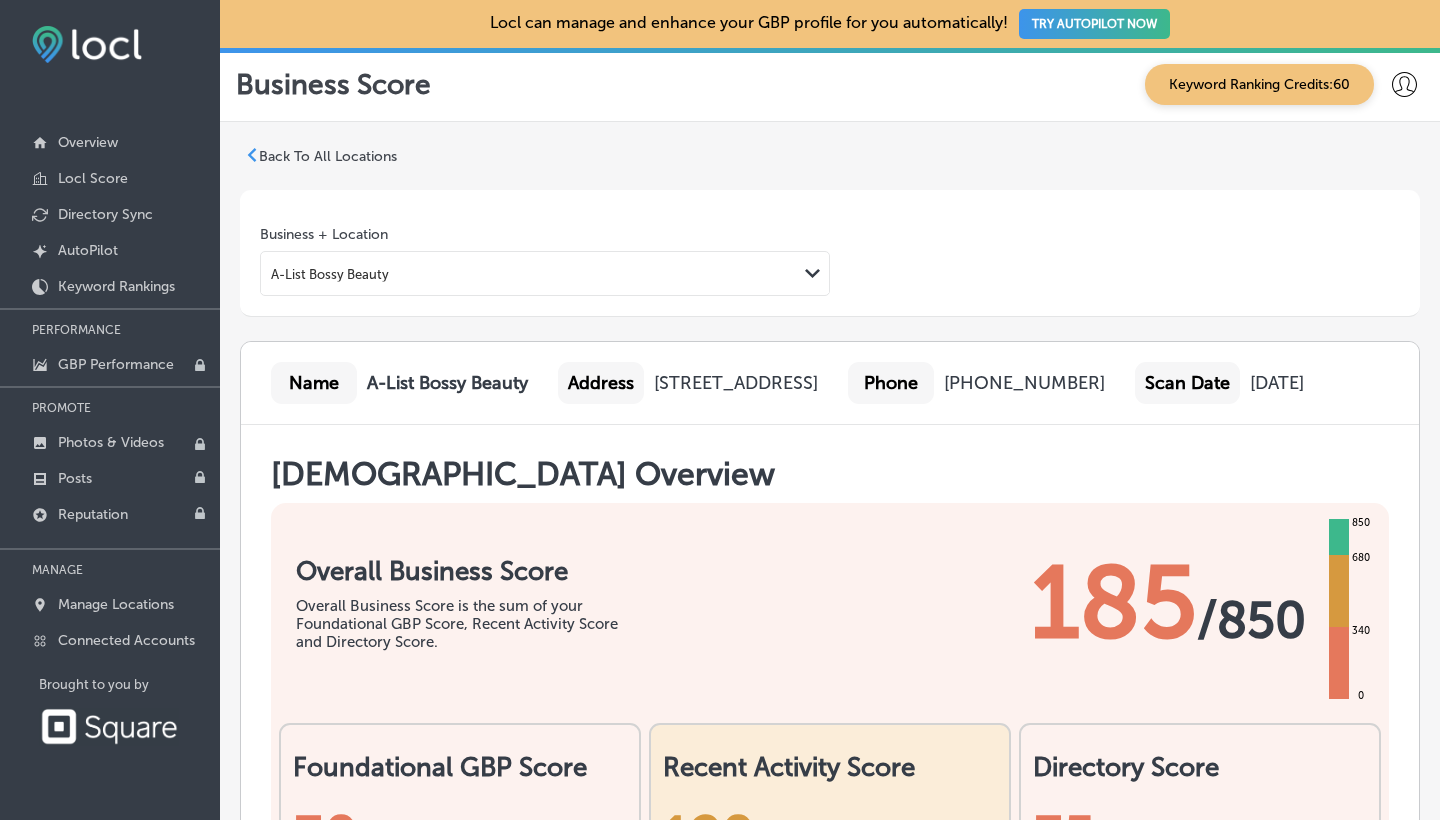 click on "A-List Bossy Beauty" at bounding box center [529, 273] 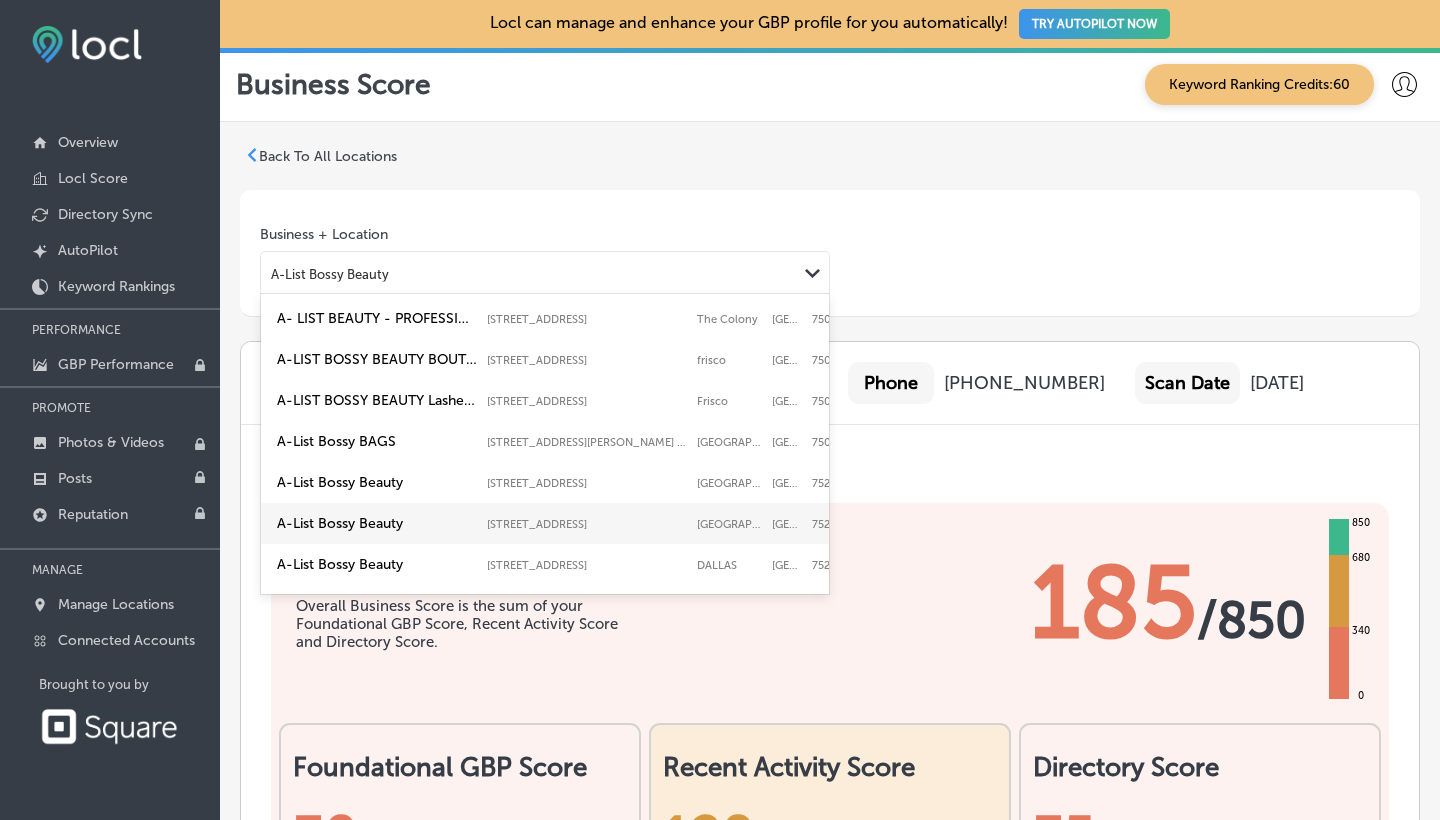 click on "[STREET_ADDRESS]" at bounding box center (587, 524) 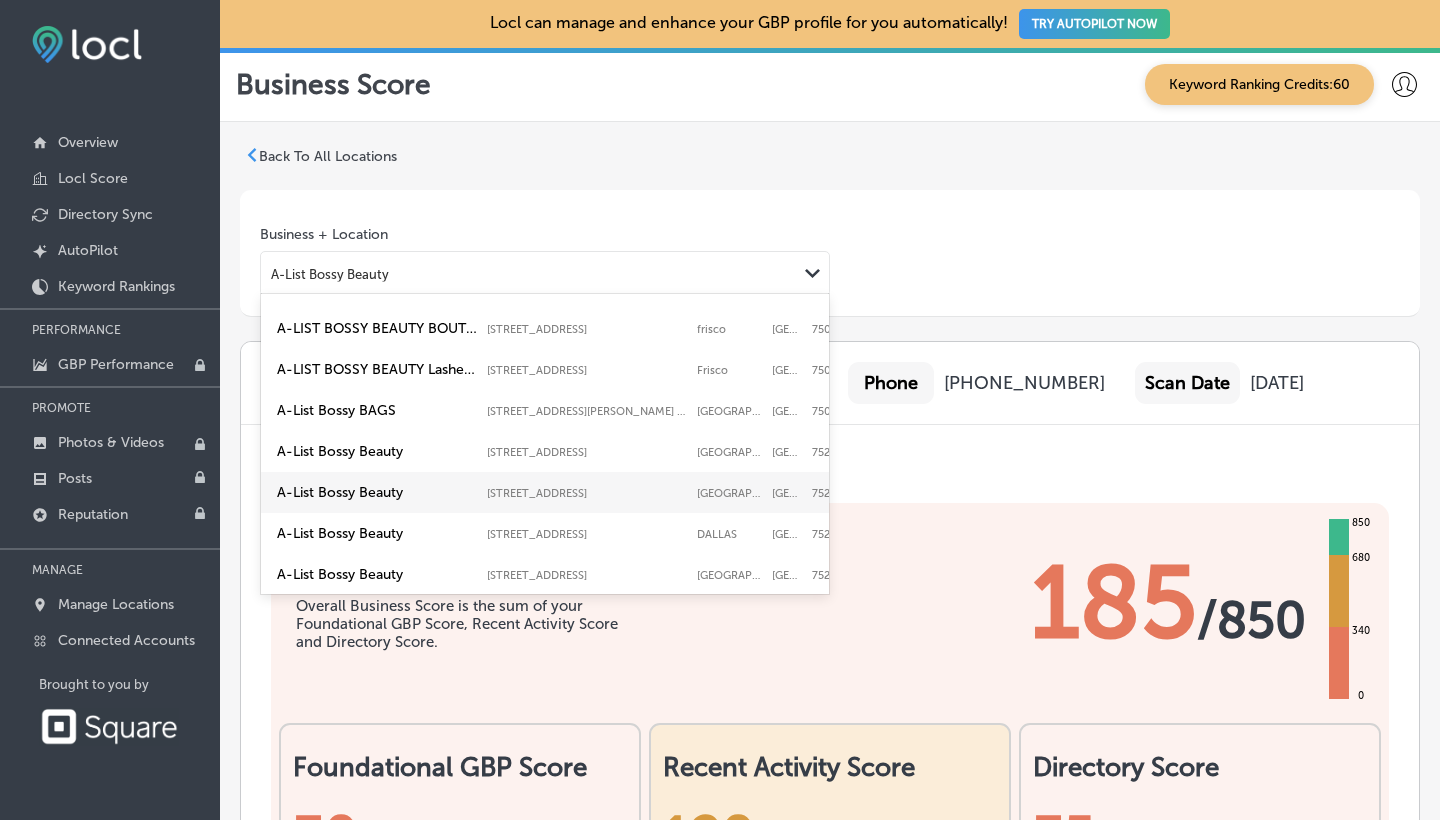 scroll, scrollTop: 38, scrollLeft: 0, axis: vertical 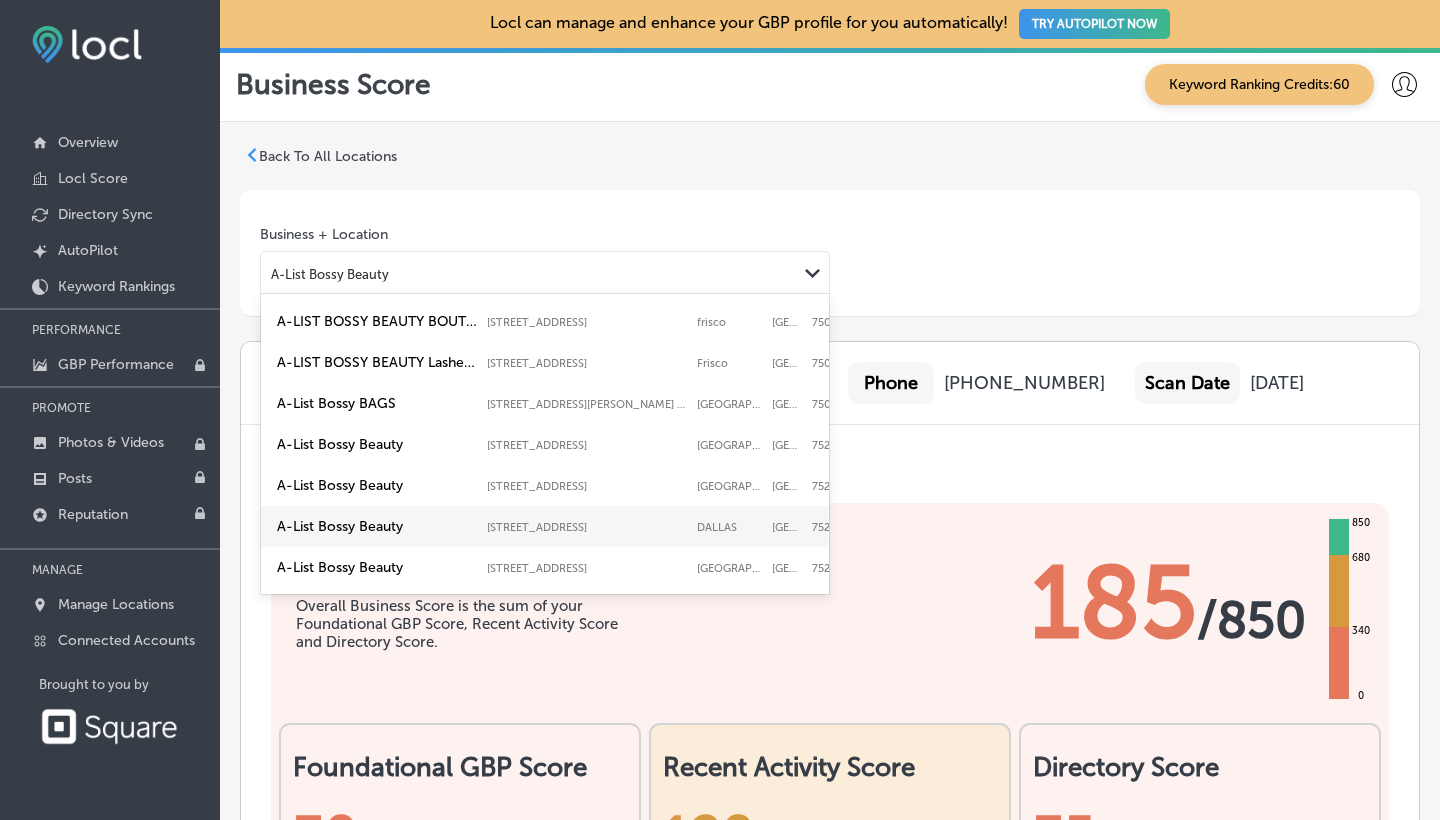 click on "[STREET_ADDRESS]" at bounding box center (587, 527) 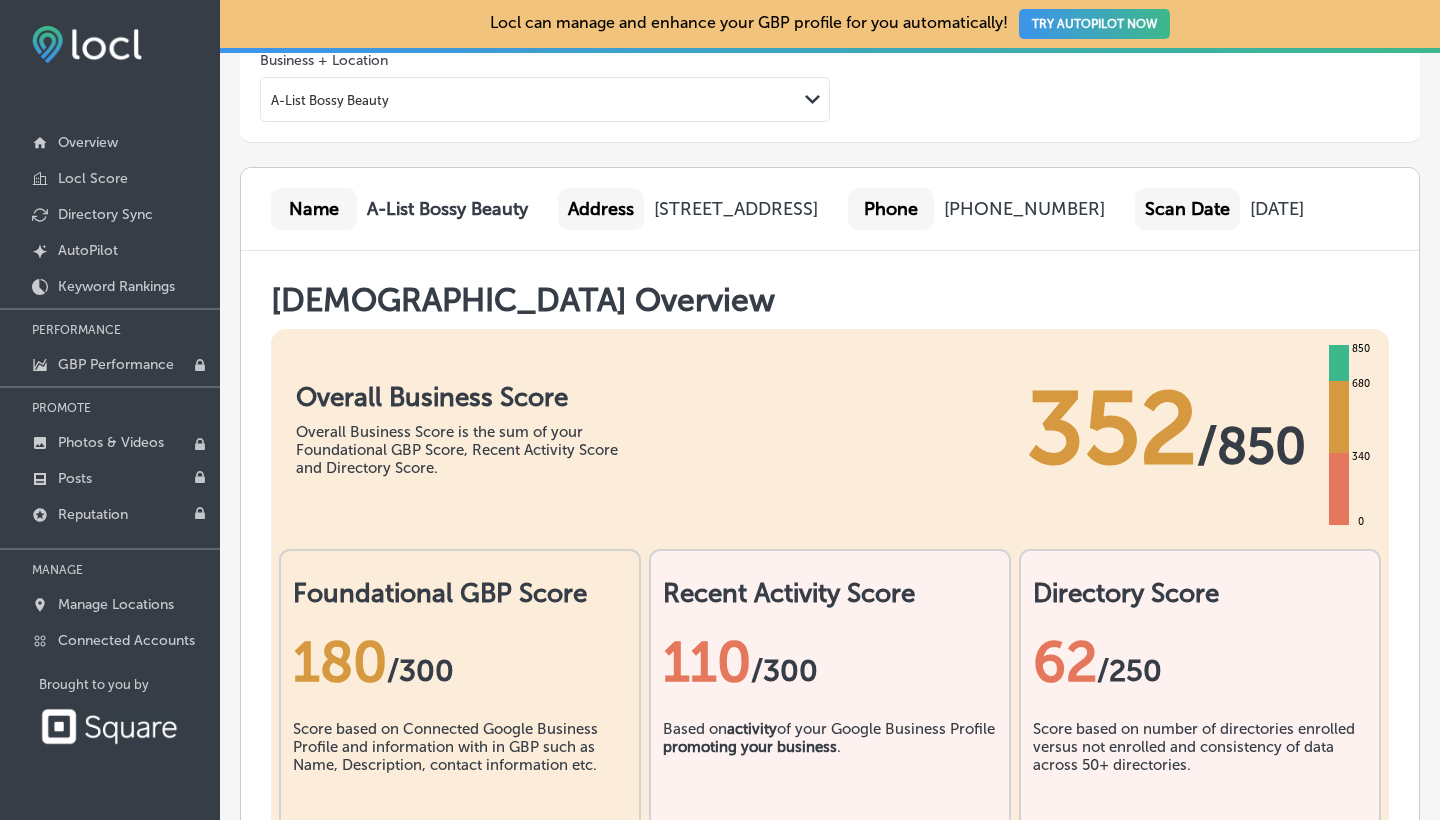scroll, scrollTop: 184, scrollLeft: 0, axis: vertical 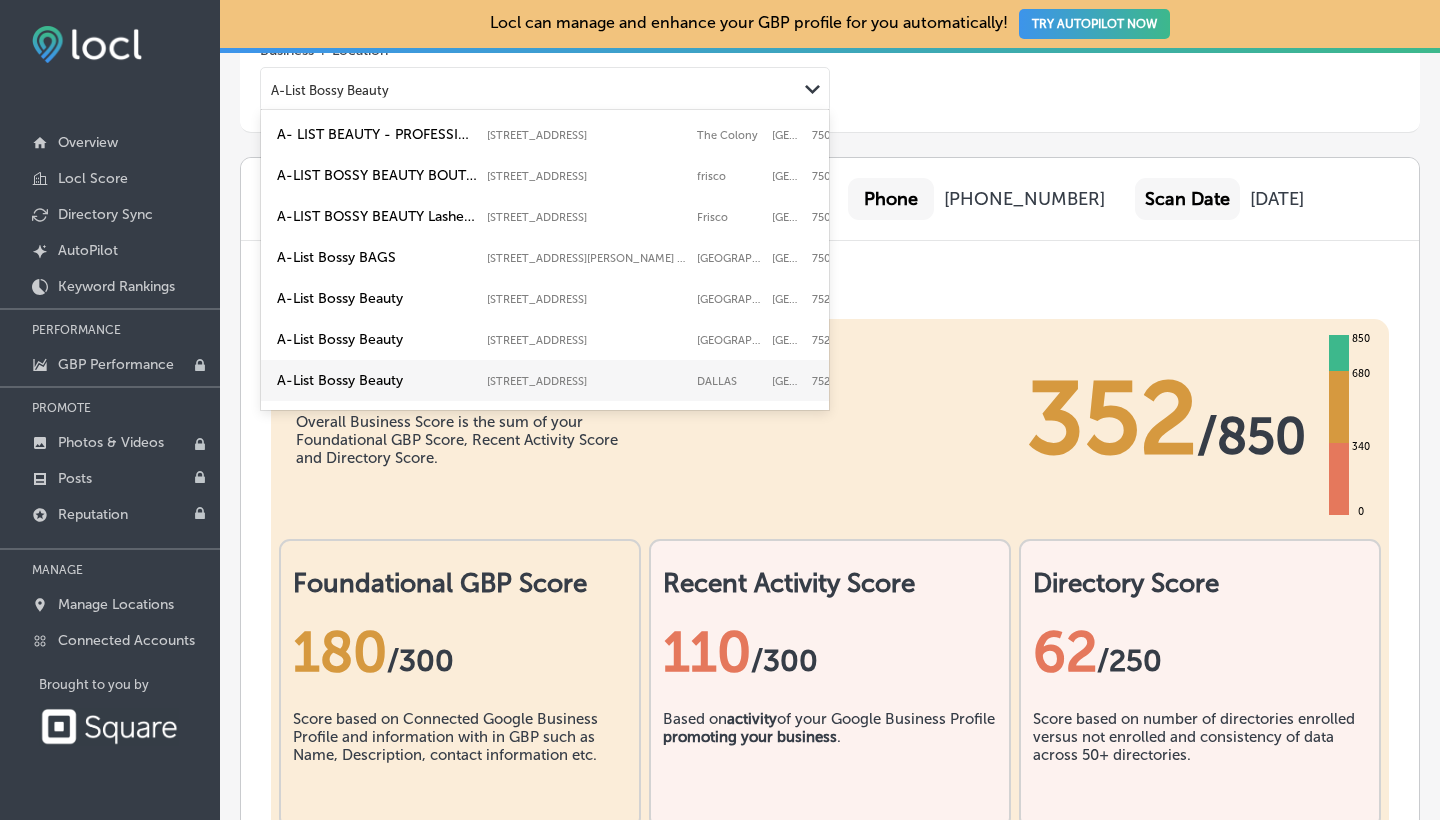 click on "A-List Bossy Beauty" at bounding box center (529, 89) 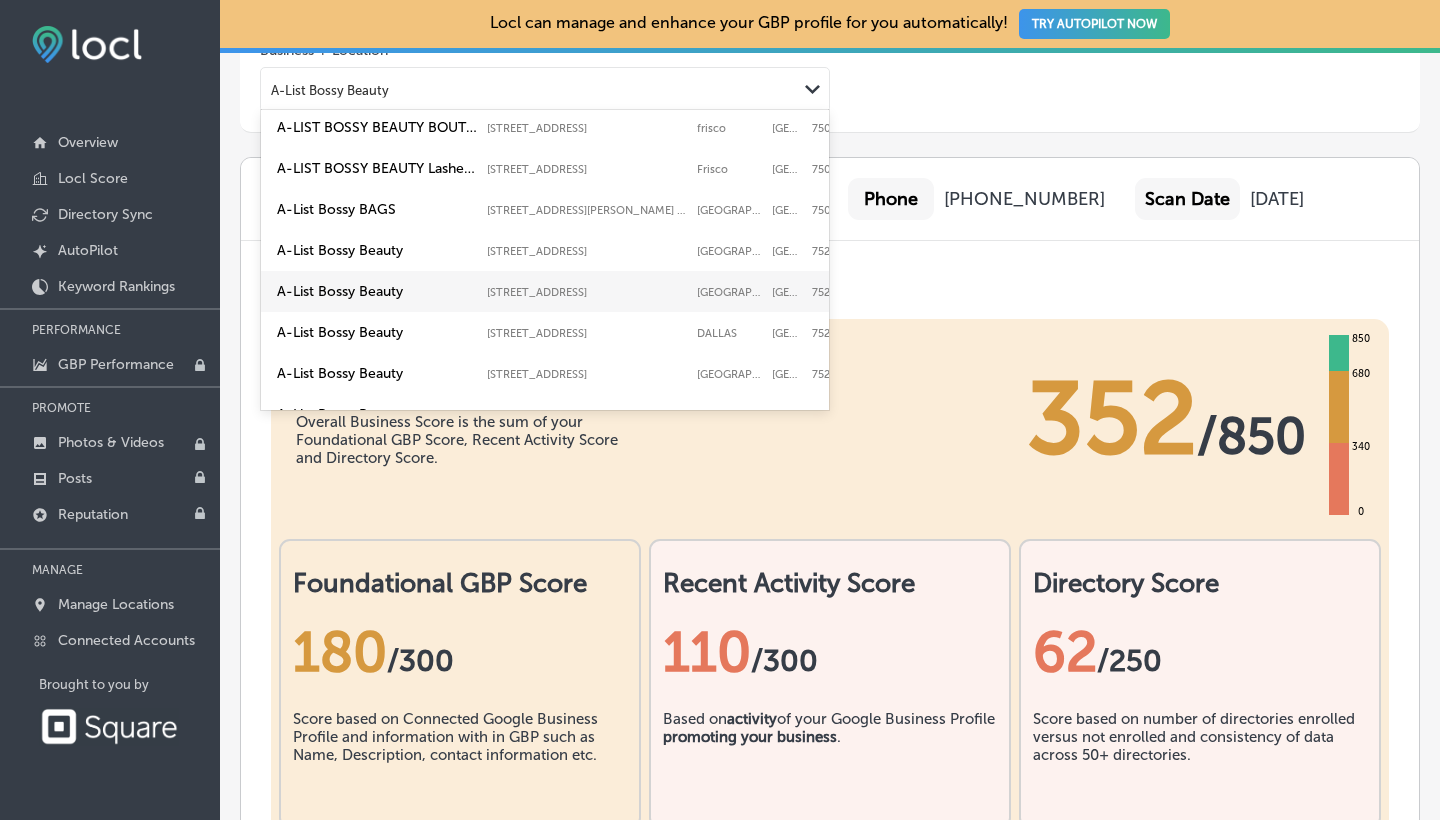 scroll, scrollTop: 69, scrollLeft: 0, axis: vertical 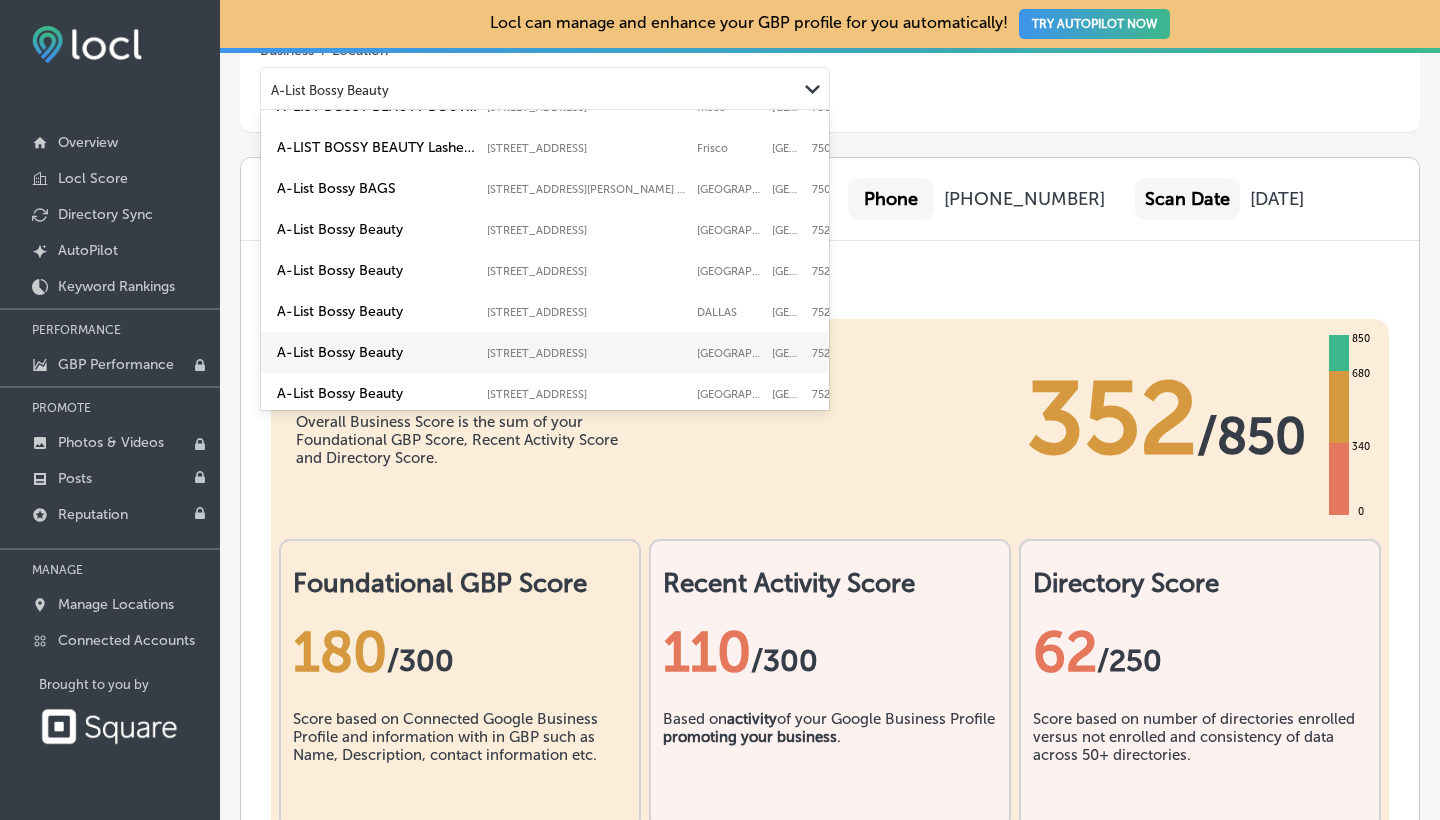 click on "[STREET_ADDRESS]" at bounding box center [587, 353] 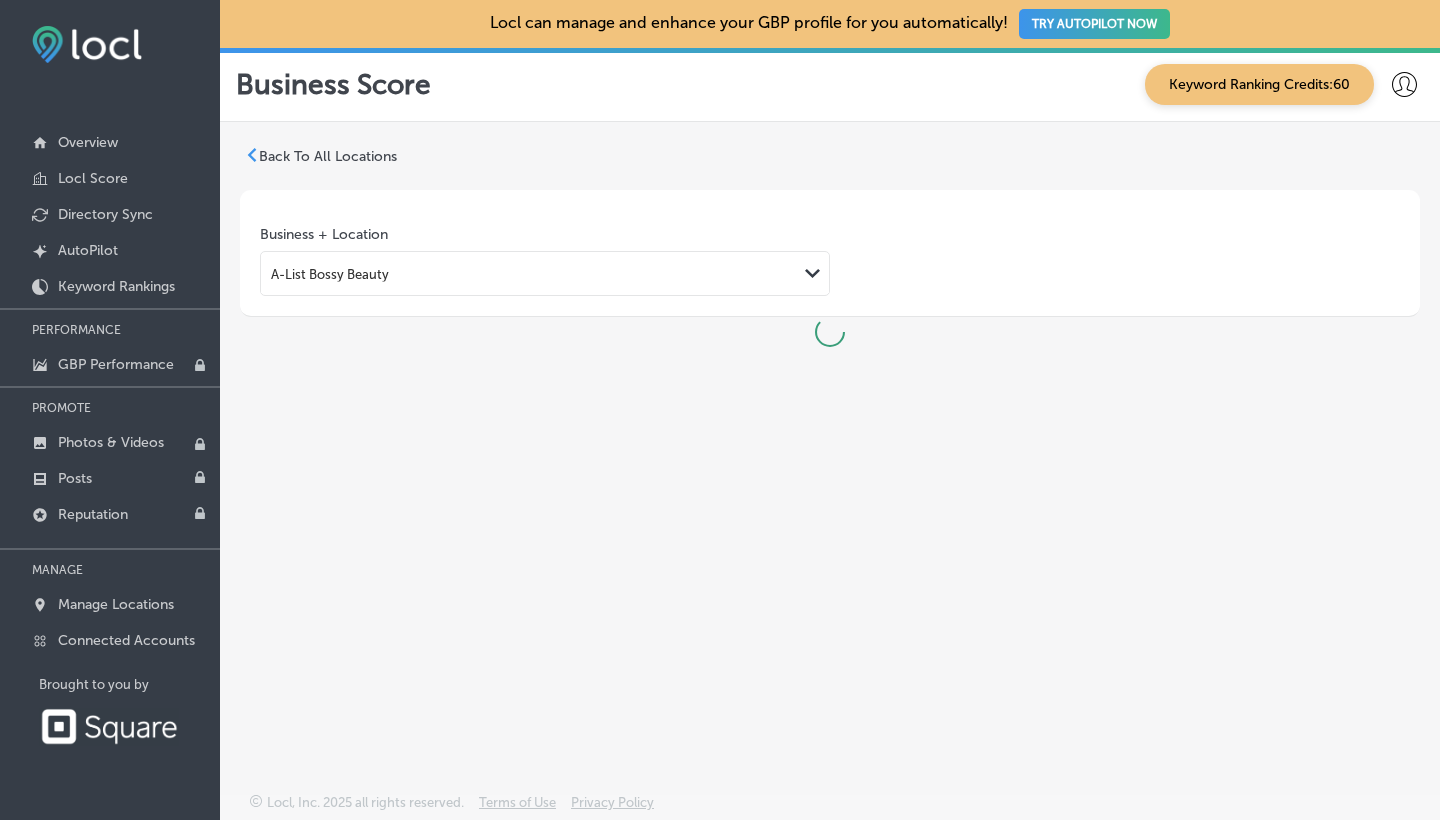 scroll, scrollTop: 0, scrollLeft: 0, axis: both 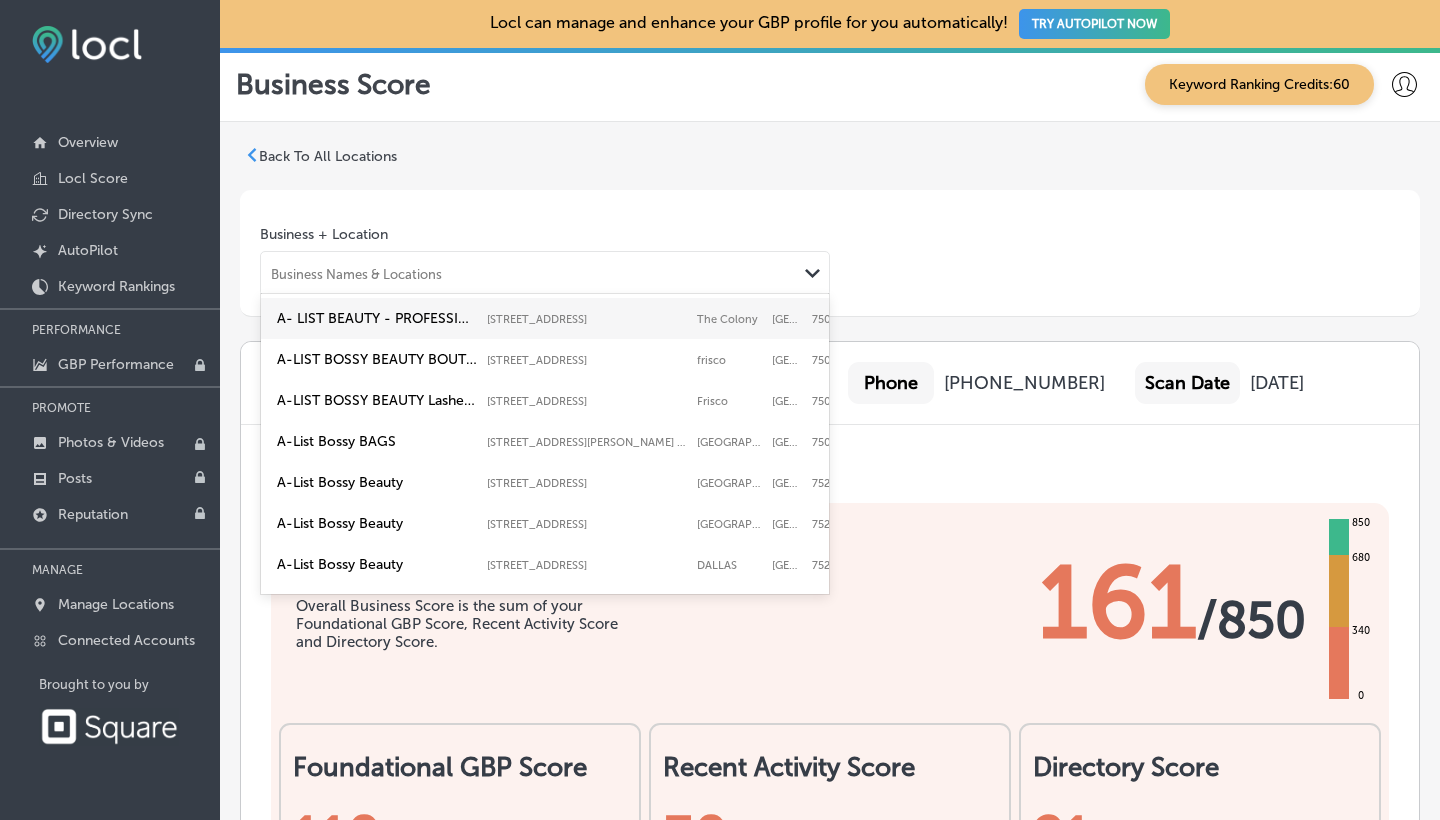 click on "Business Names & Locations" at bounding box center (529, 273) 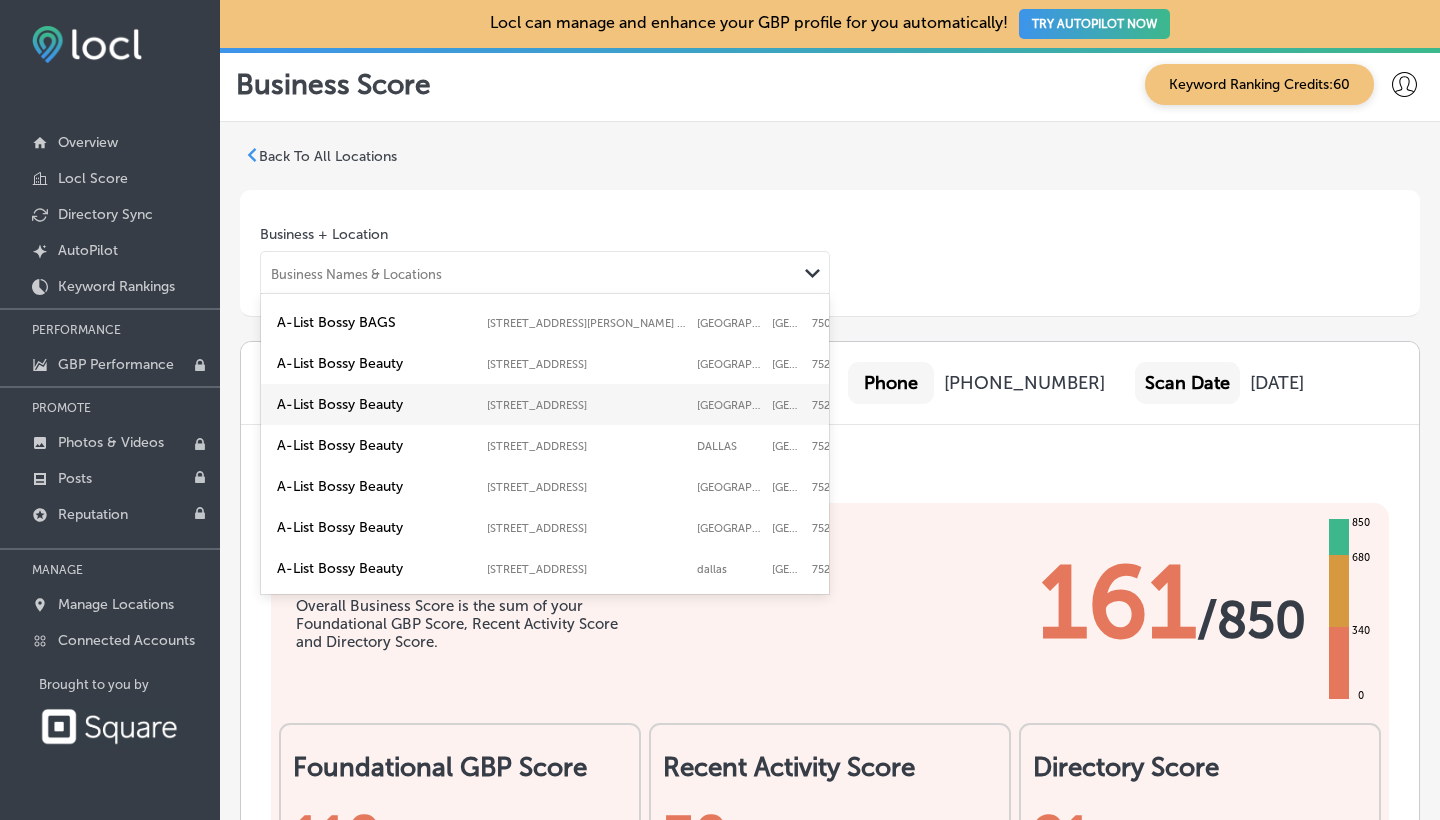 scroll, scrollTop: 200, scrollLeft: 0, axis: vertical 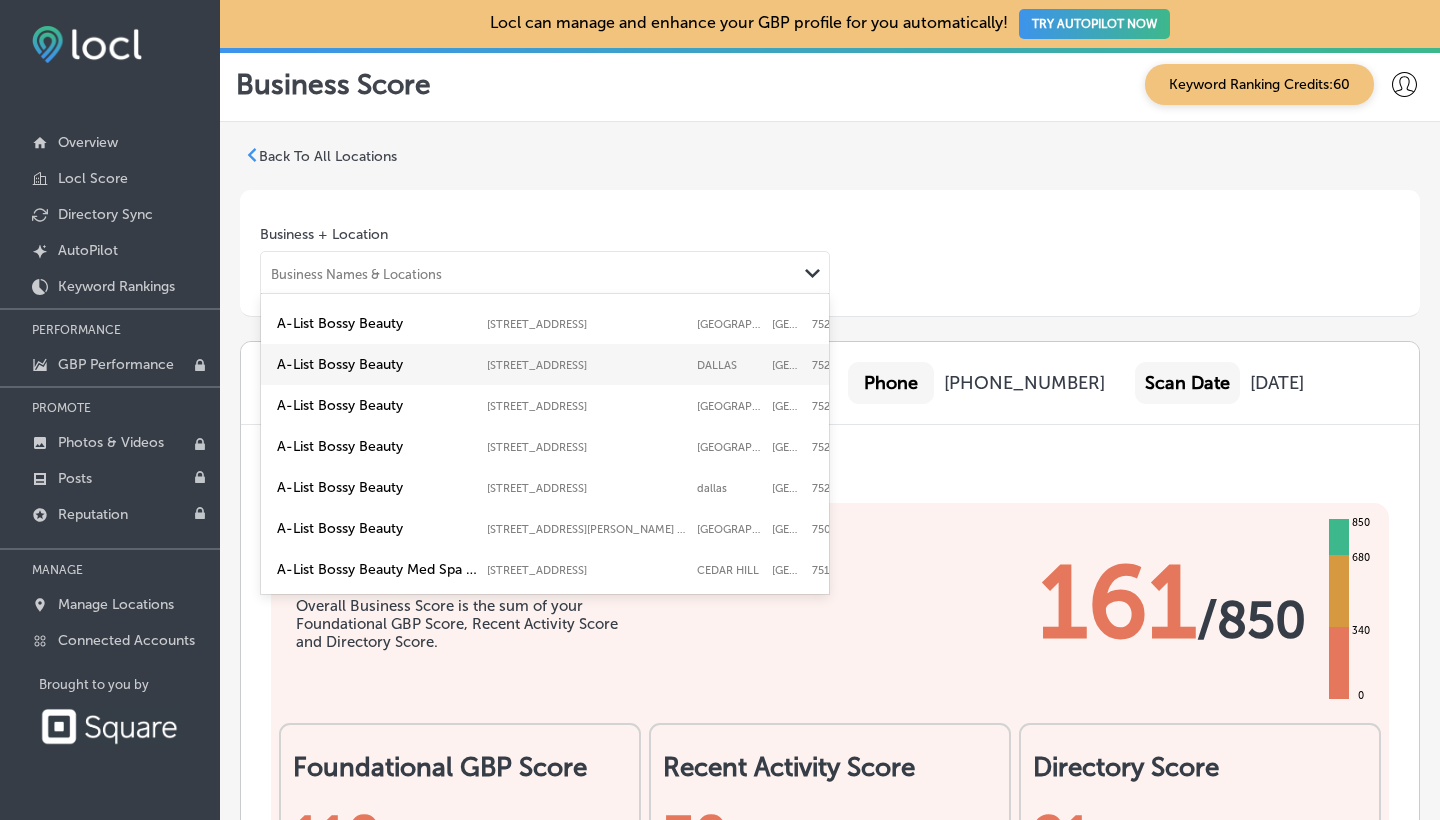click on "A-List Bossy Beauty [STREET_ADDRESS] 5301 Alpha; unit [GEOGRAPHIC_DATA]" at bounding box center (575, 364) 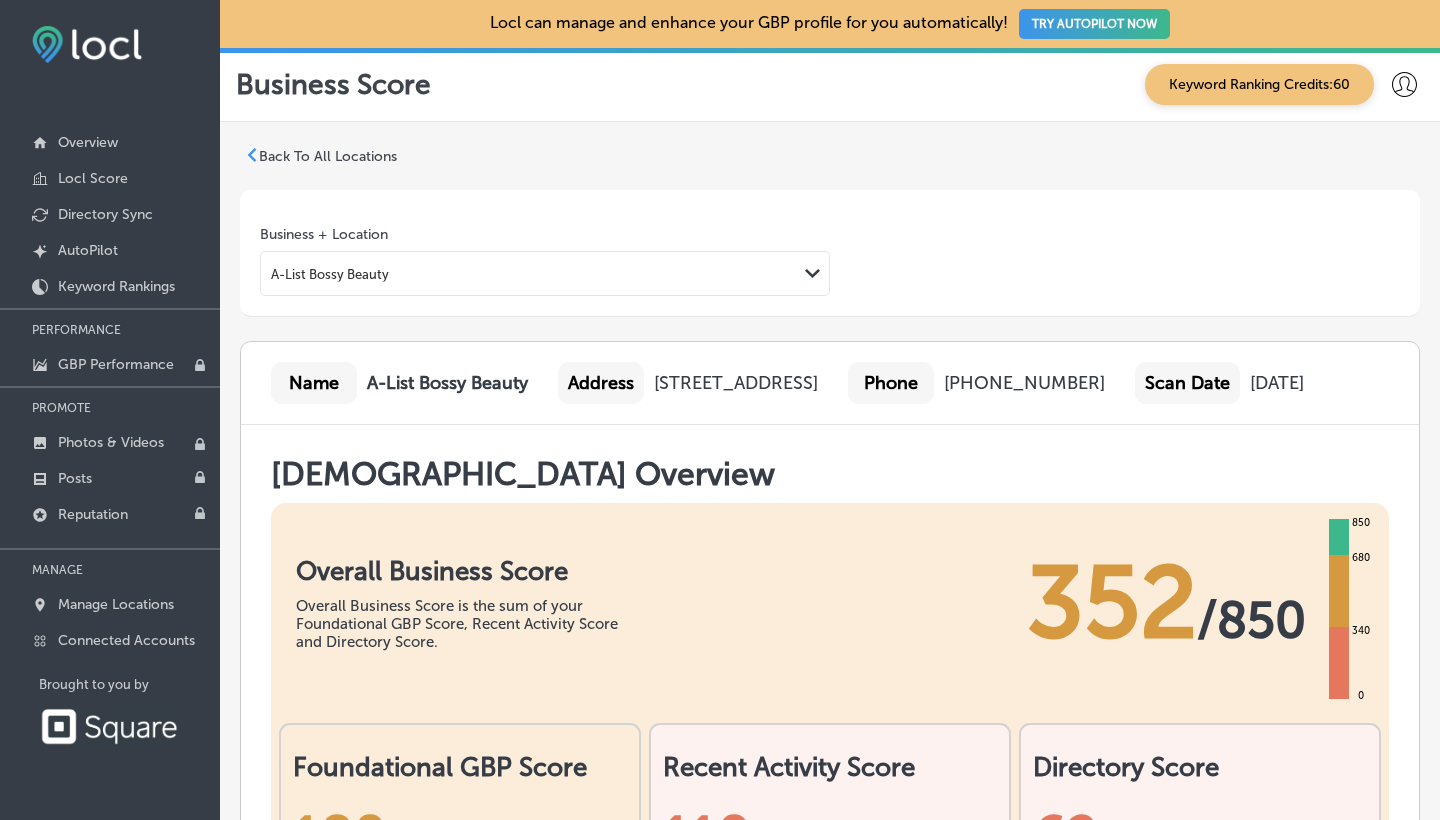 scroll, scrollTop: 0, scrollLeft: 0, axis: both 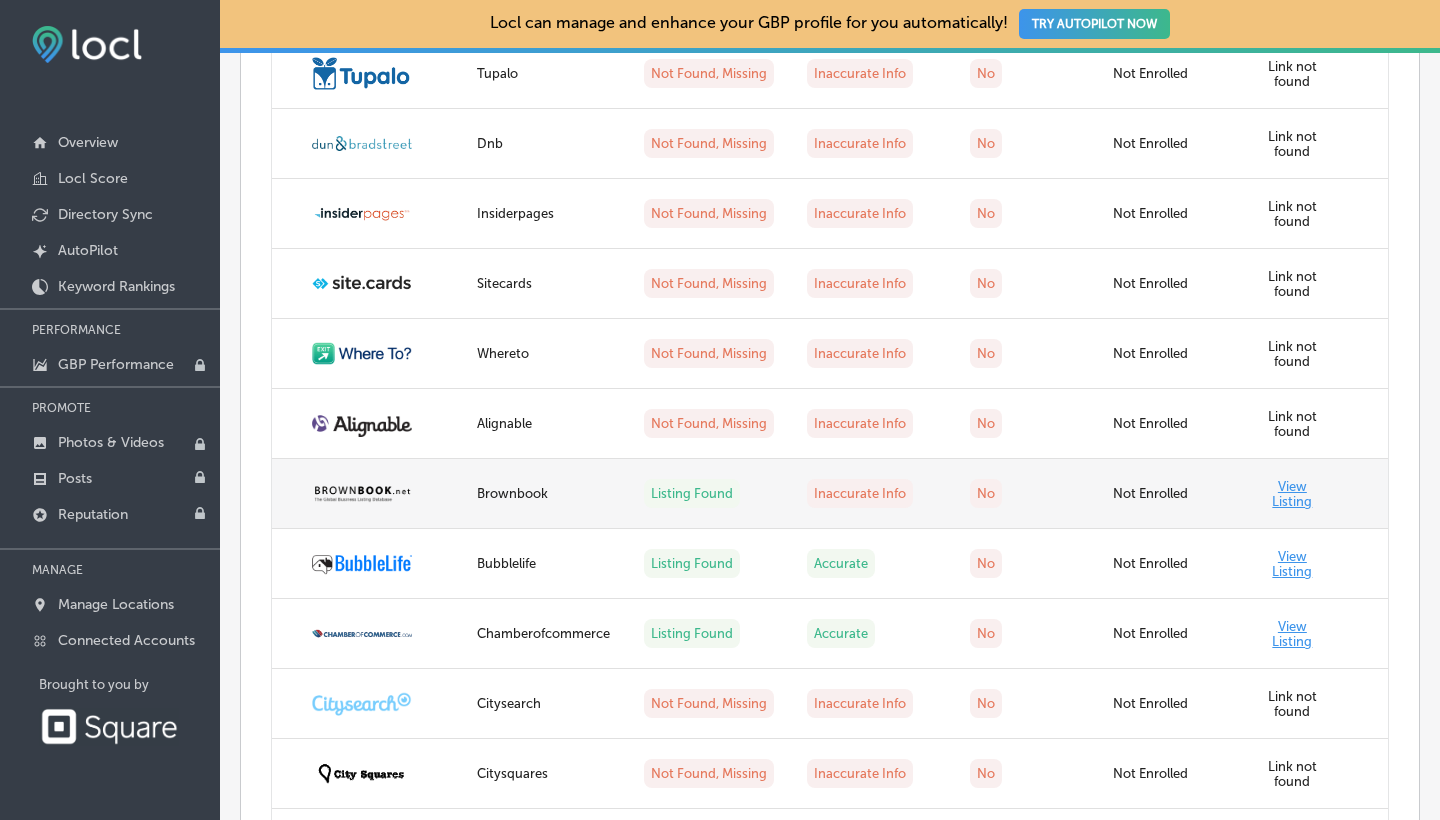 click on "Not Enrolled" at bounding box center (1172, 494) 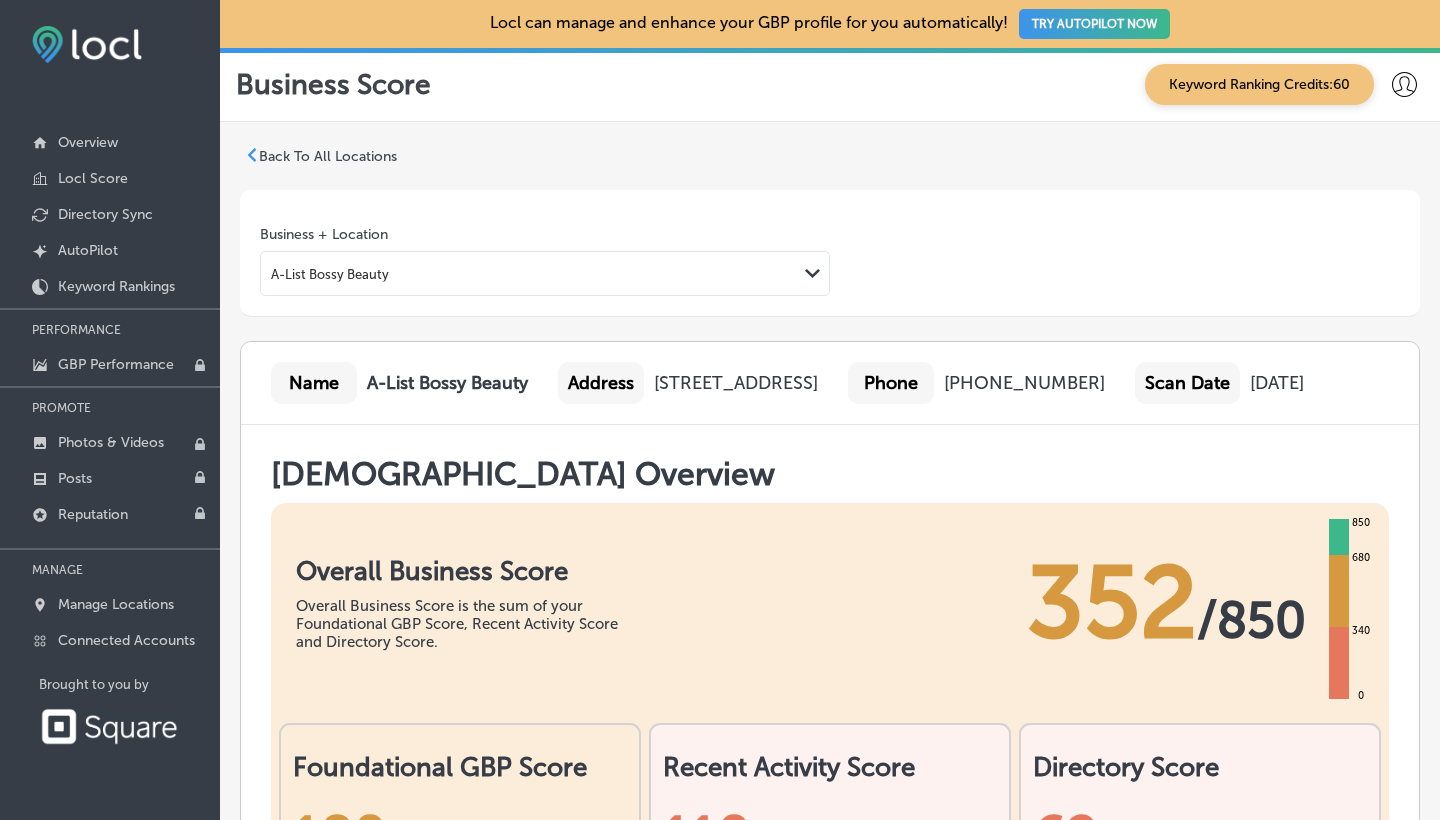 scroll, scrollTop: 0, scrollLeft: 0, axis: both 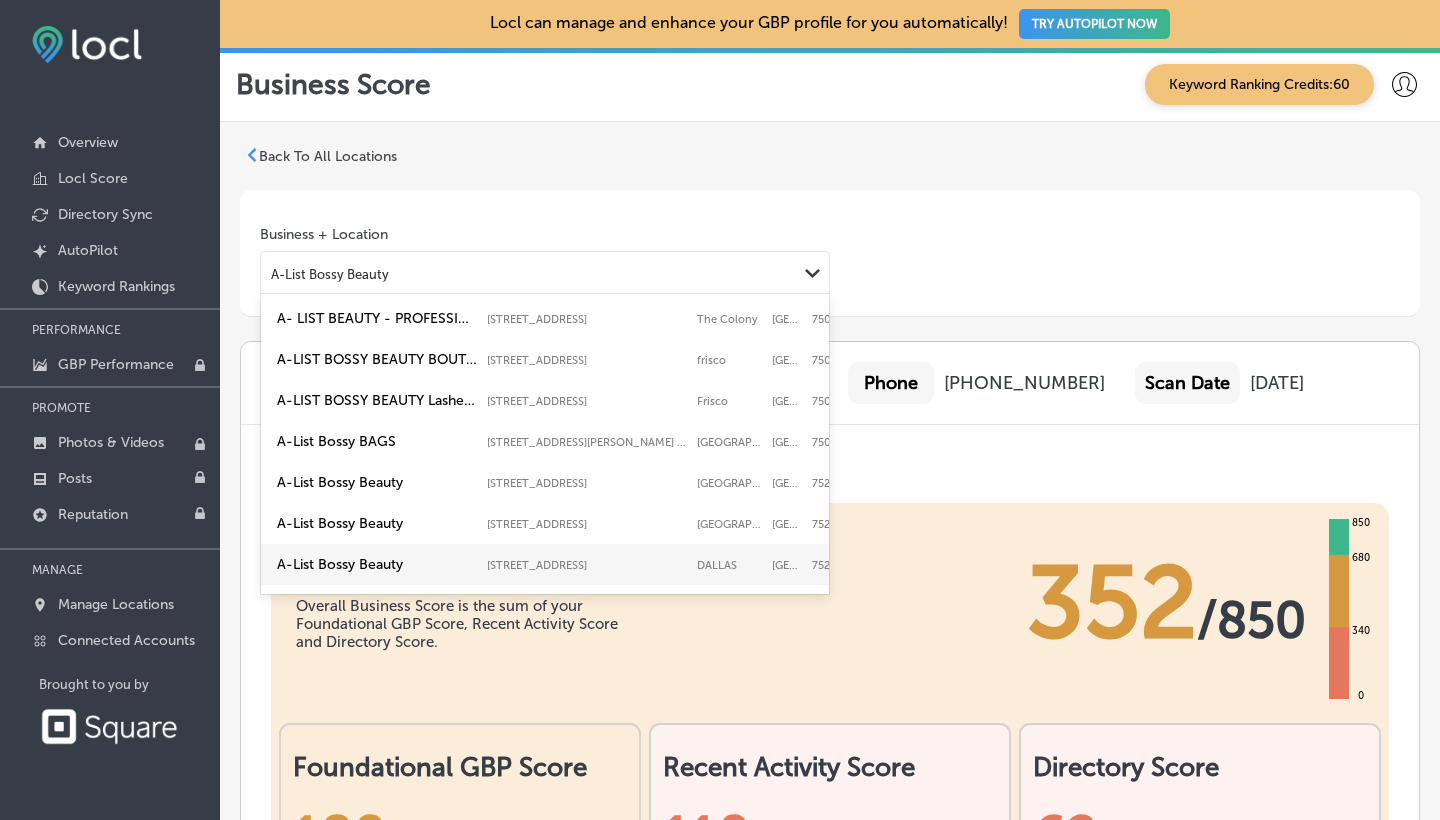 click on "A-List Bossy Beauty" at bounding box center [529, 273] 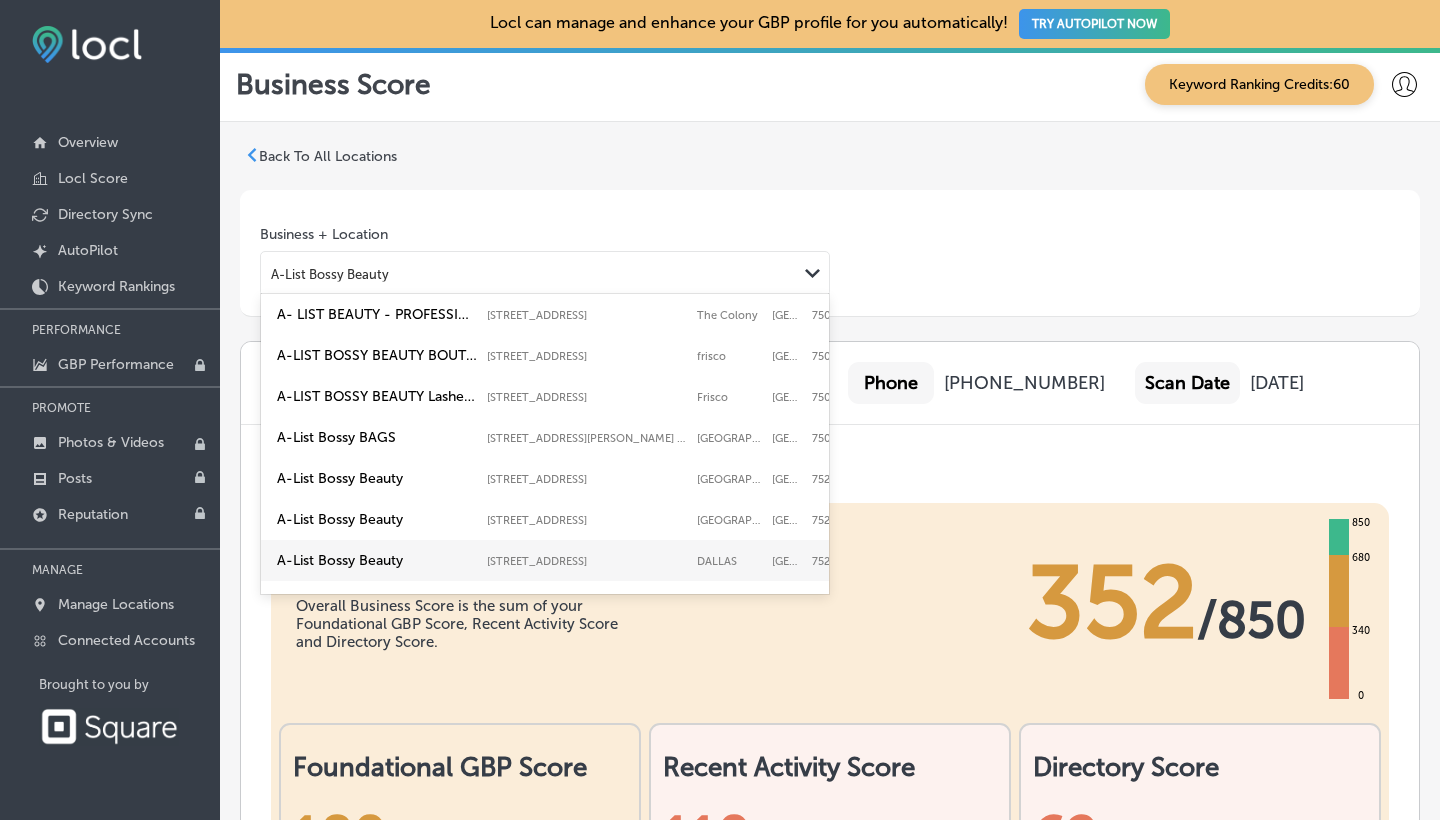 click on "A-List Bossy Beauty [STREET_ADDRESS] 5301 Alpha; unit [GEOGRAPHIC_DATA]" at bounding box center (575, 560) 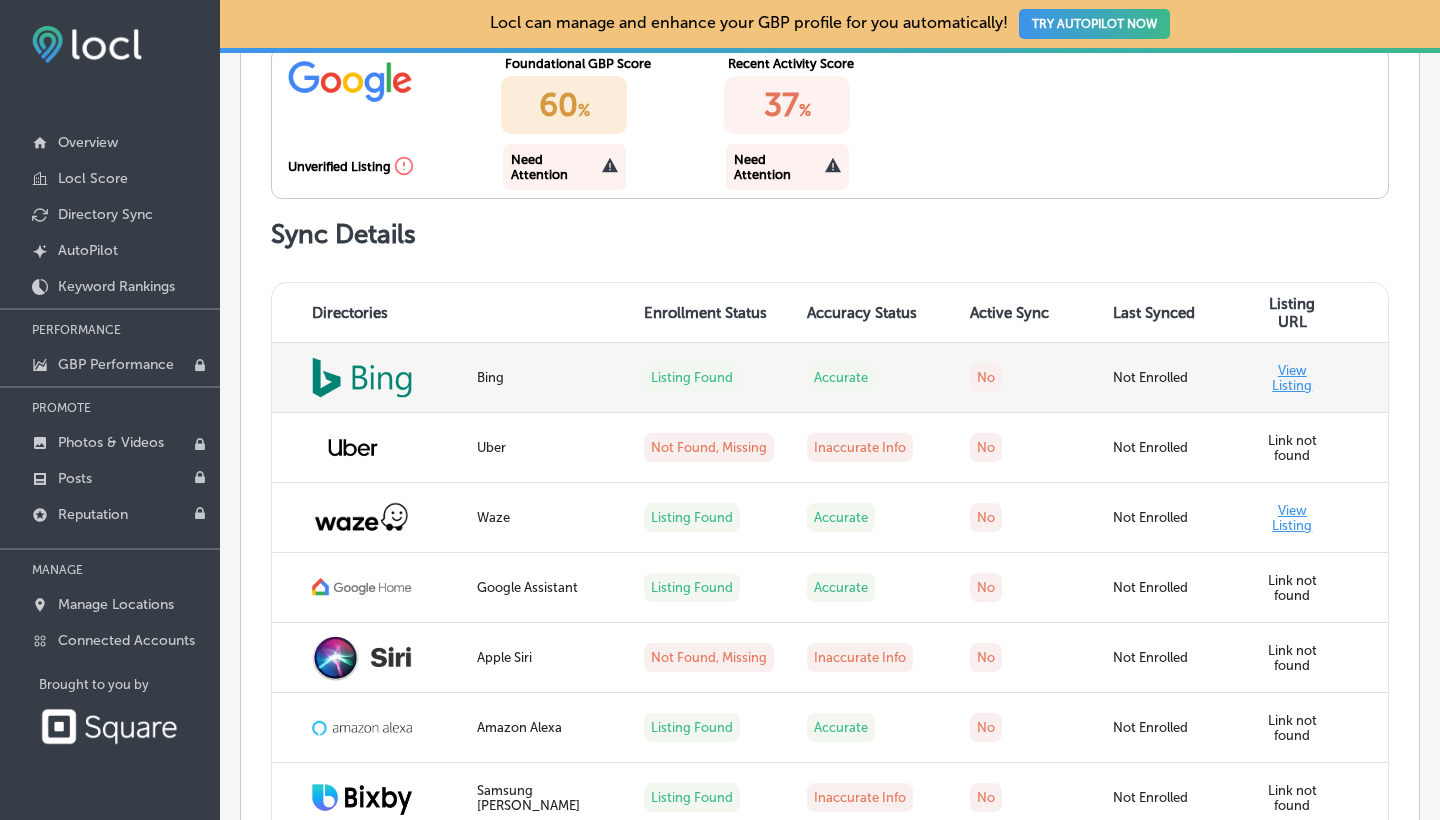 scroll, scrollTop: 1073, scrollLeft: 0, axis: vertical 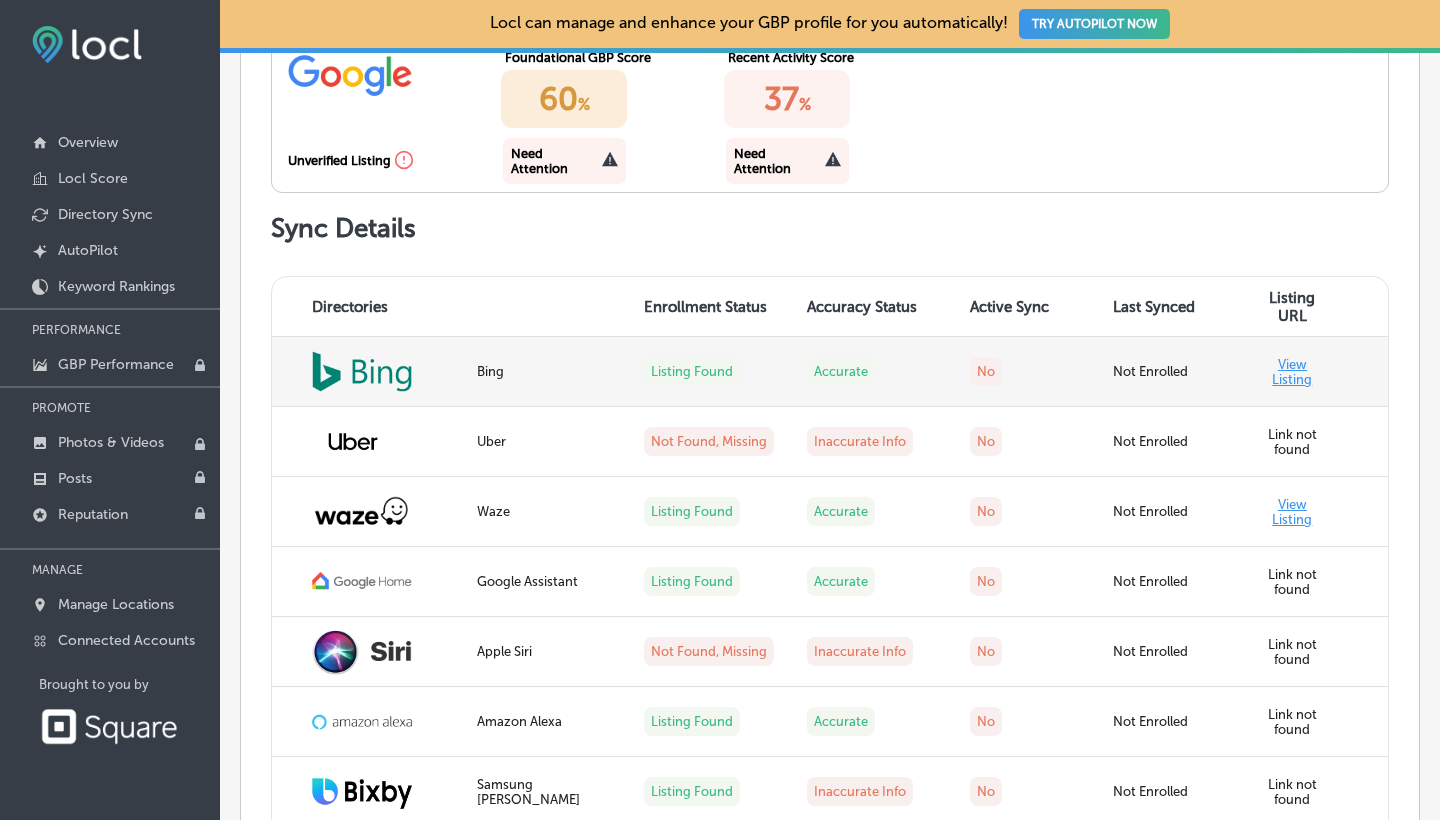 click on "View Listing" at bounding box center [1292, 372] 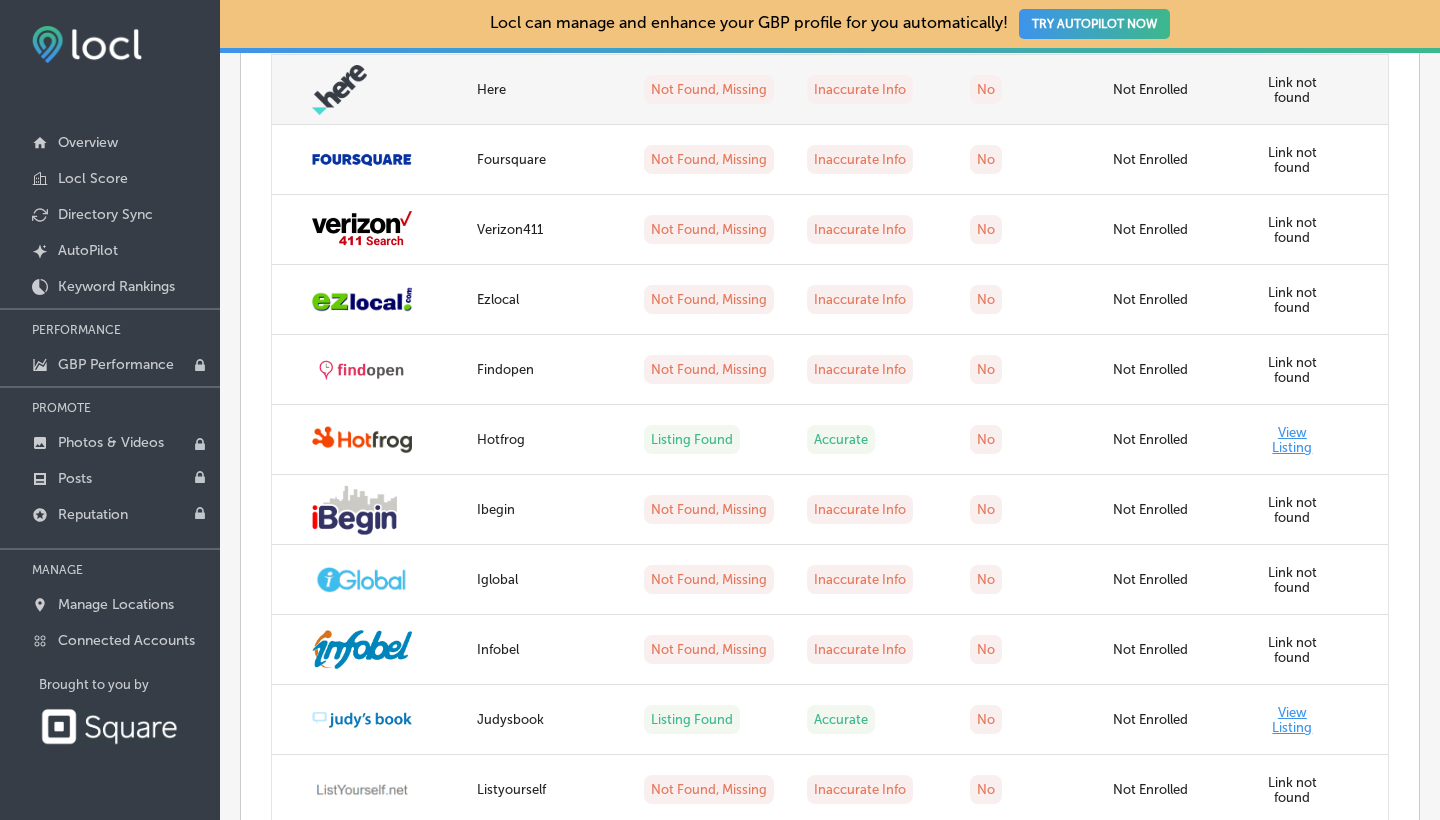 scroll, scrollTop: 2004, scrollLeft: 0, axis: vertical 